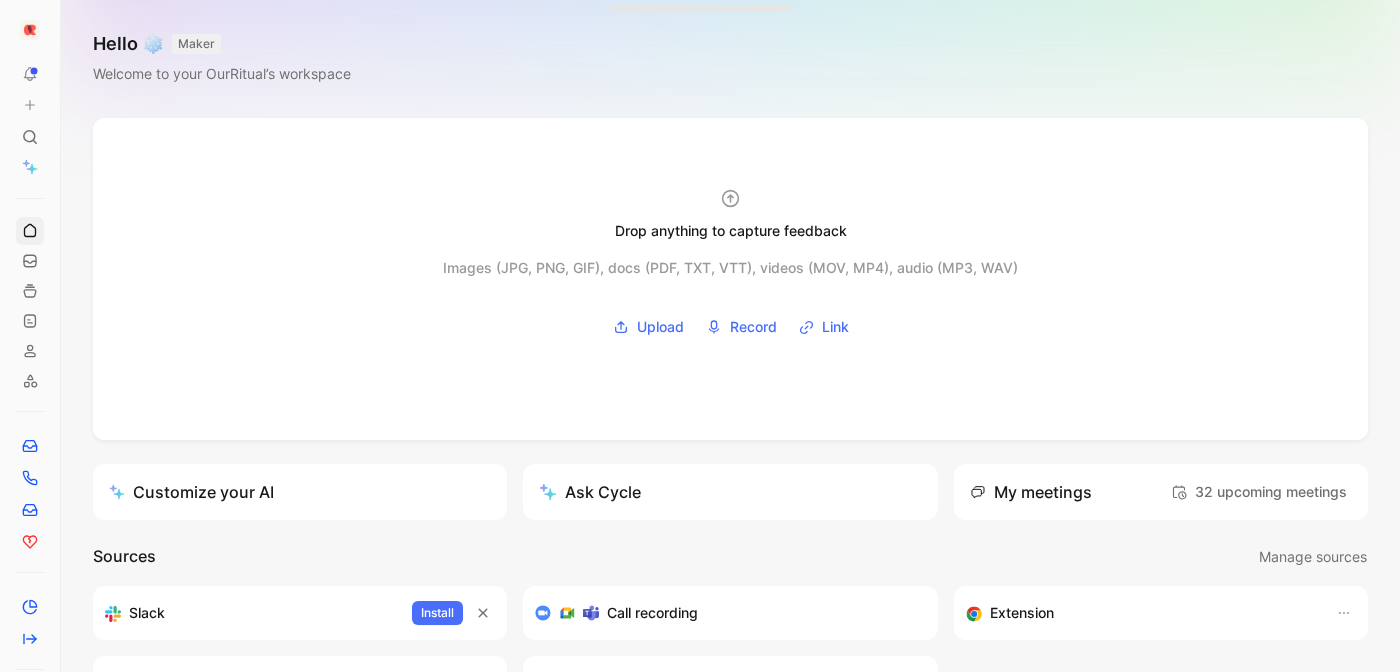 scroll, scrollTop: 0, scrollLeft: 0, axis: both 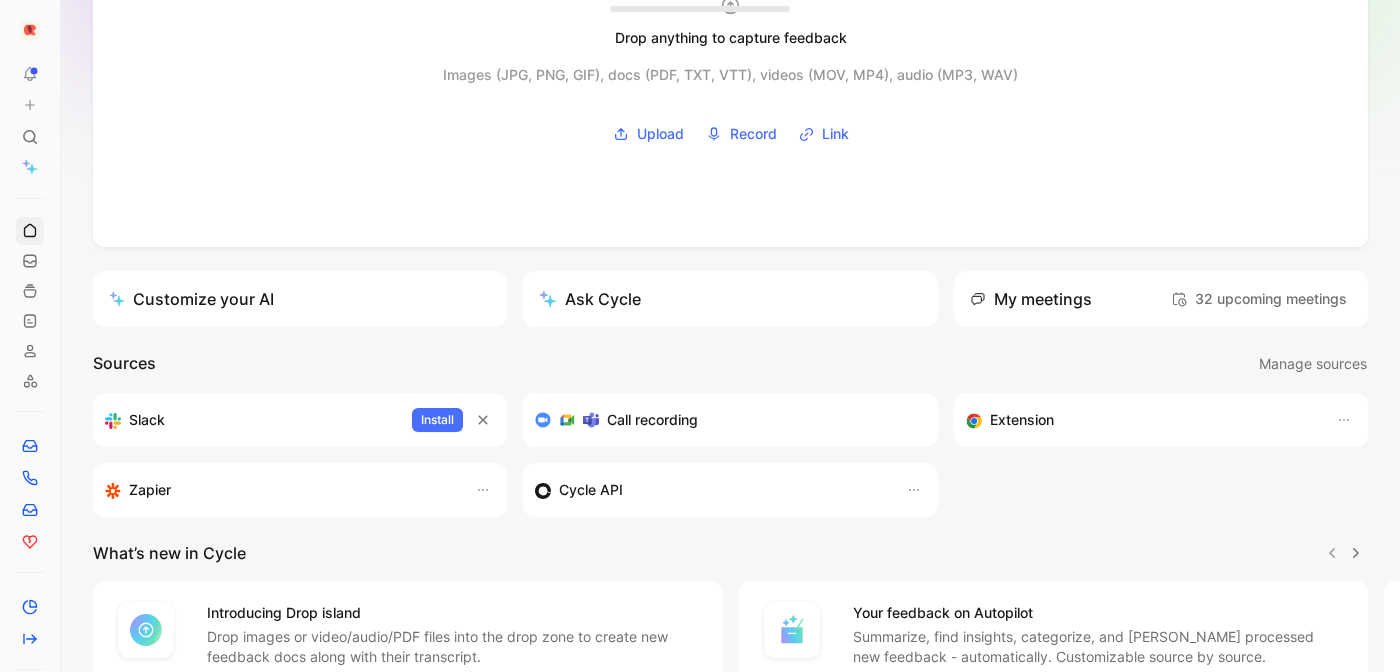 click on "Ask Cycle" at bounding box center [730, 299] 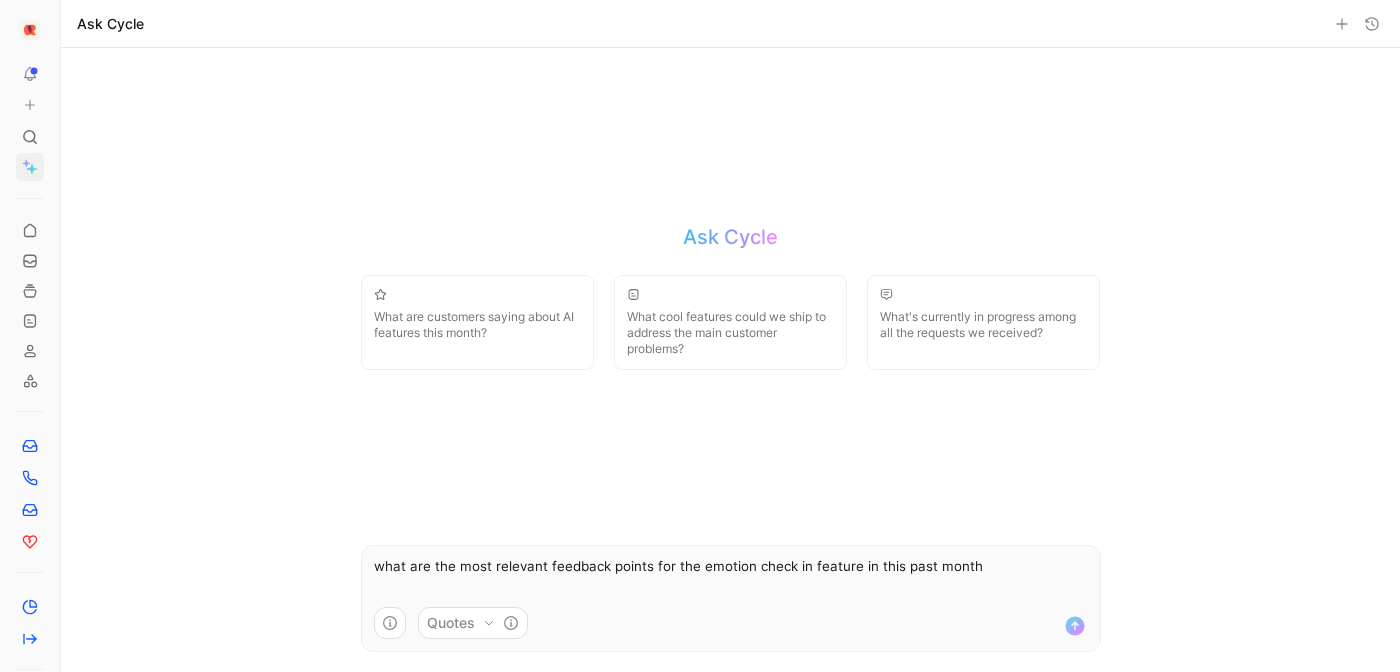 type on "what are the most relevant feedback points for the emotion check in feature in this past month?" 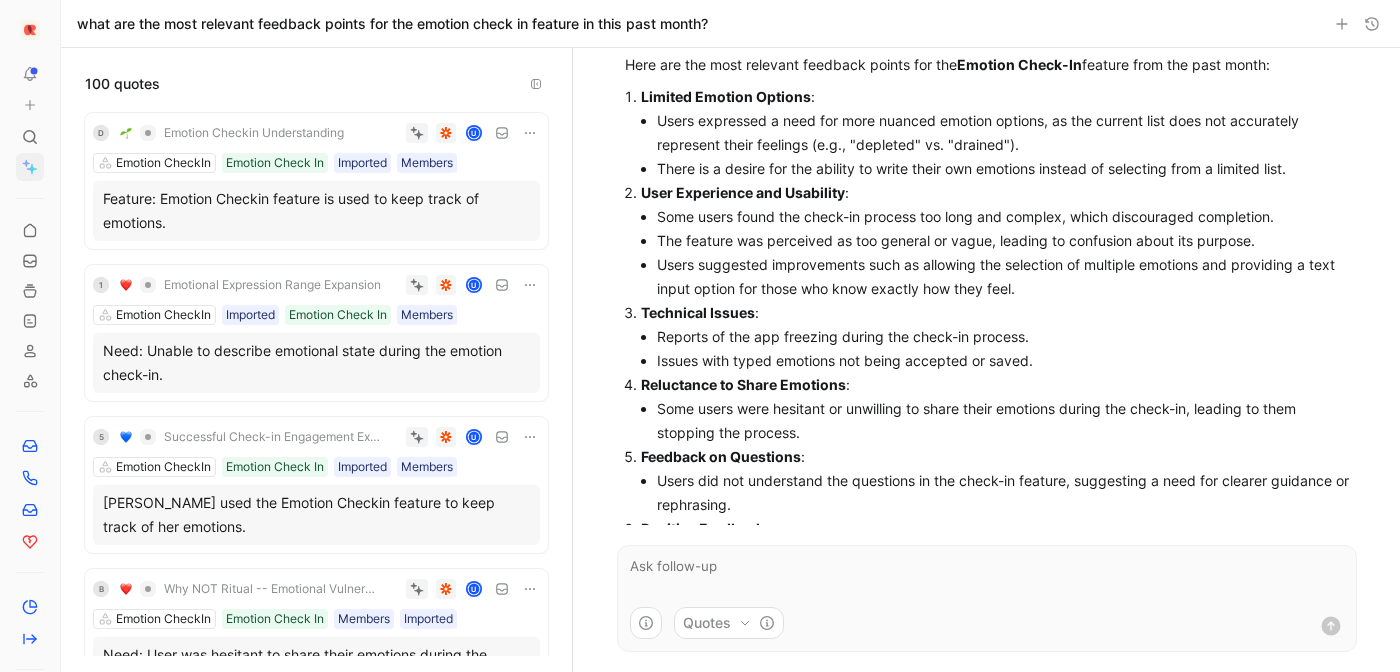 scroll, scrollTop: 243, scrollLeft: 0, axis: vertical 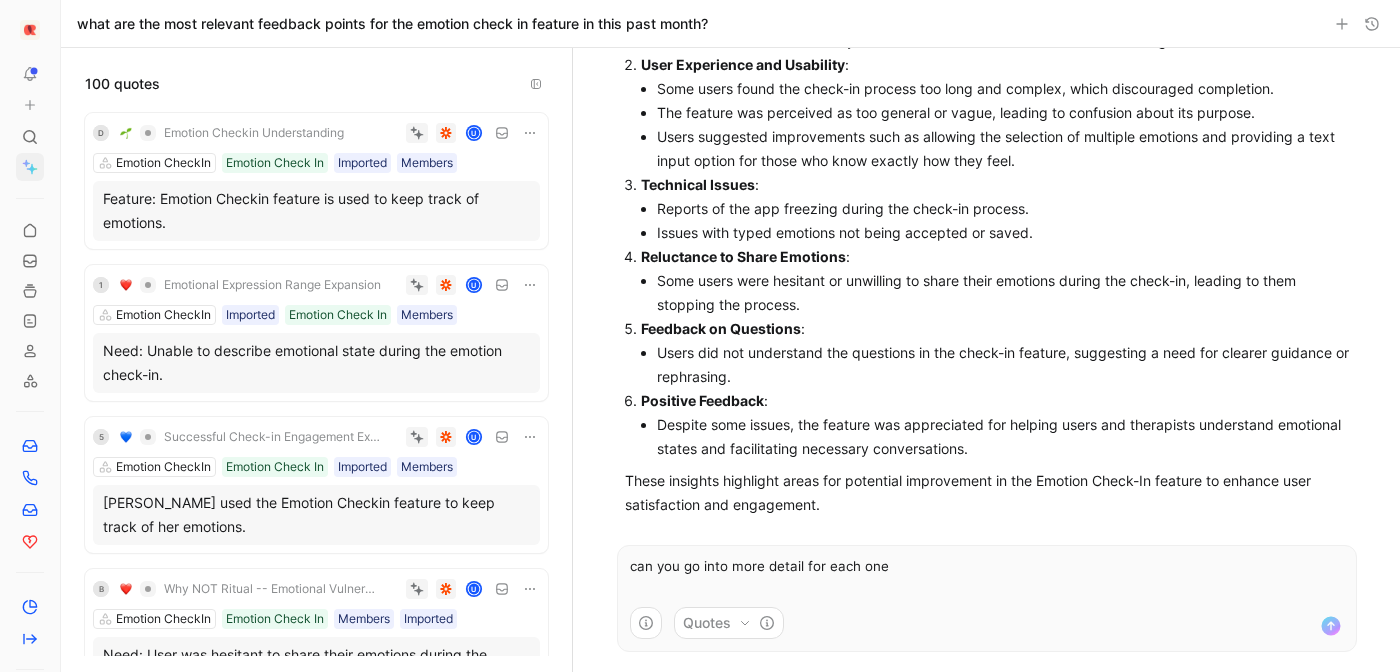 type on "can you go into more detail for each one?" 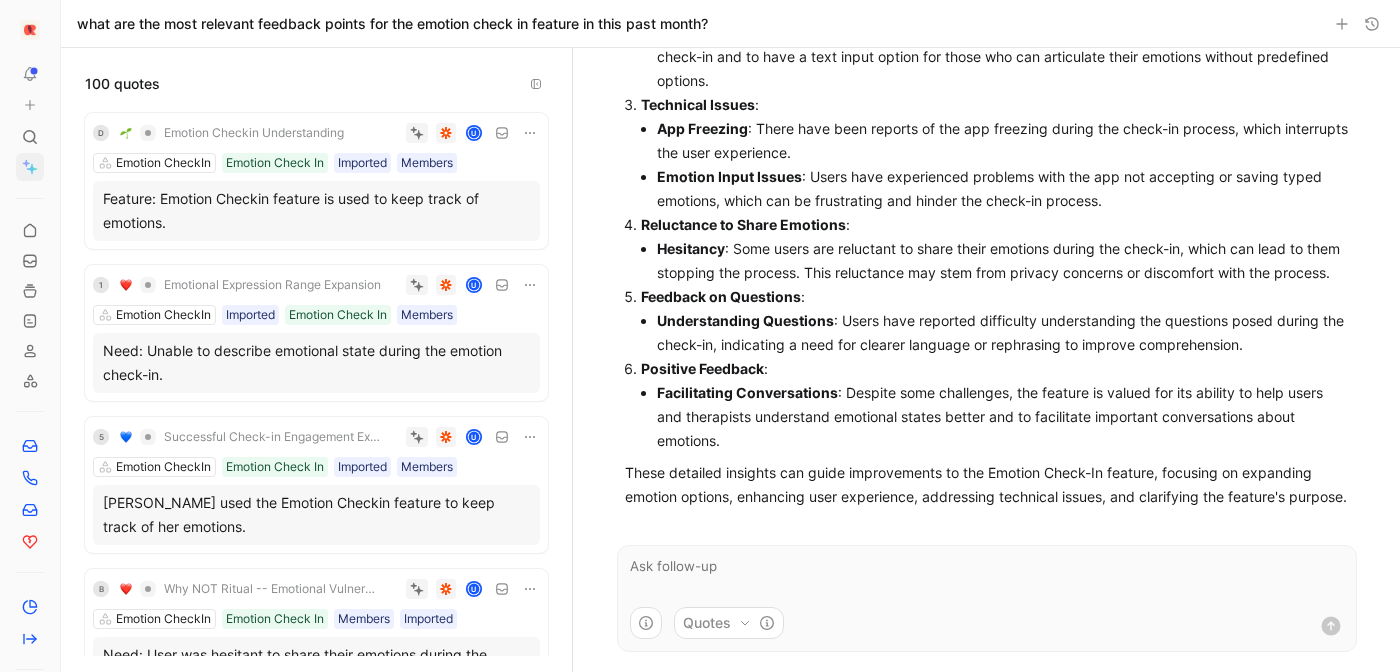 scroll, scrollTop: 1199, scrollLeft: 0, axis: vertical 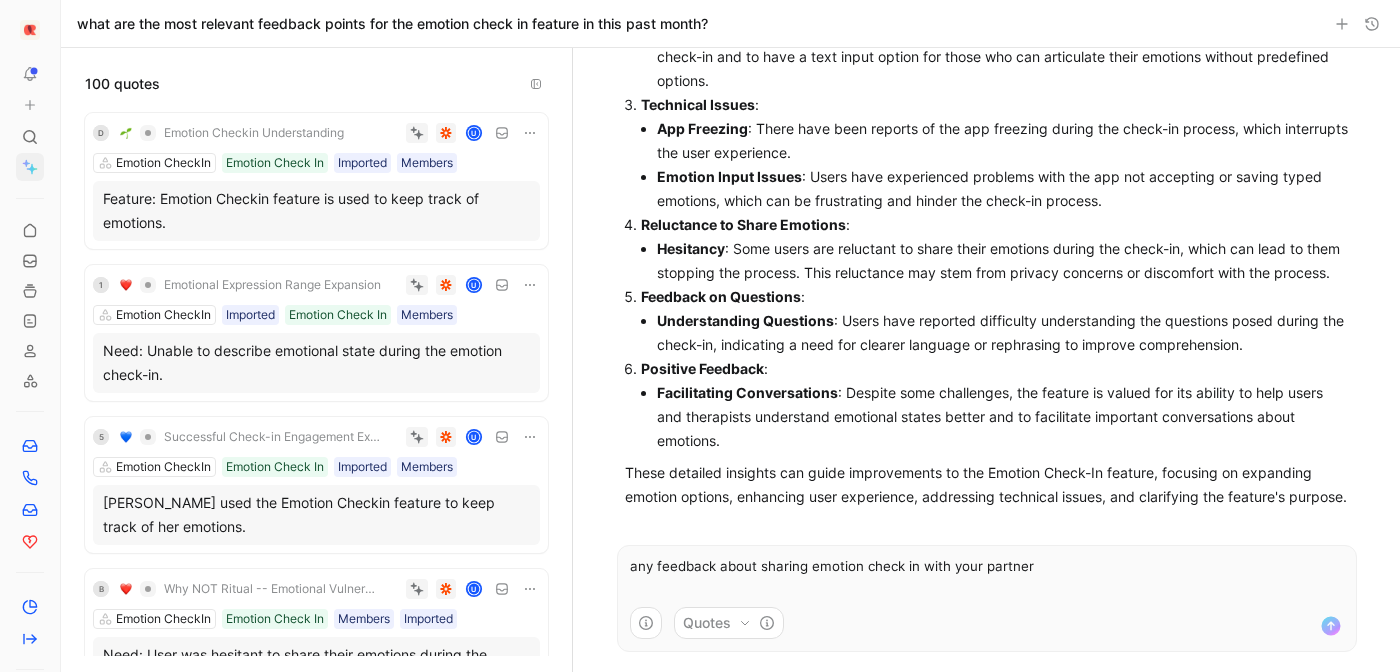 type on "any feedback about sharing emotion check in with your partner?" 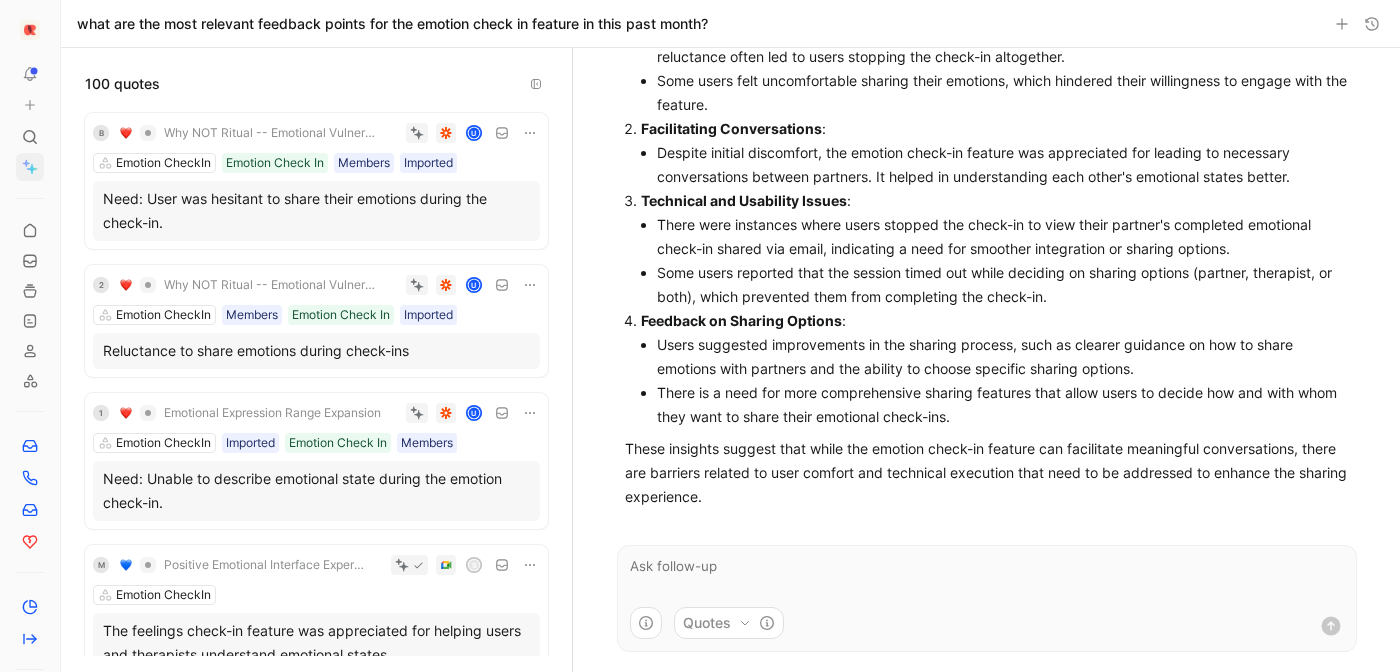 scroll, scrollTop: 1867, scrollLeft: 0, axis: vertical 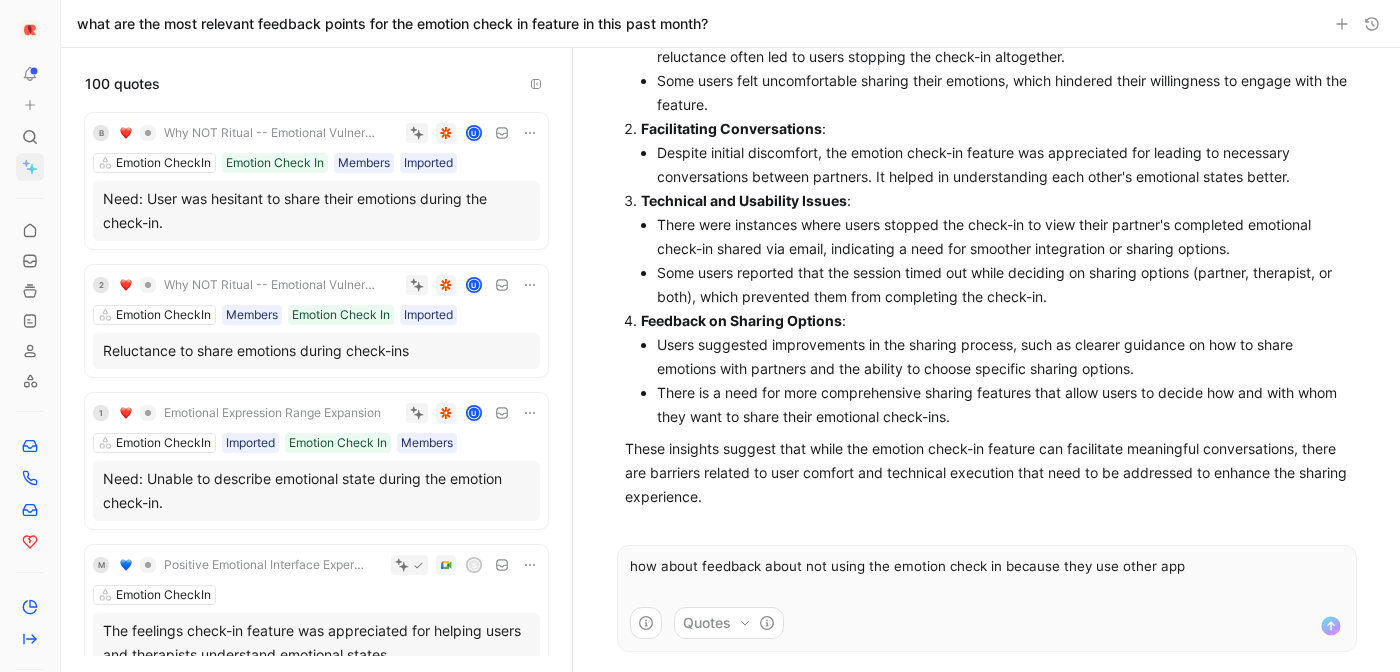 type on "how about feedback about not using the emotion check in because they use other apps" 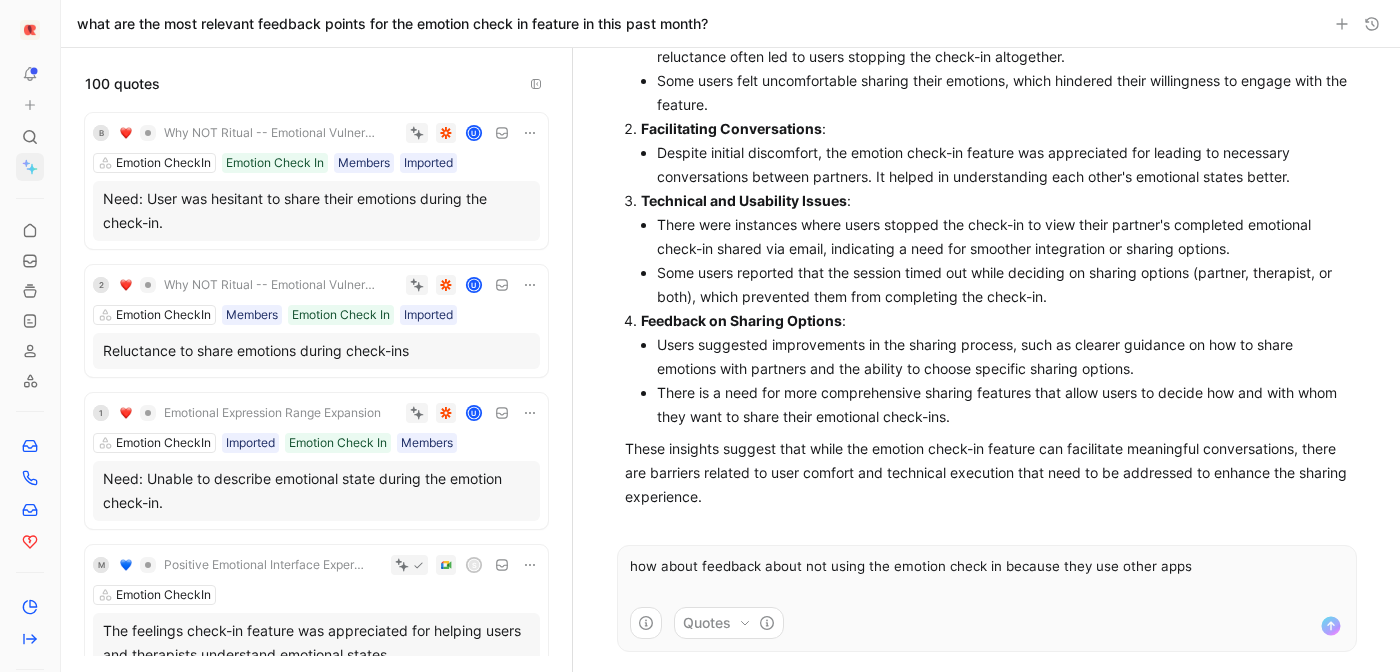 type 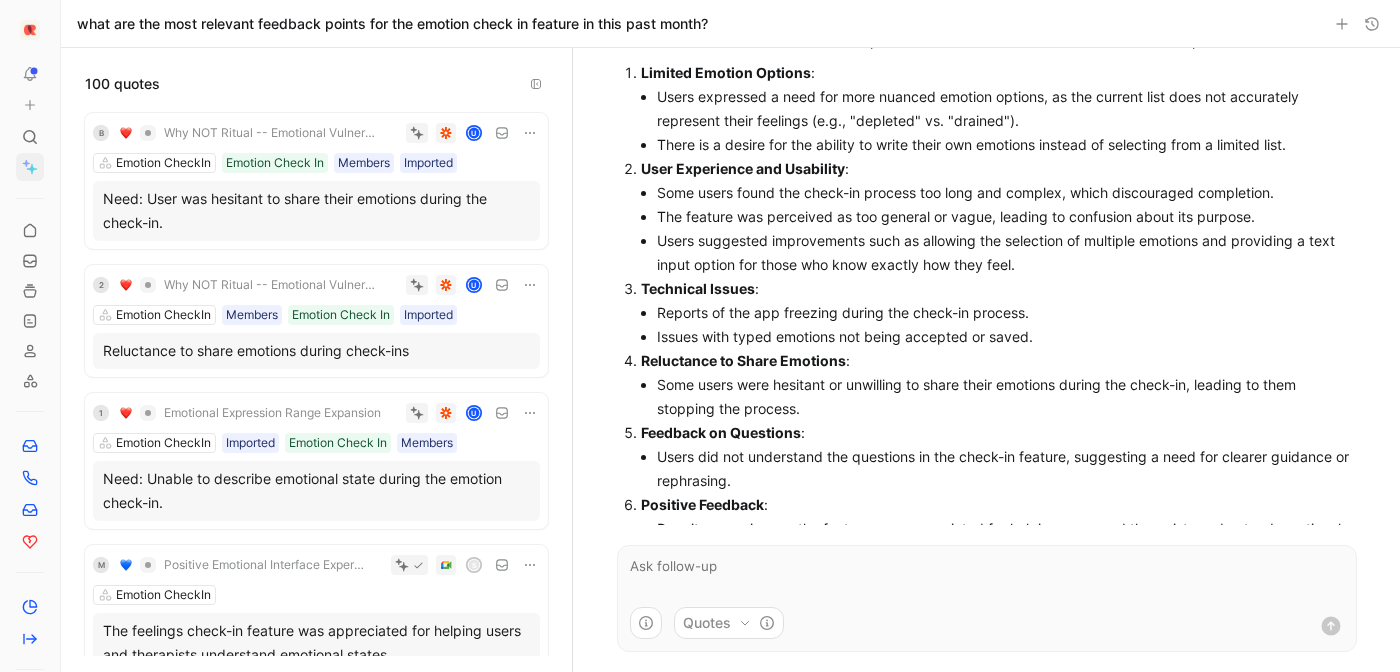 scroll, scrollTop: 0, scrollLeft: 0, axis: both 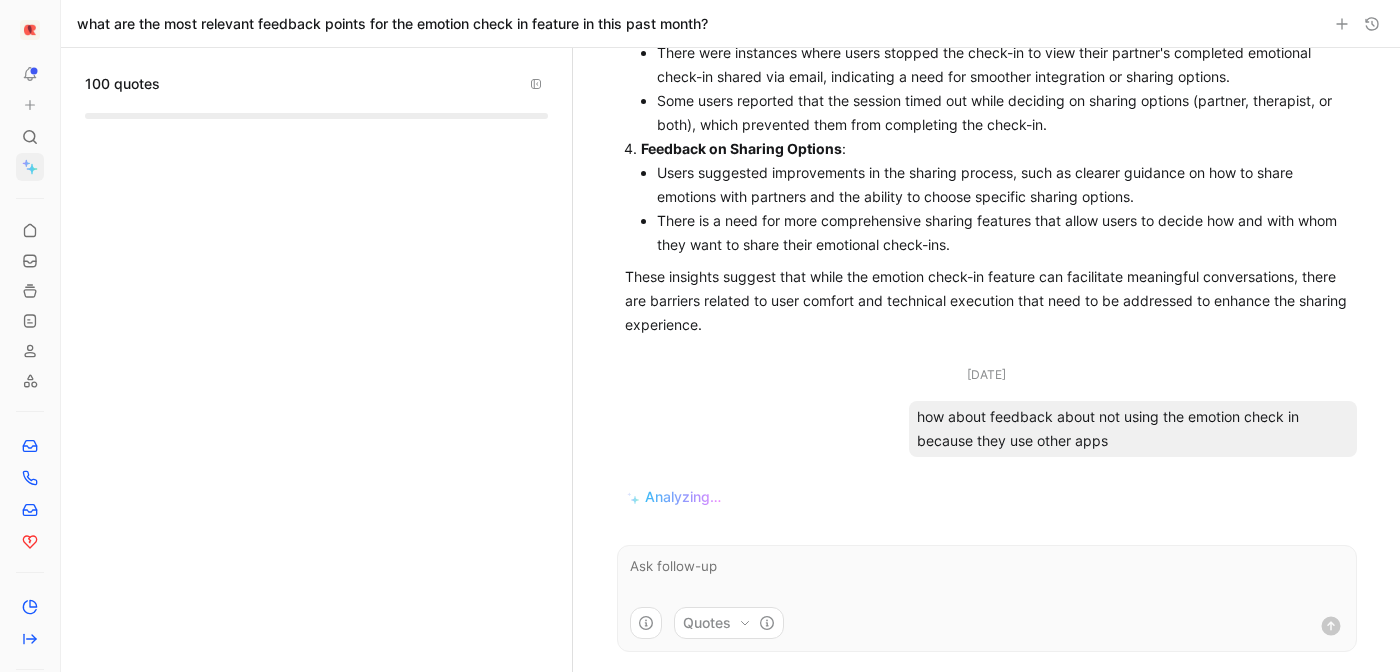 click on "Users suggested improvements in the sharing process, such as clearer guidance on how to share emotions with partners and the ability to choose specific sharing options." at bounding box center [1003, 185] 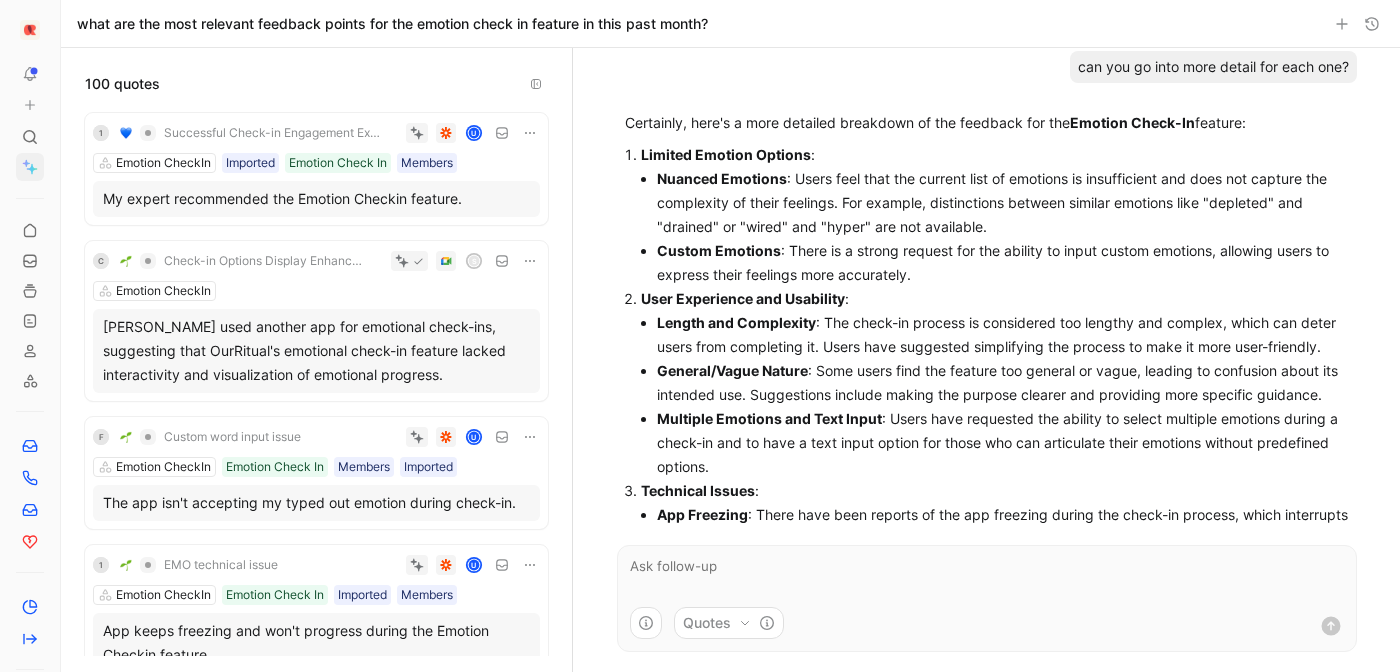 scroll, scrollTop: 759, scrollLeft: 0, axis: vertical 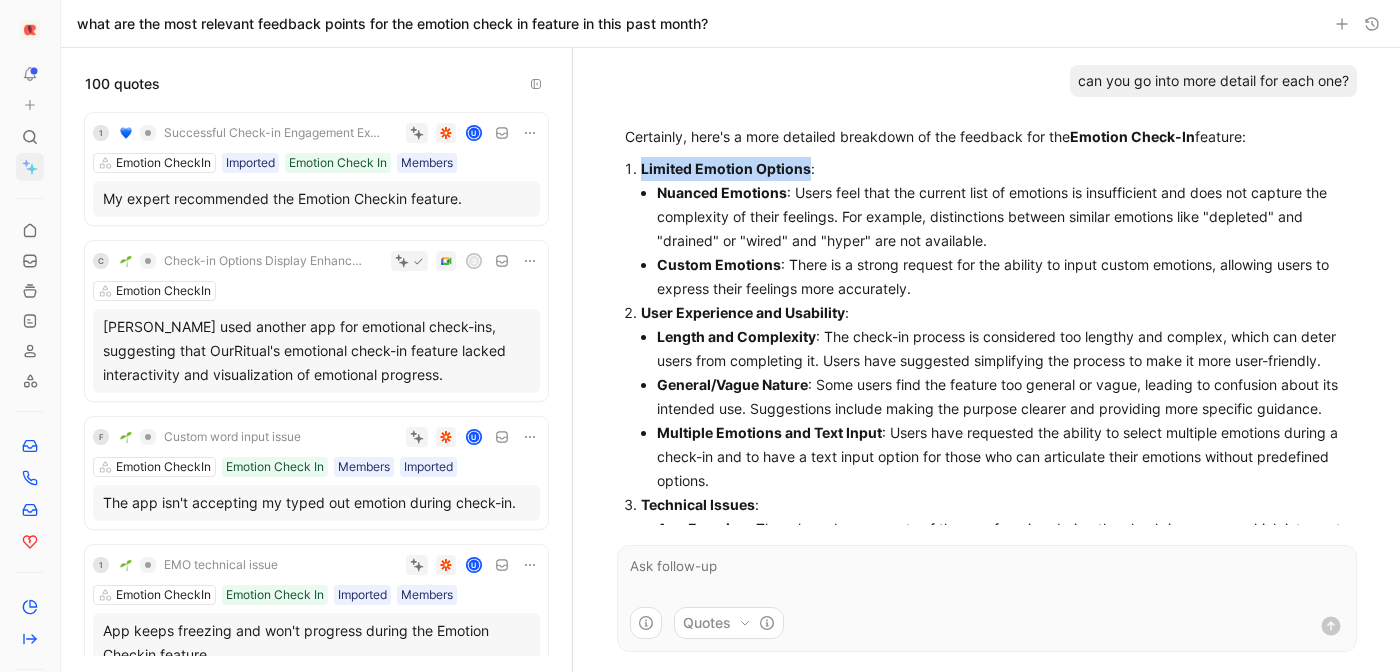 drag, startPoint x: 640, startPoint y: 169, endPoint x: 807, endPoint y: 166, distance: 167.02695 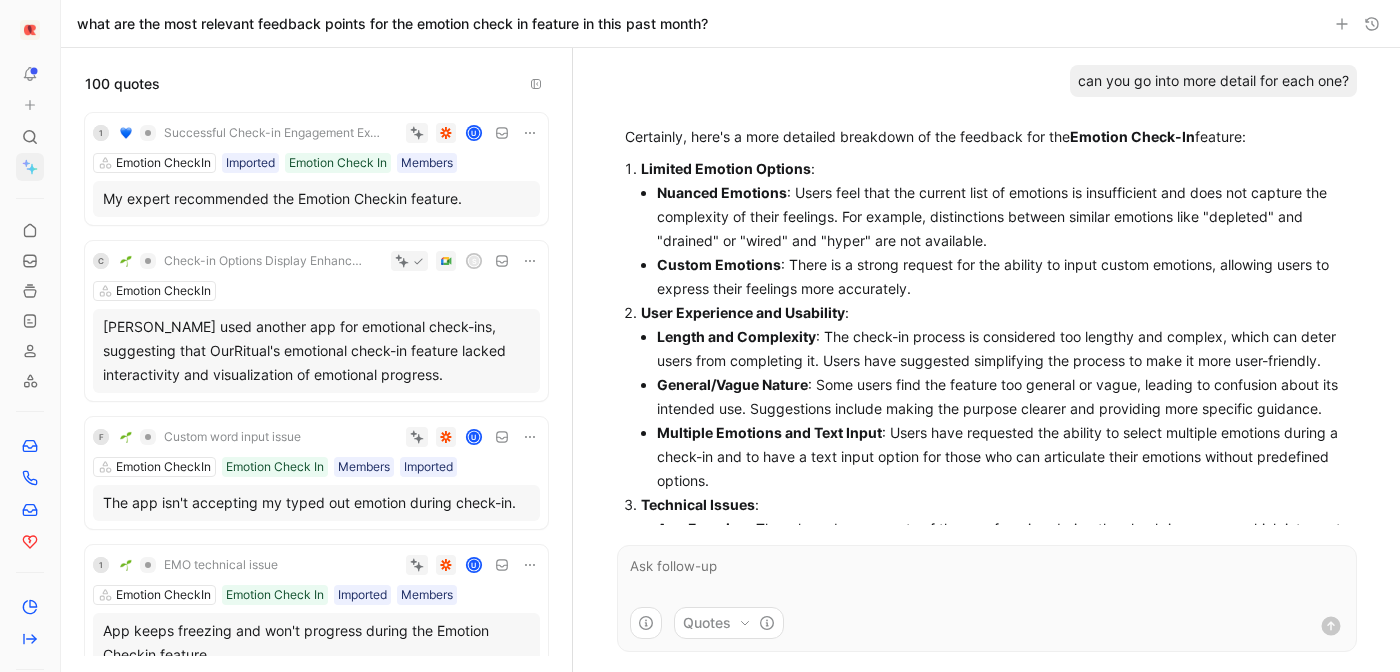 click on "Custom Emotions : There is a strong request for the ability to input custom emotions, allowing users to express their feelings more accurately." at bounding box center (1003, 277) 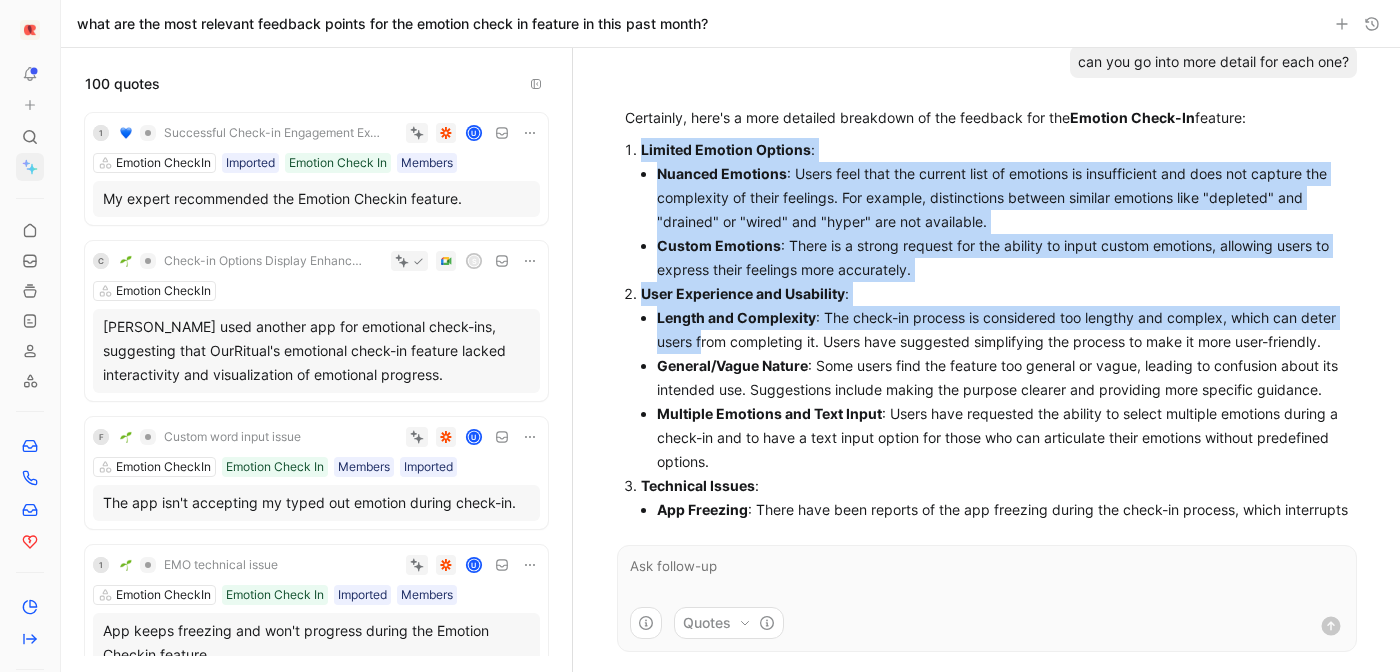 scroll, scrollTop: 742, scrollLeft: 0, axis: vertical 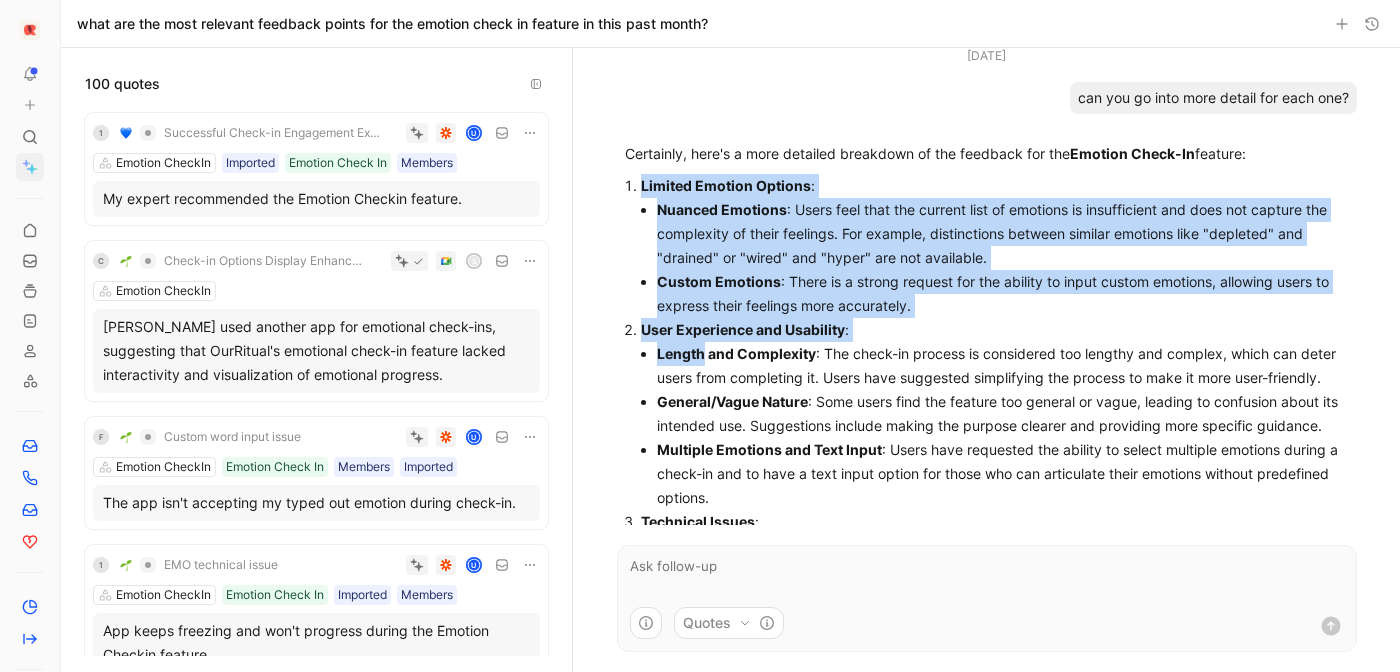 drag, startPoint x: 643, startPoint y: 165, endPoint x: 702, endPoint y: 349, distance: 193.22784 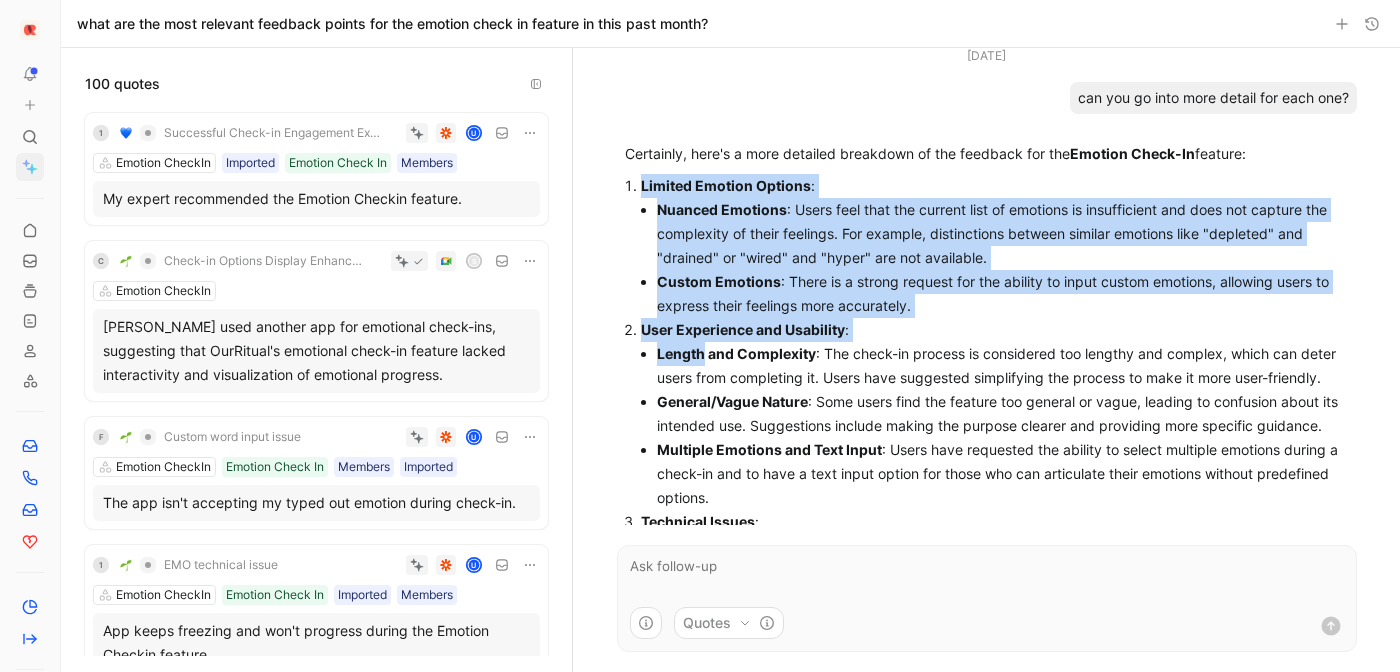 click on "Nuanced Emotions : Users feel that the current list of emotions is insufficient and does not capture the complexity of their feelings. For example, distinctions between similar emotions like "depleted" and "drained" or "wired" and "hyper" are not available." at bounding box center [1003, 234] 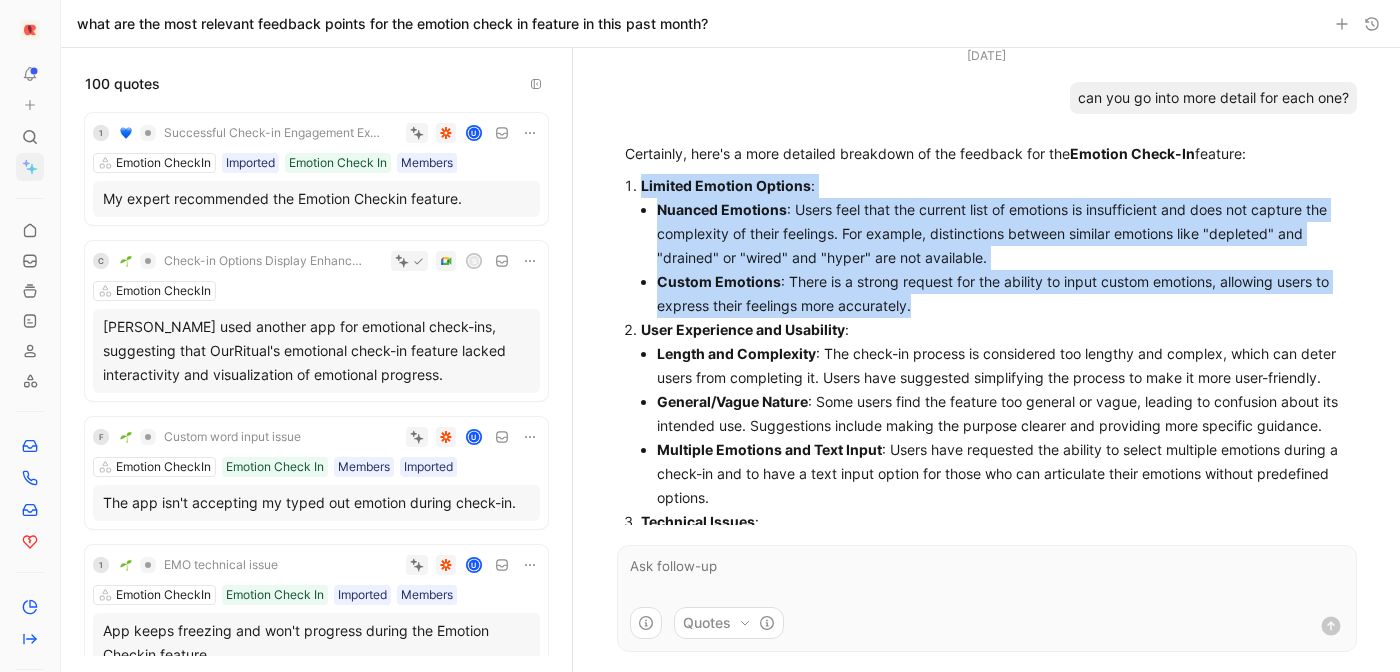 drag, startPoint x: 639, startPoint y: 182, endPoint x: 944, endPoint y: 312, distance: 331.5494 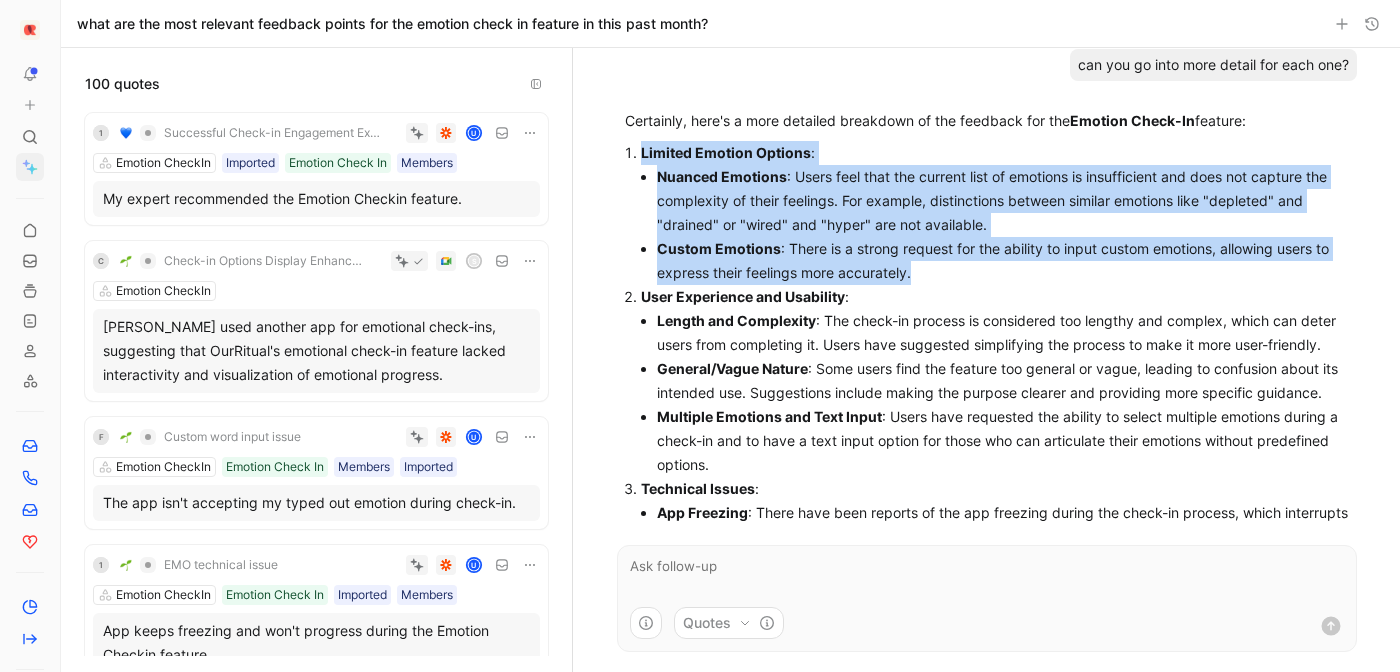 scroll, scrollTop: 815, scrollLeft: 0, axis: vertical 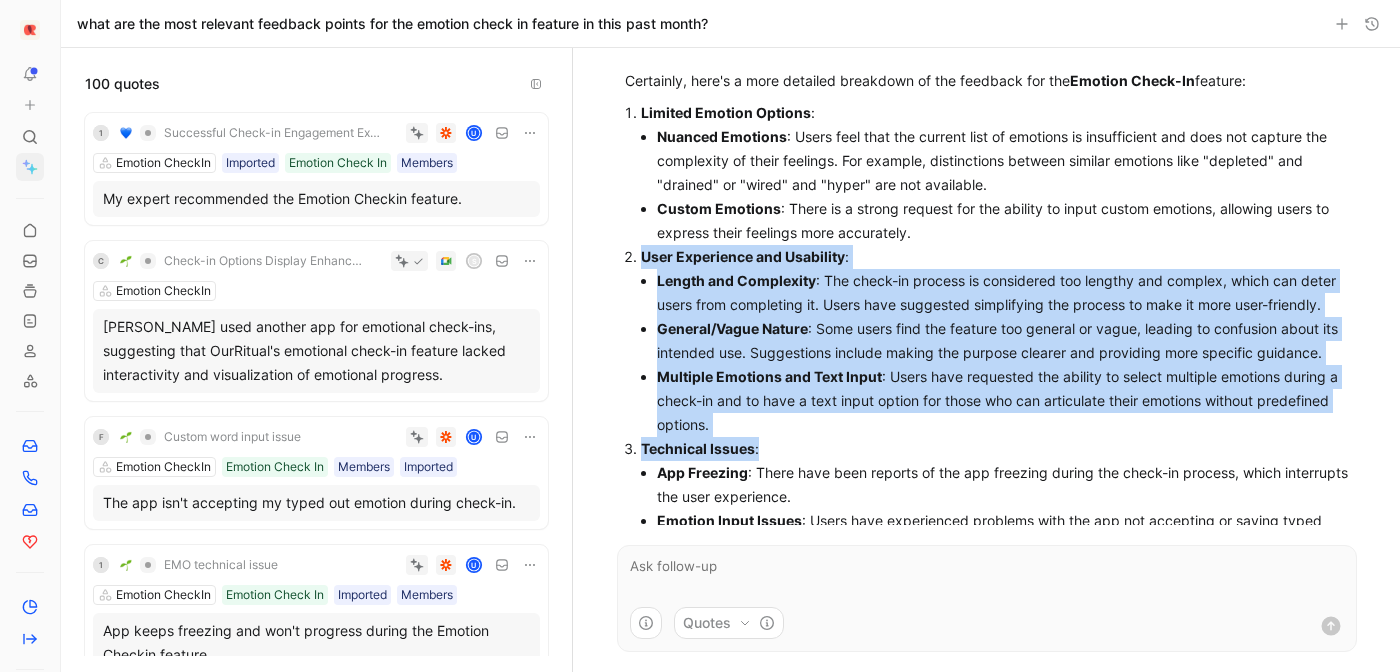 drag, startPoint x: 643, startPoint y: 253, endPoint x: 771, endPoint y: 436, distance: 223.32263 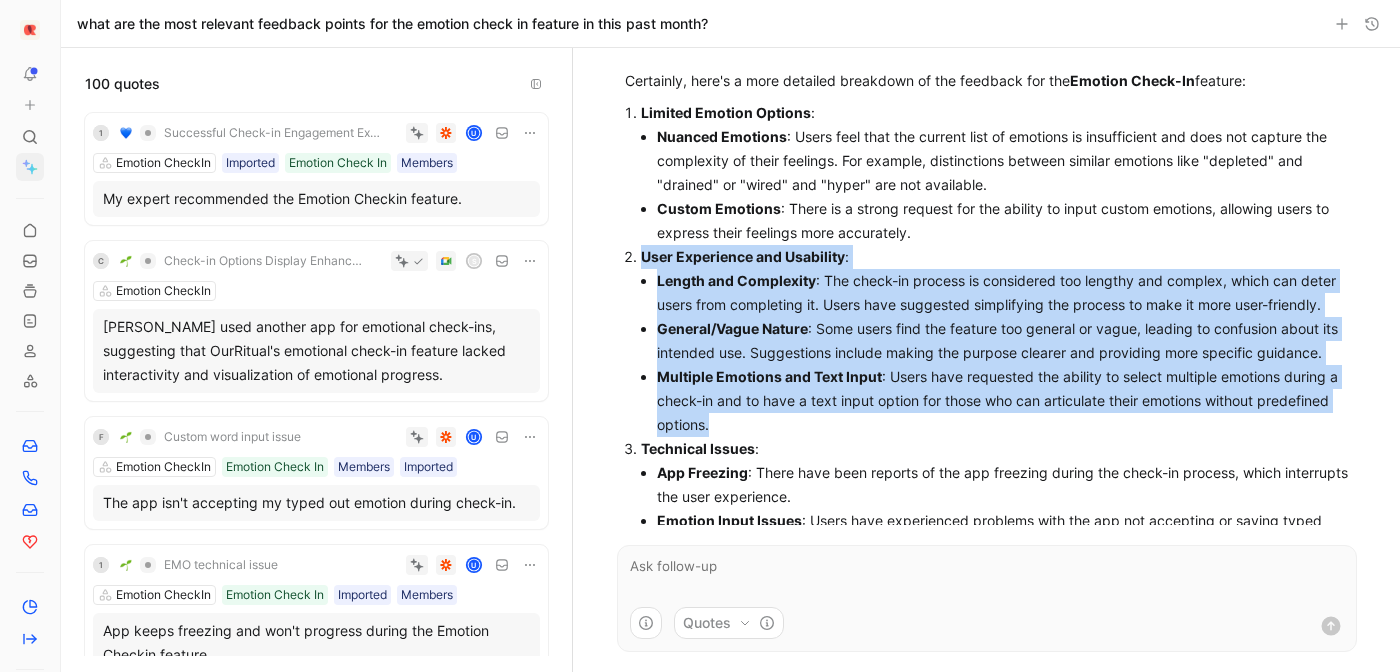 drag, startPoint x: 720, startPoint y: 427, endPoint x: 632, endPoint y: 253, distance: 194.98718 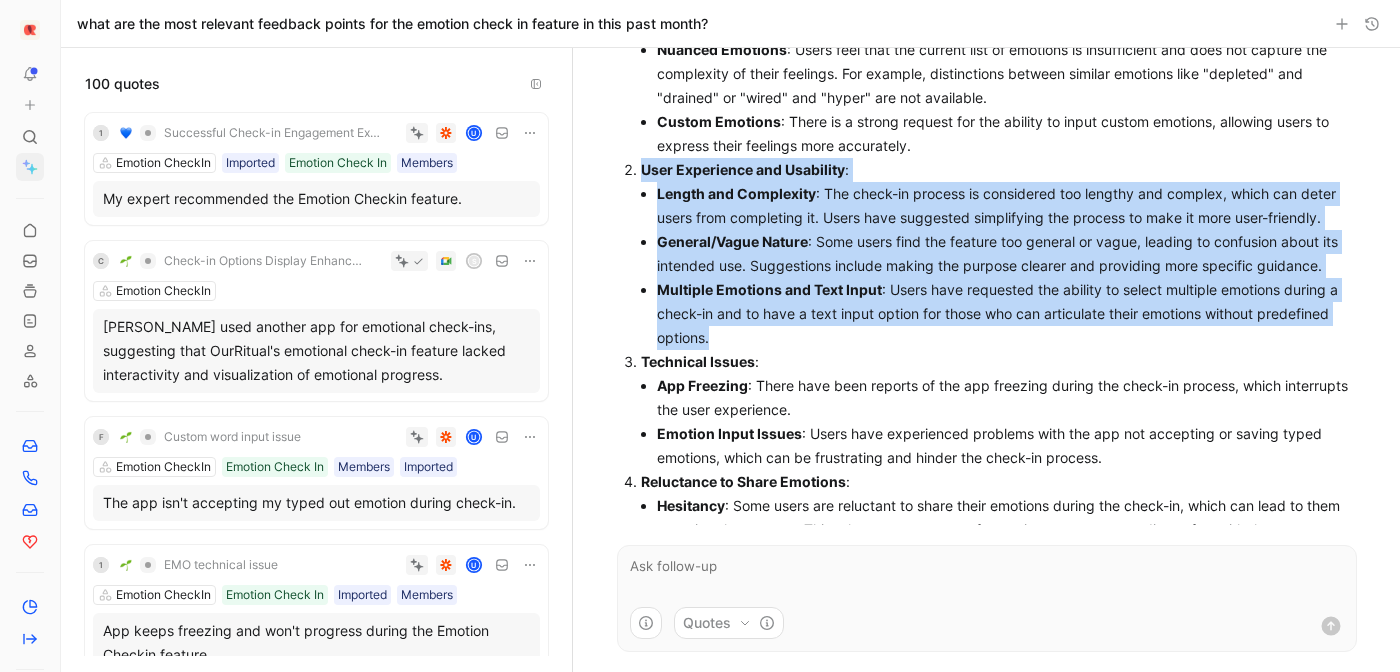 scroll, scrollTop: 1015, scrollLeft: 0, axis: vertical 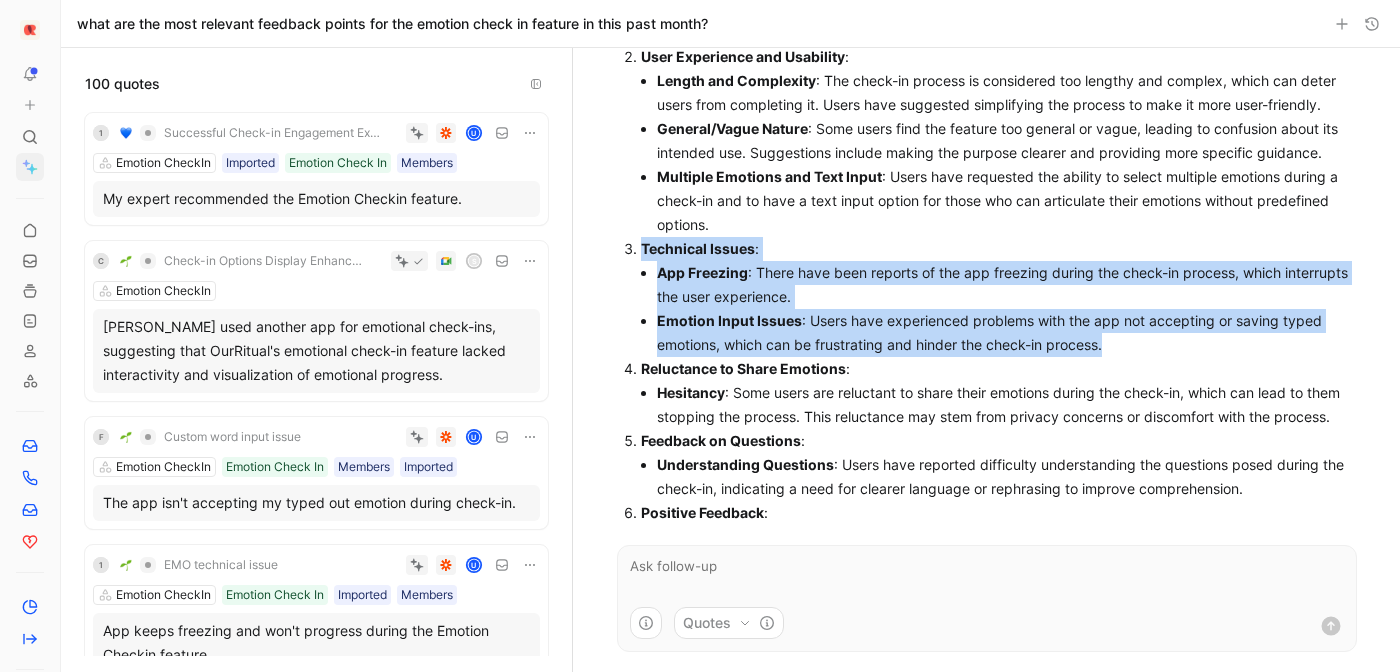 drag, startPoint x: 641, startPoint y: 249, endPoint x: 1113, endPoint y: 348, distance: 482.27066 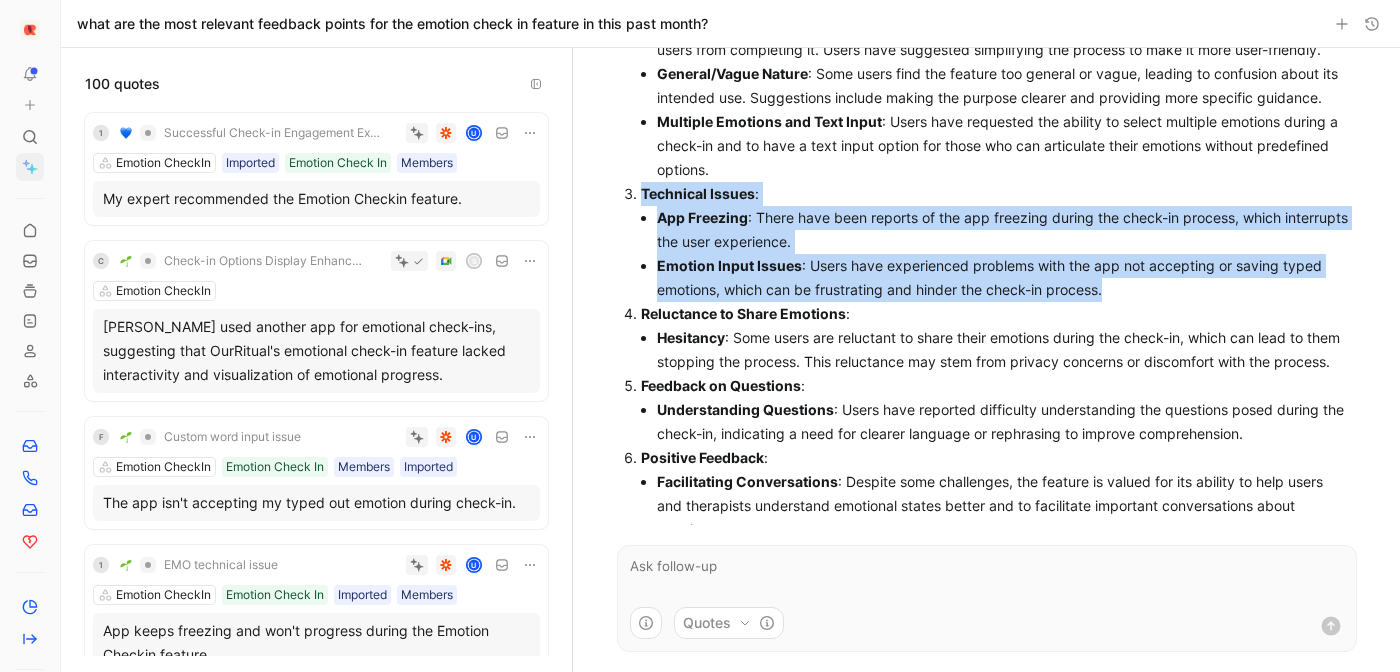 scroll, scrollTop: 1123, scrollLeft: 0, axis: vertical 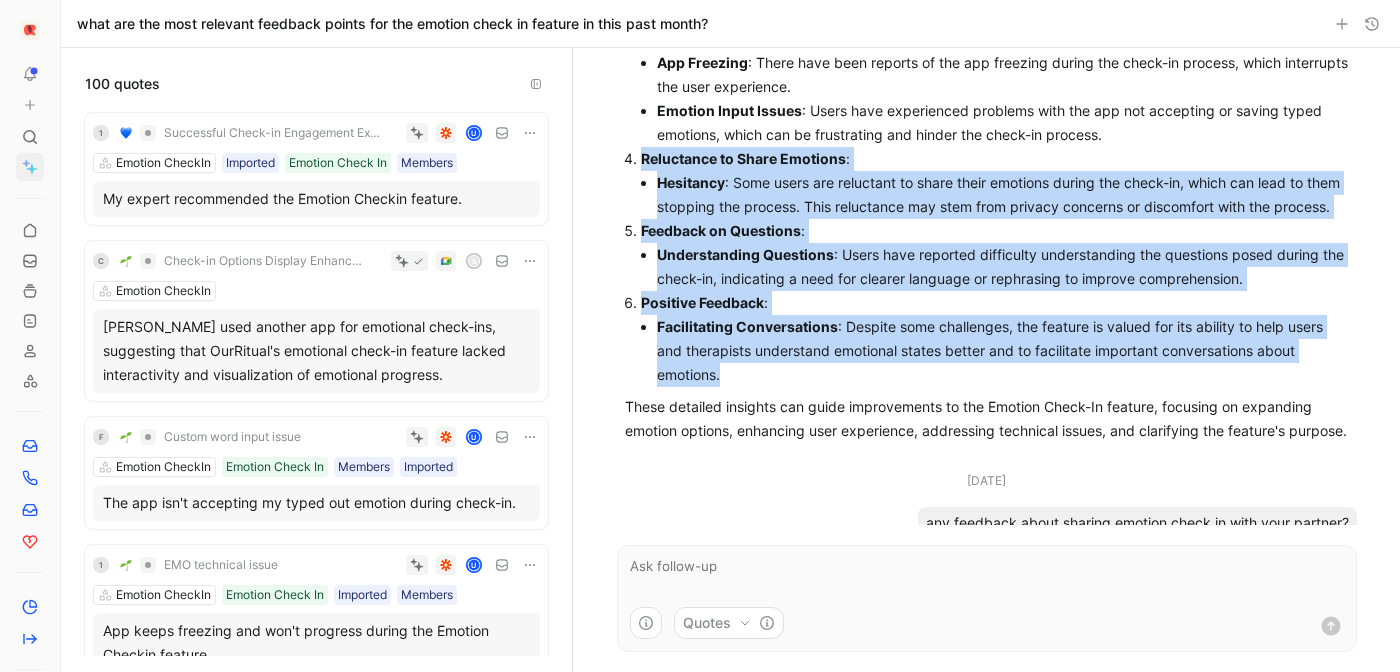 drag, startPoint x: 637, startPoint y: 254, endPoint x: 739, endPoint y: 408, distance: 184.716 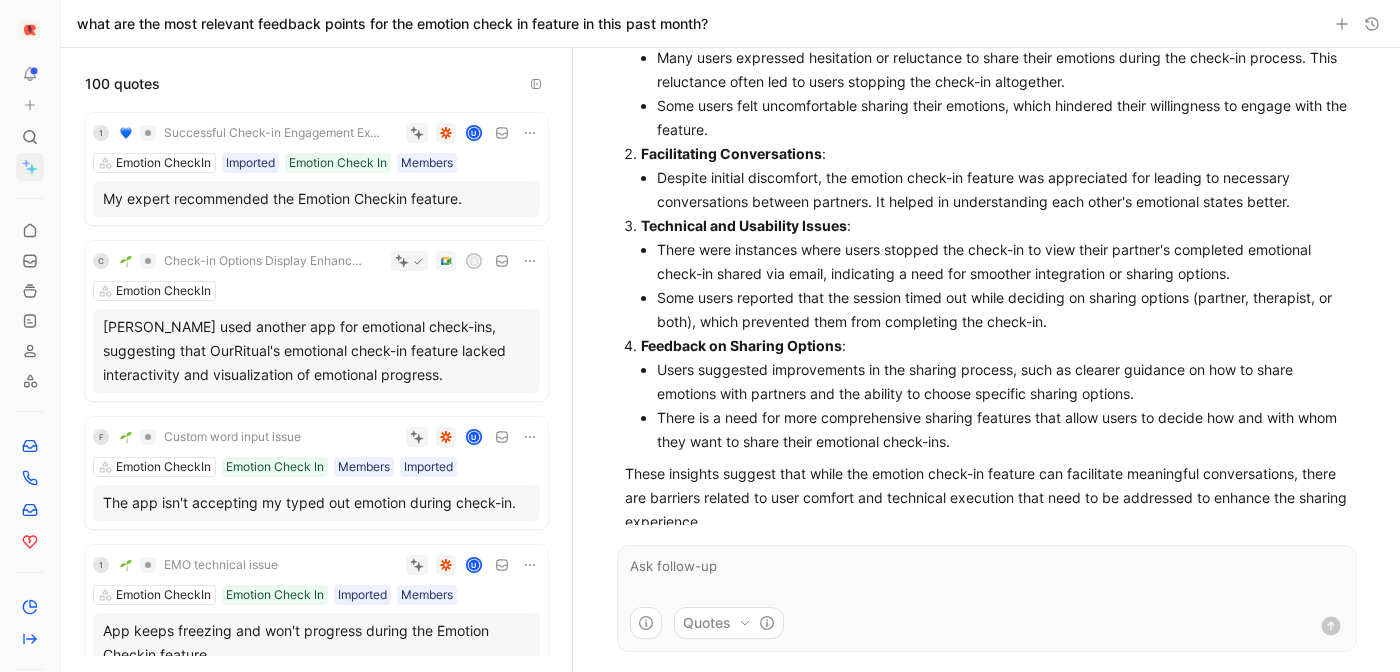 scroll, scrollTop: 1808, scrollLeft: 0, axis: vertical 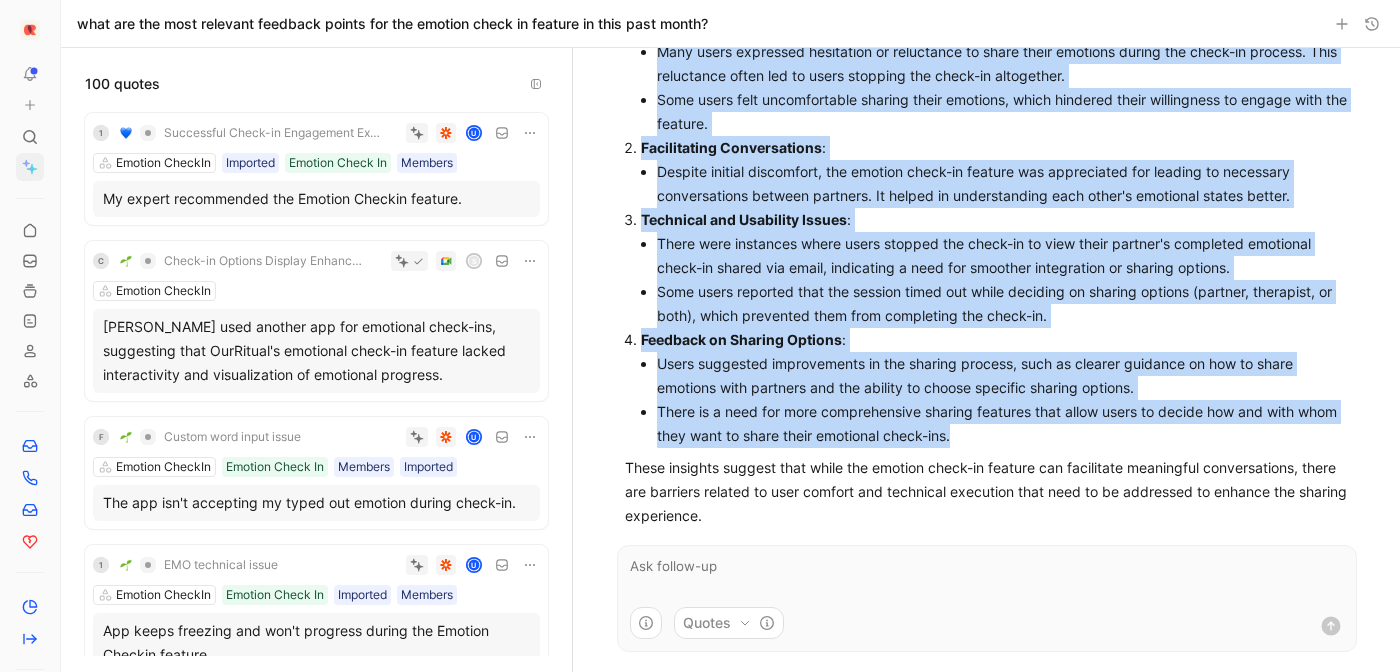 drag, startPoint x: 641, startPoint y: 74, endPoint x: 1021, endPoint y: 494, distance: 566.3921 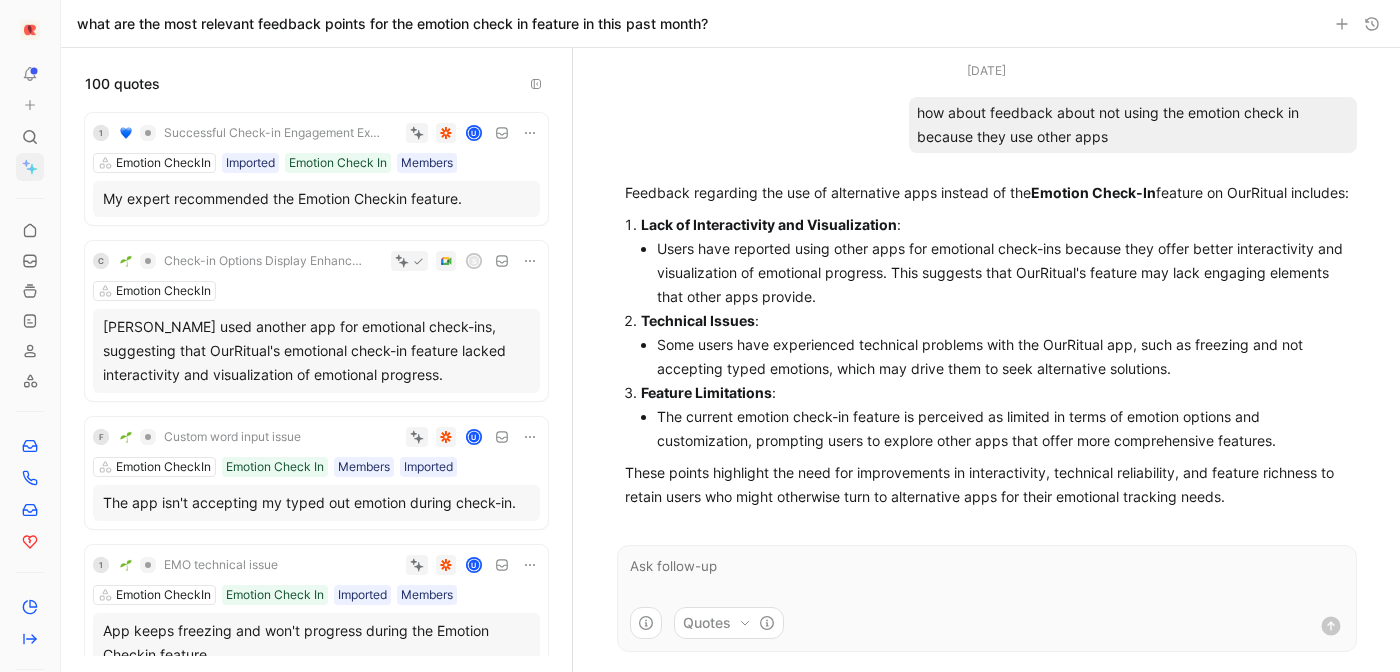 scroll, scrollTop: 2375, scrollLeft: 0, axis: vertical 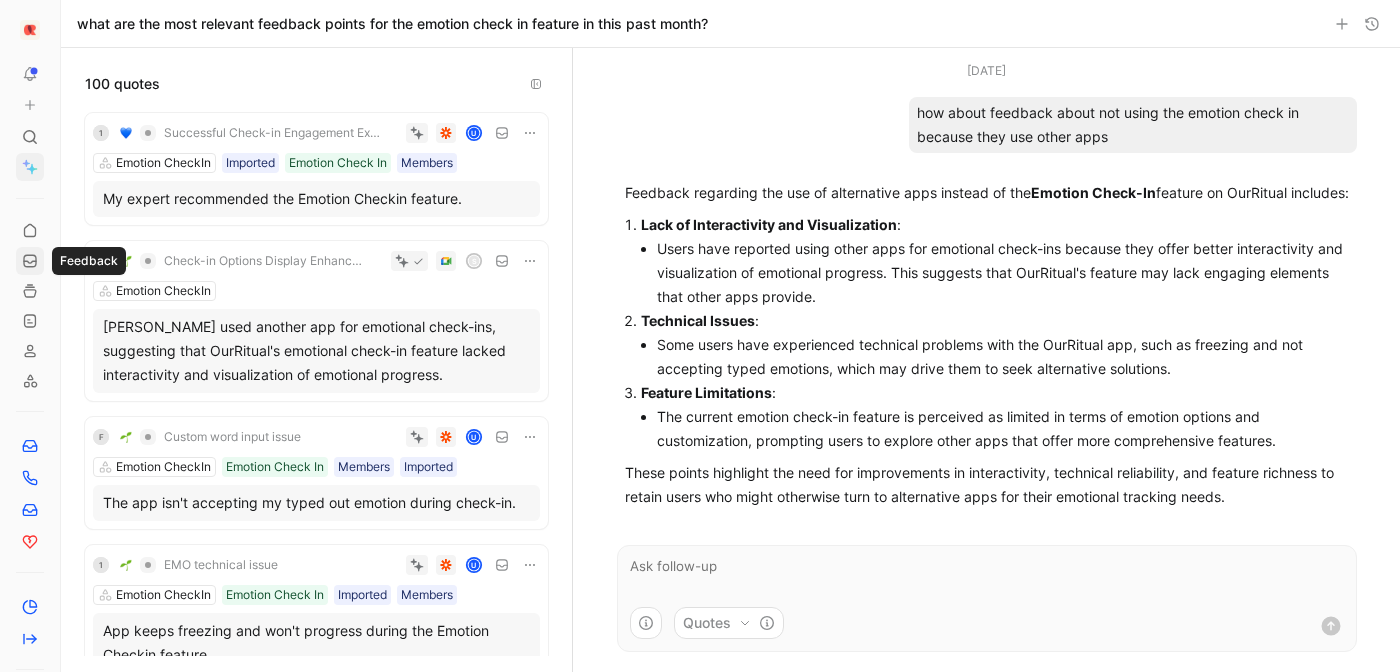 click at bounding box center (30, 261) 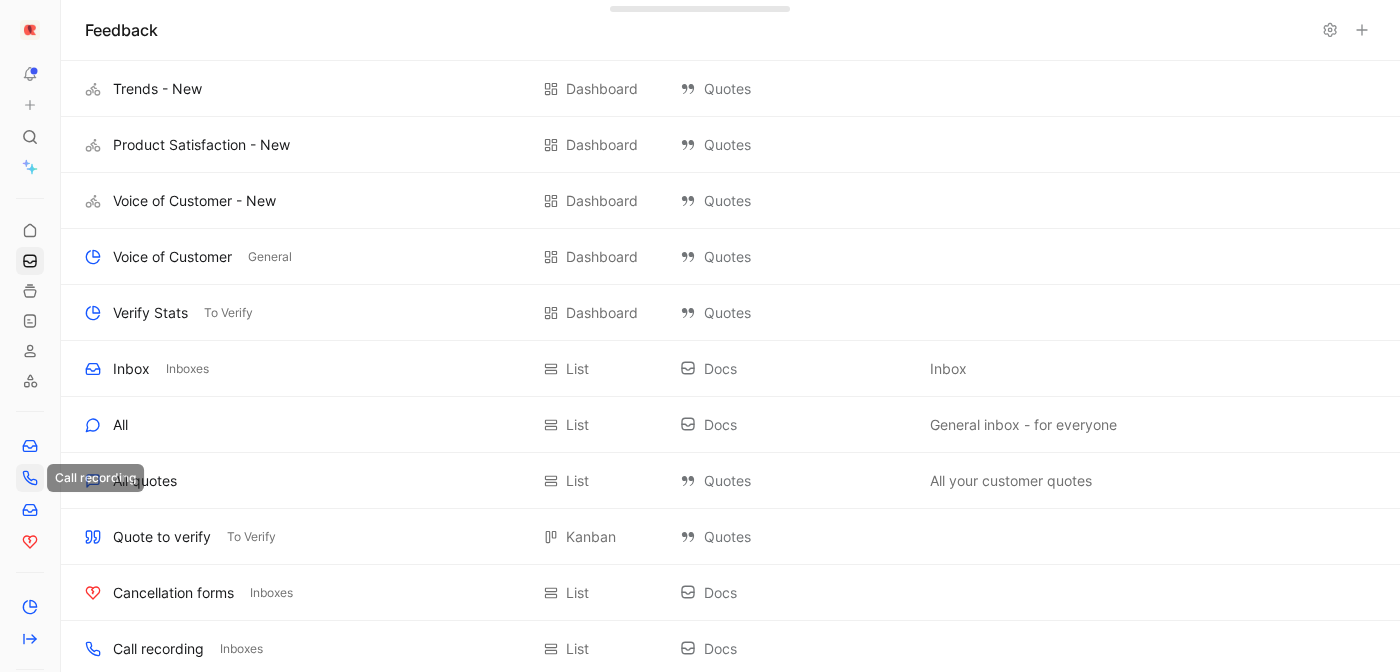 click 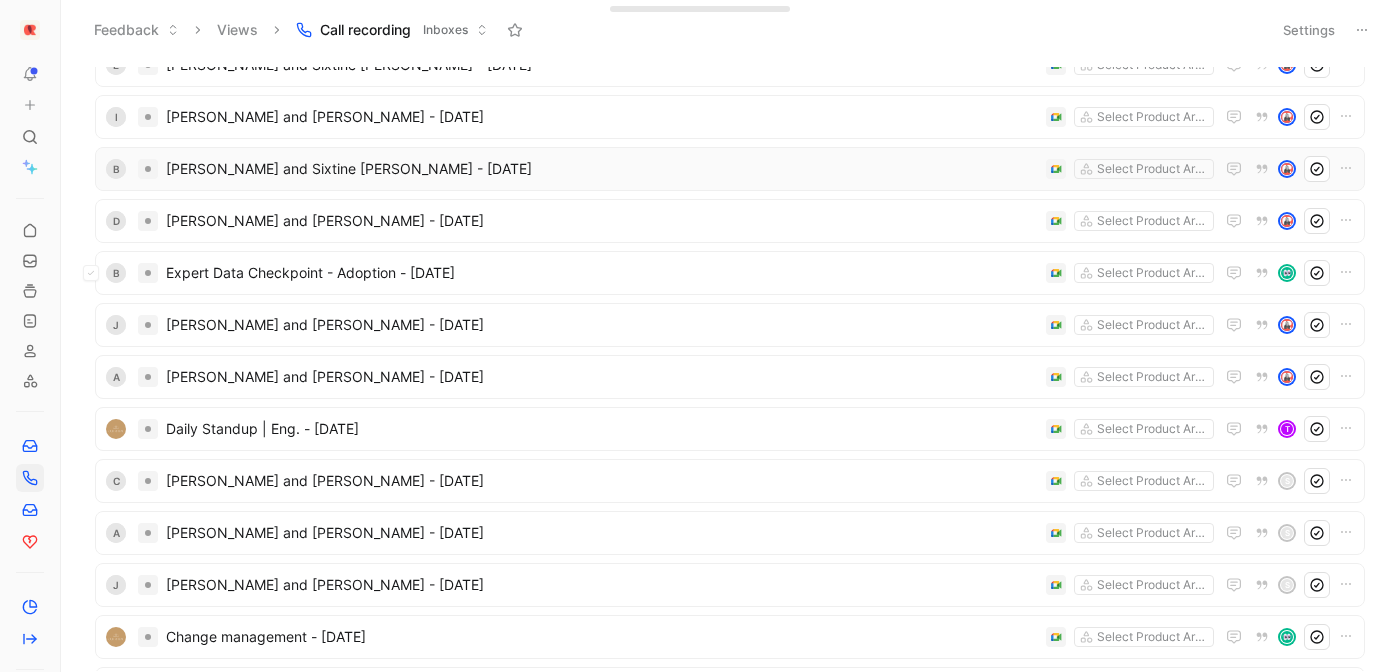 scroll, scrollTop: 453, scrollLeft: 0, axis: vertical 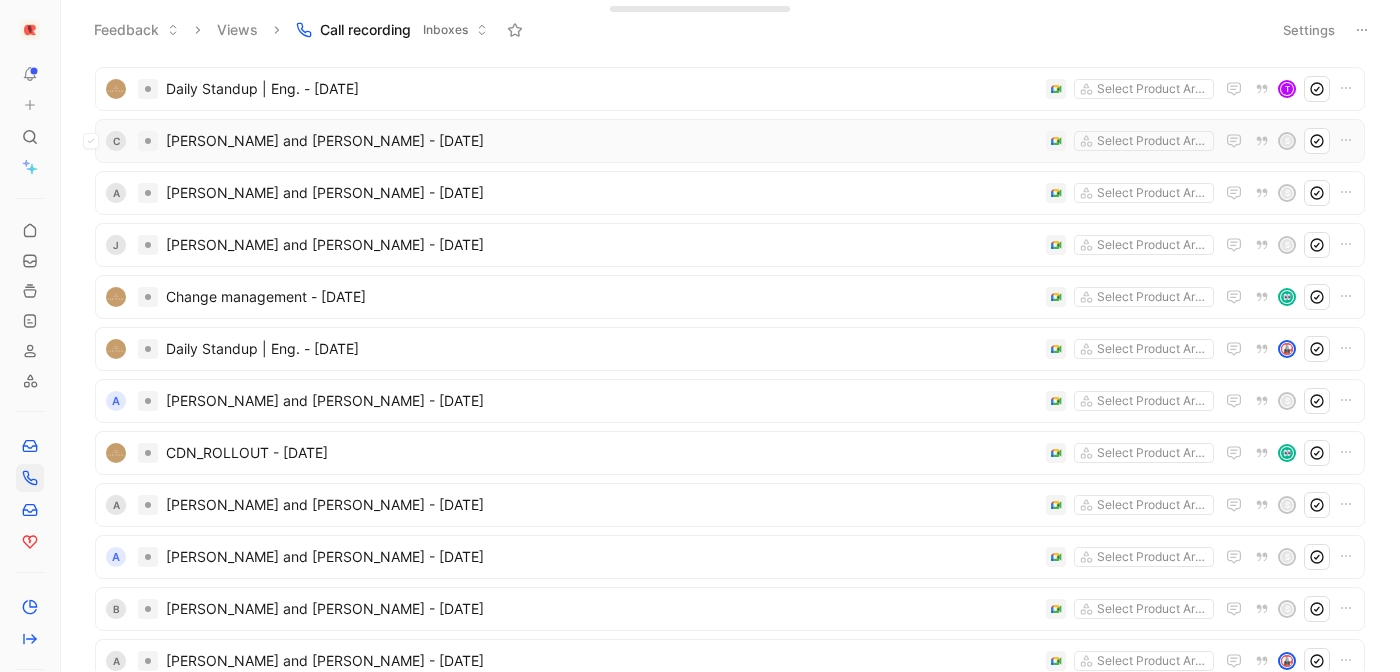 click on "[PERSON_NAME] and [PERSON_NAME] - [DATE]" at bounding box center (602, 141) 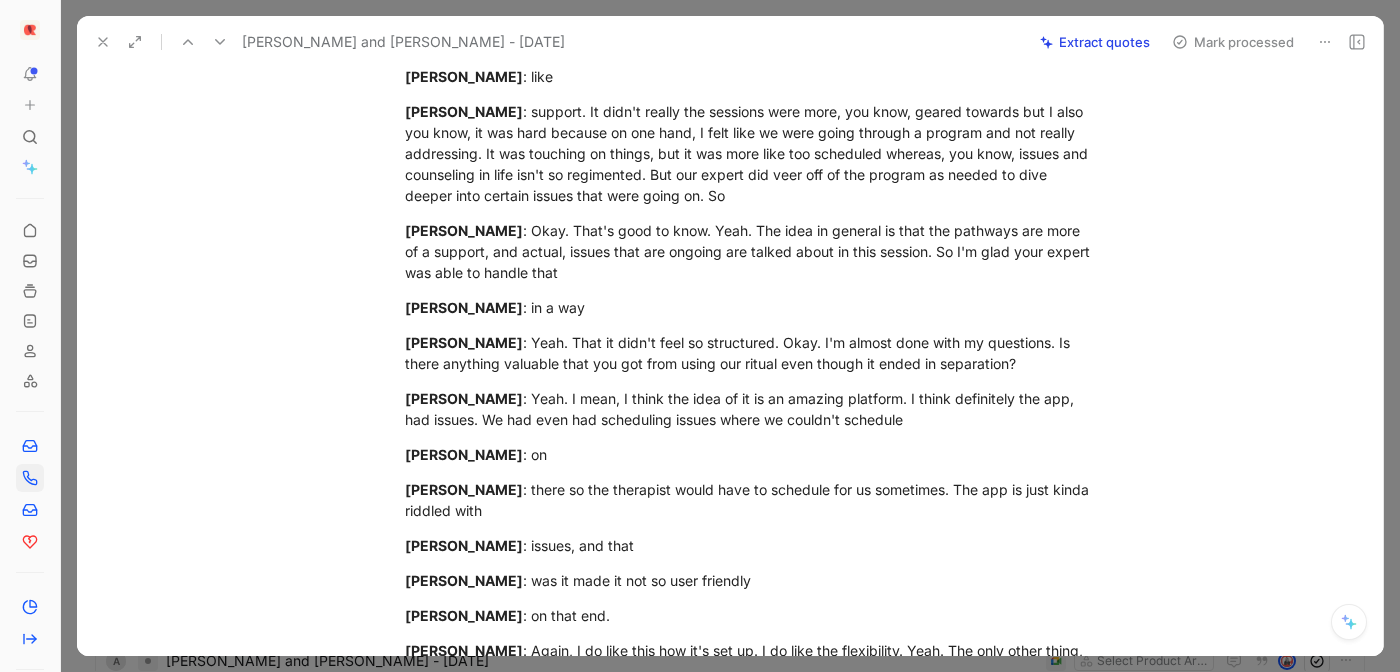 scroll, scrollTop: 3057, scrollLeft: 0, axis: vertical 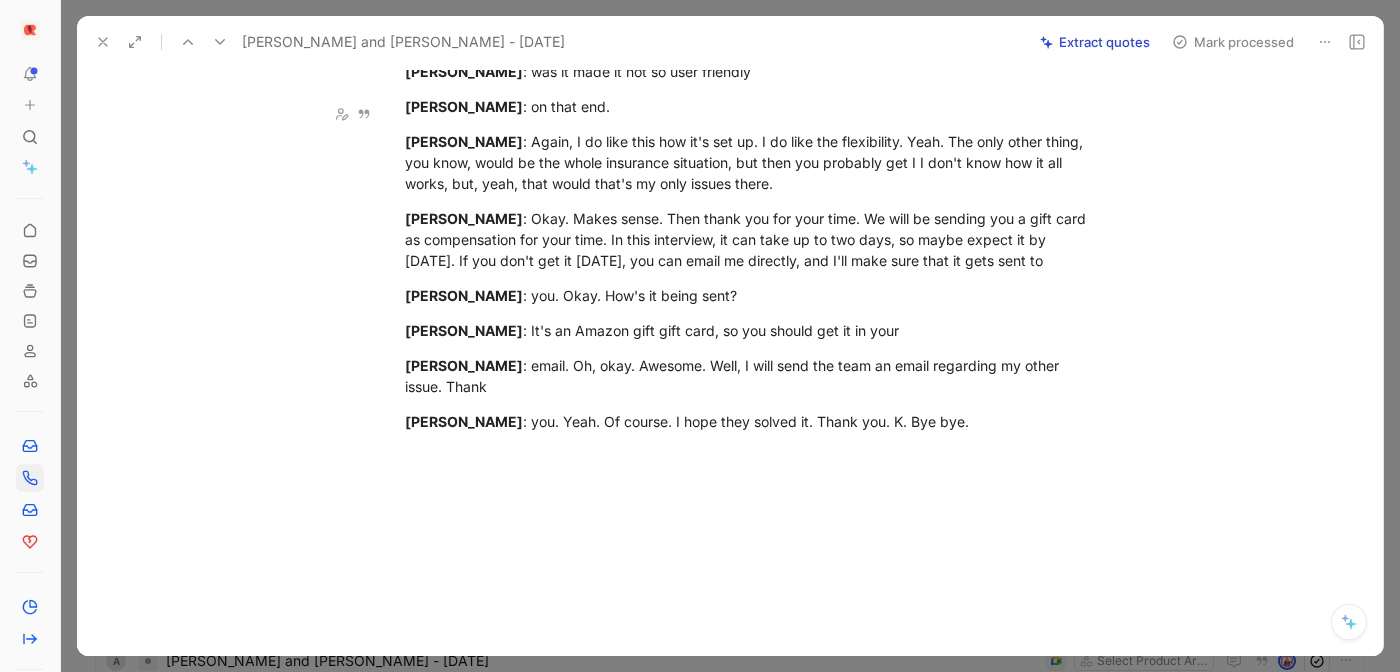 click 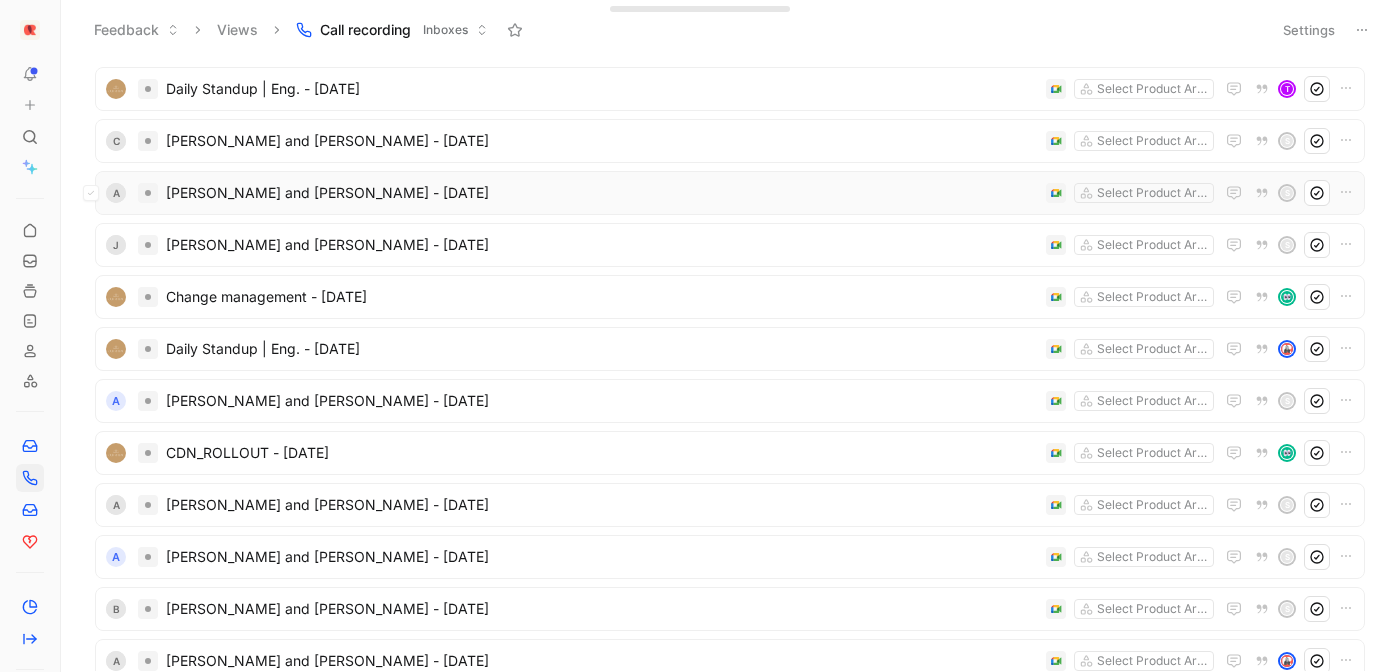 click on "[PERSON_NAME] and [PERSON_NAME] - [DATE]" at bounding box center (602, 193) 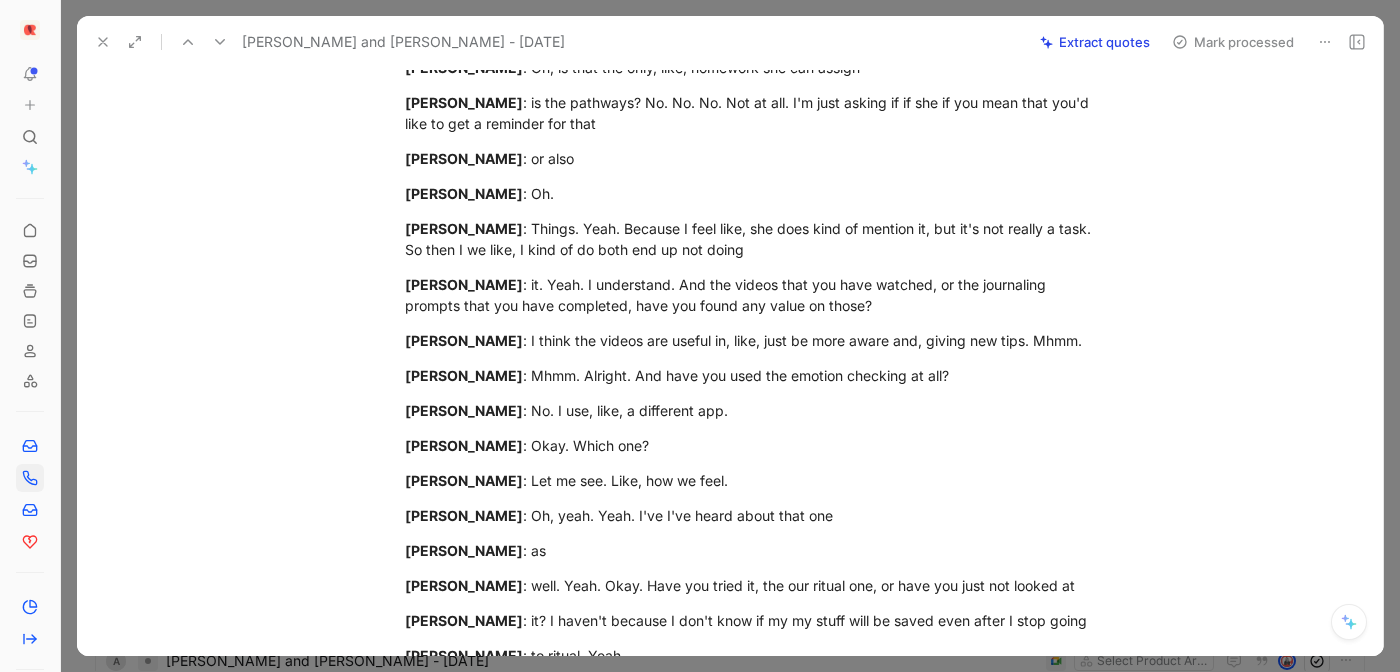 scroll, scrollTop: 2029, scrollLeft: 0, axis: vertical 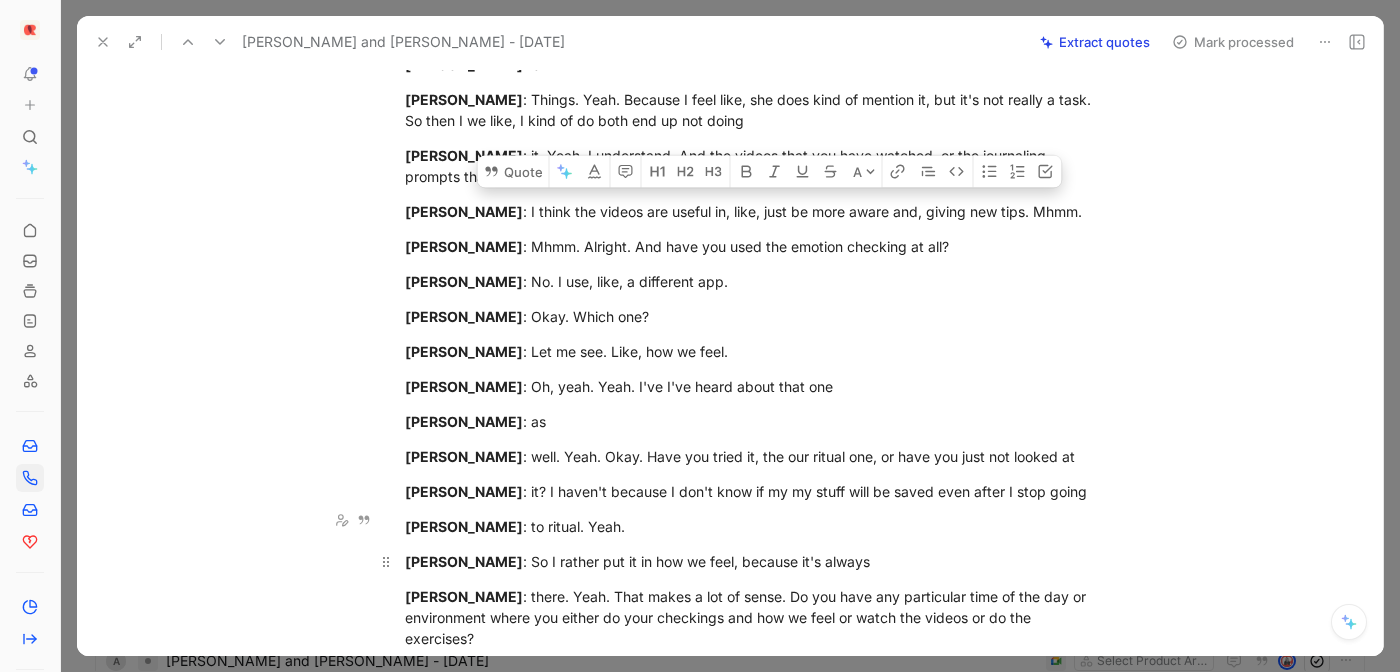 drag, startPoint x: 687, startPoint y: 309, endPoint x: 909, endPoint y: 515, distance: 302.8531 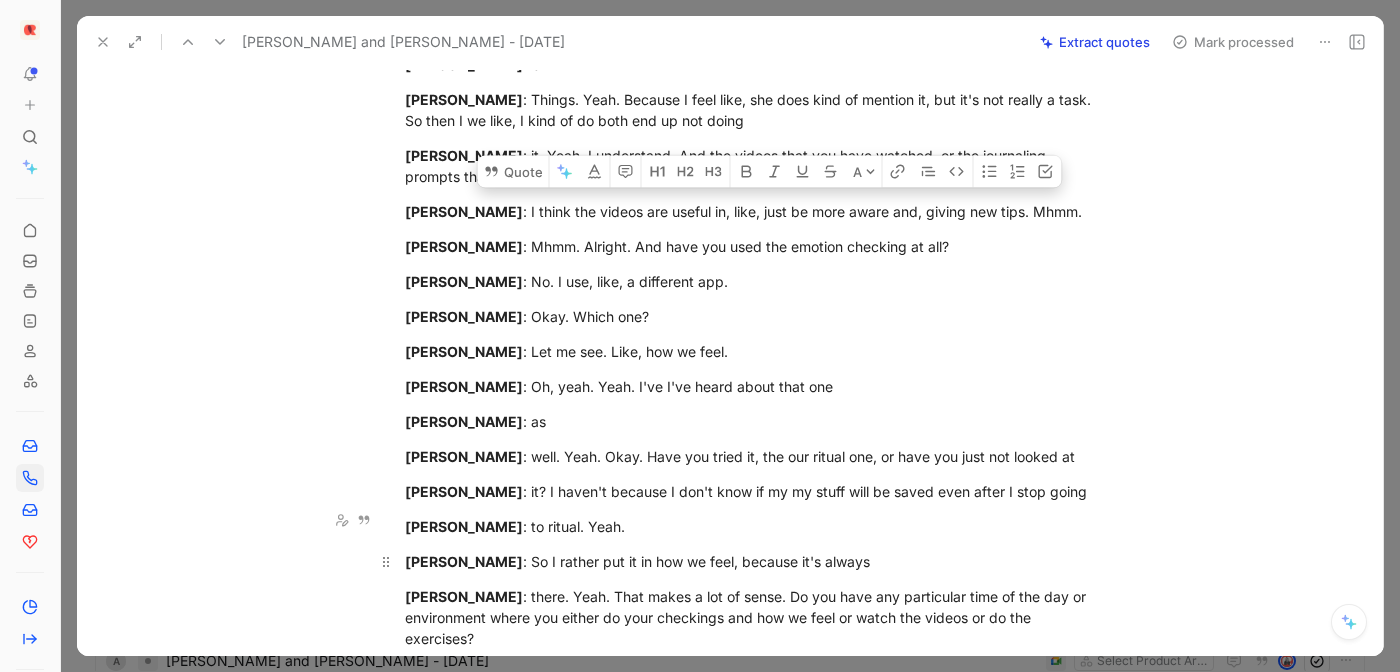 click on "Video Player is loading. Play Video Play Mute Current Time  0:00 / Duration  6:20 Loaded :  11.68% 0:00 Stream Type  LIVE Seek to live, currently behind live LIVE Remaining Time  - 6:20   1.5x Playback Rate 2x 1.75x 1.5x , selected 1.25x 1x 0.75x 0.5x 0.25x Descriptions descriptions off , selected Captions captions off , selected Audio Track Fullscreen This is a modal window. Overall Summary The feedback session involved a conversation between [PERSON_NAME] and [PERSON_NAME] regarding their experience with a therapy service. [PERSON_NAME] shared that they were added to meetings without considering alternatives and had no hesitations before starting the service. They were matched with a therapist they liked and felt comfortable with. The session concluded with [PERSON_NAME] informing [PERSON_NAME] about a gift card as compensation for the interview, which would be sent [DATE]. Transcript: [PERSON_NAME] : And then he just added me to [PERSON_NAME] [PERSON_NAME] [PERSON_NAME] : Okay." at bounding box center [751, -181] 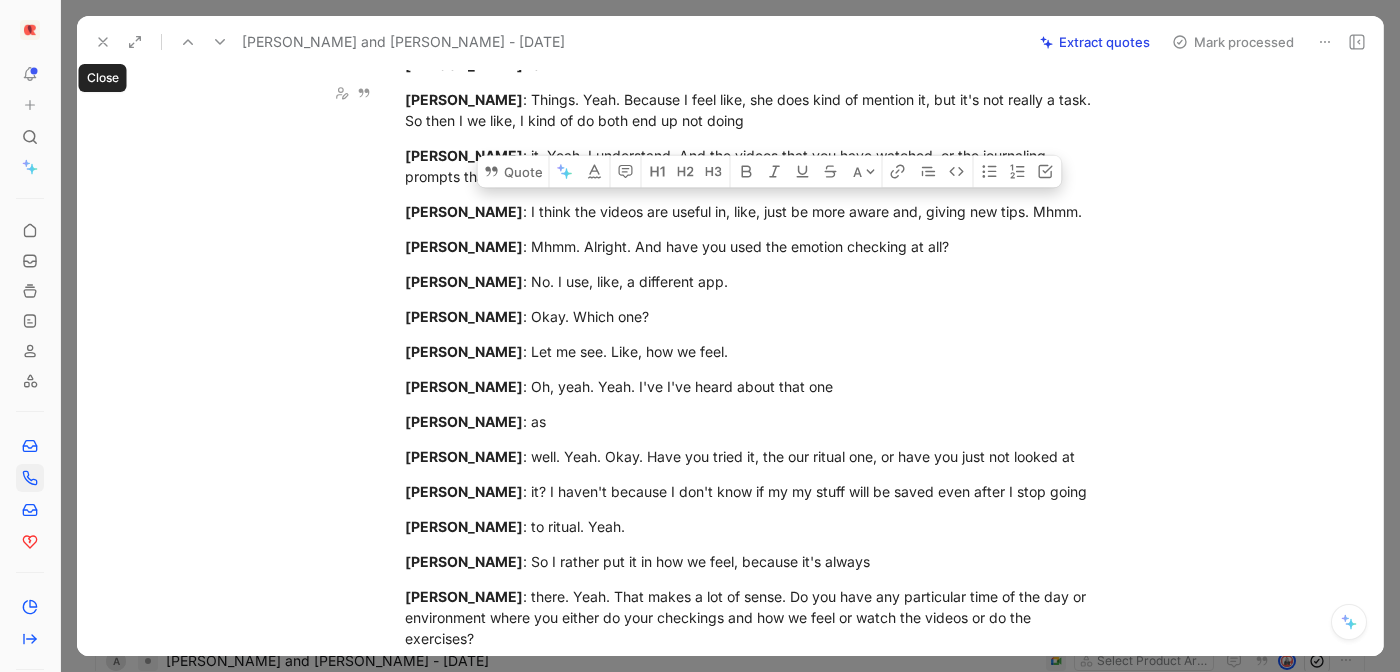 click at bounding box center [103, 42] 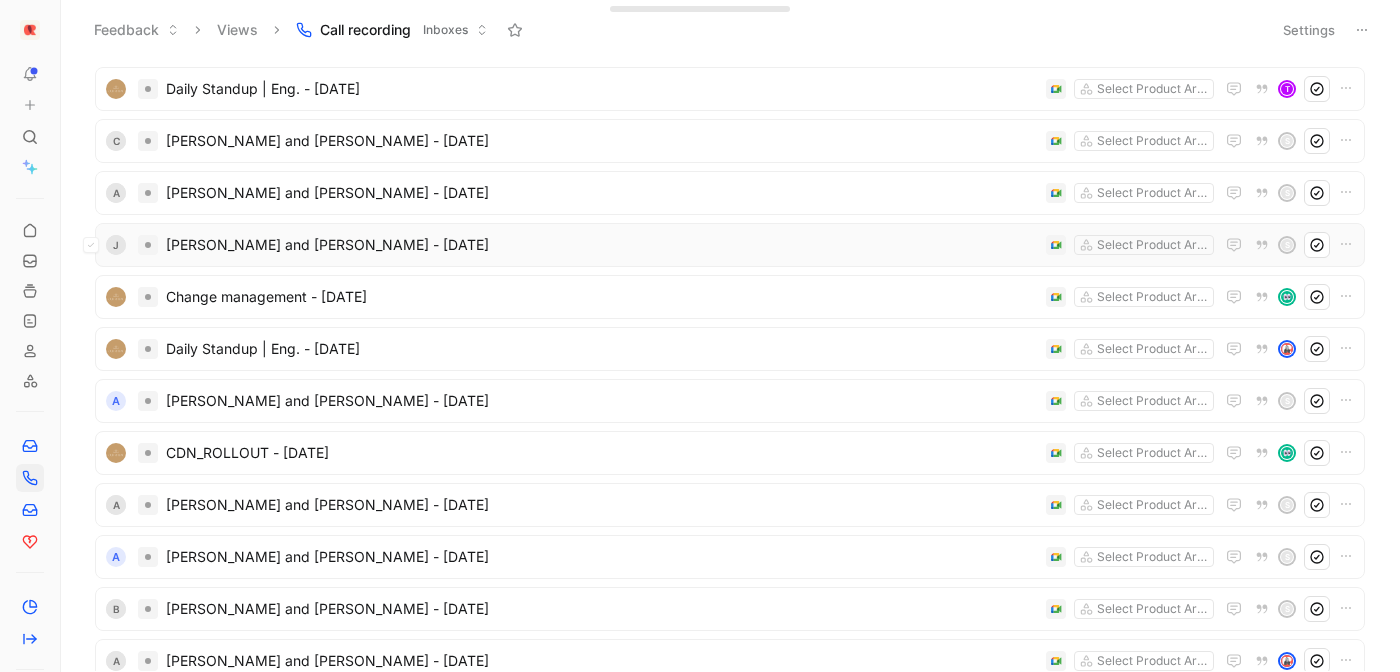 click on "[PERSON_NAME] and [PERSON_NAME] - [DATE]" at bounding box center (602, 245) 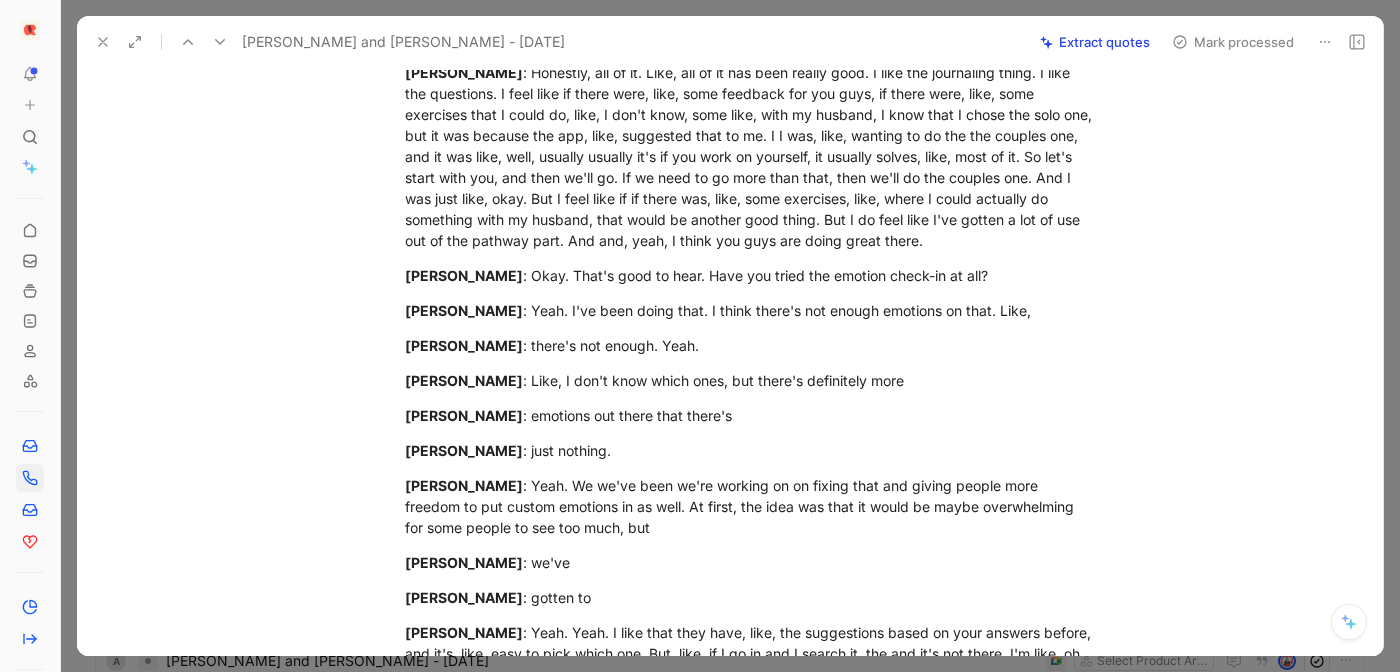 scroll, scrollTop: 3187, scrollLeft: 0, axis: vertical 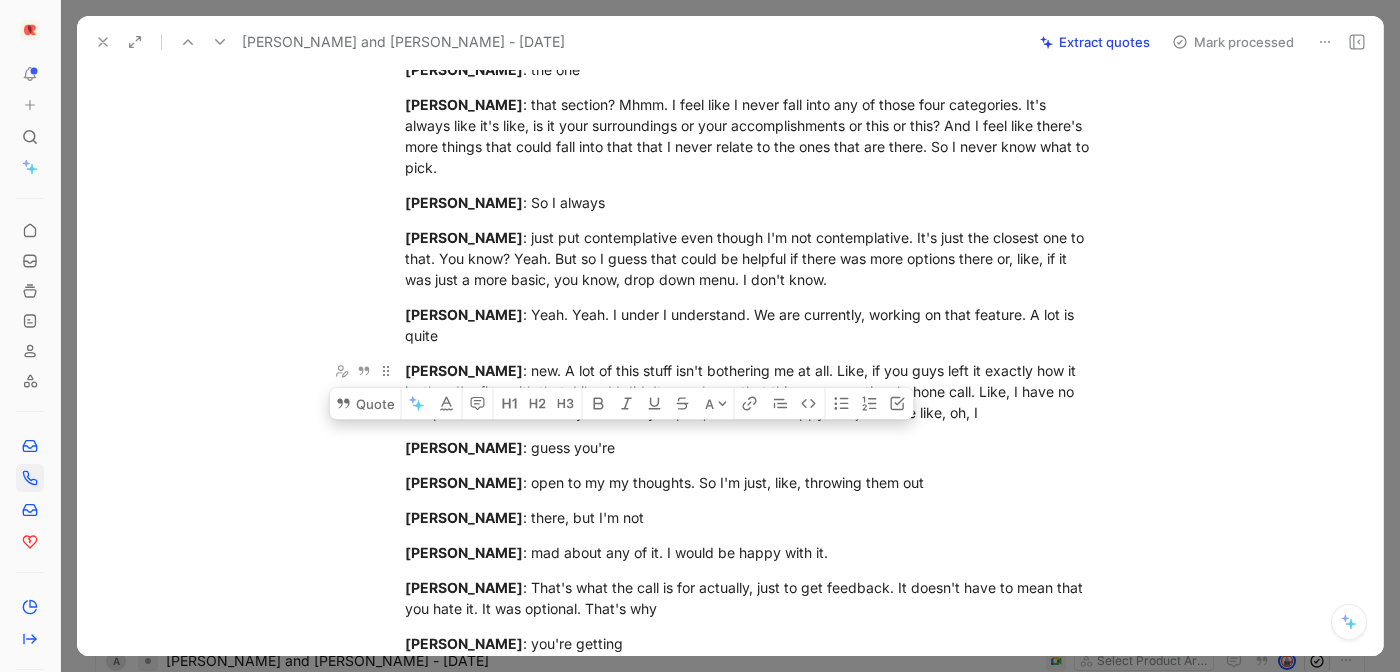 drag, startPoint x: 409, startPoint y: 262, endPoint x: 835, endPoint y: 364, distance: 438.0411 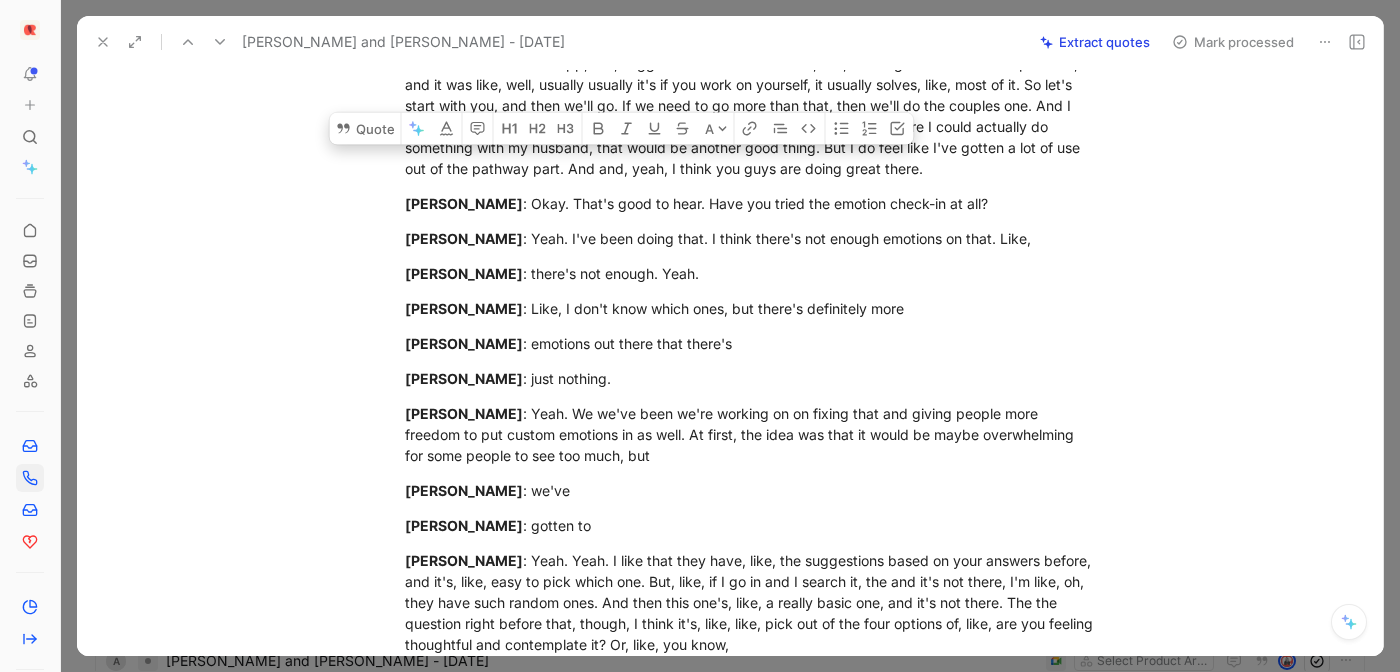 scroll, scrollTop: 3251, scrollLeft: 0, axis: vertical 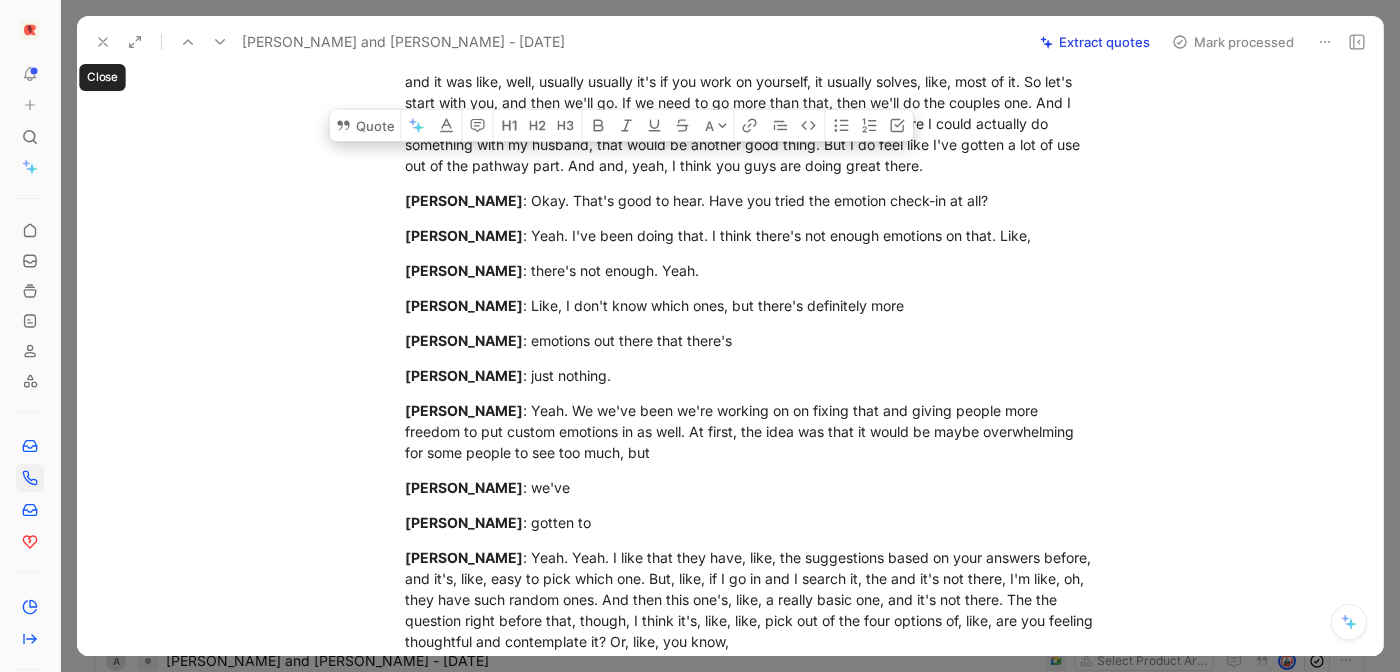 click 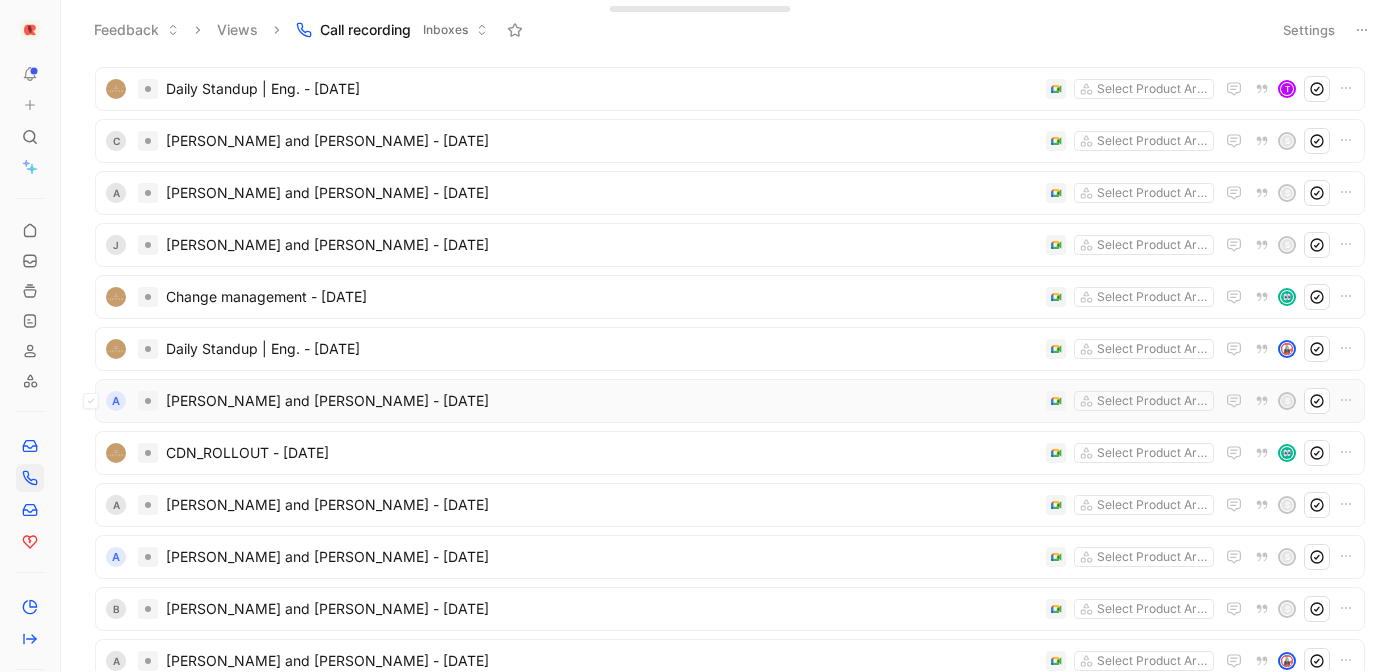 click on "[PERSON_NAME] and [PERSON_NAME] - [DATE]" at bounding box center [602, 401] 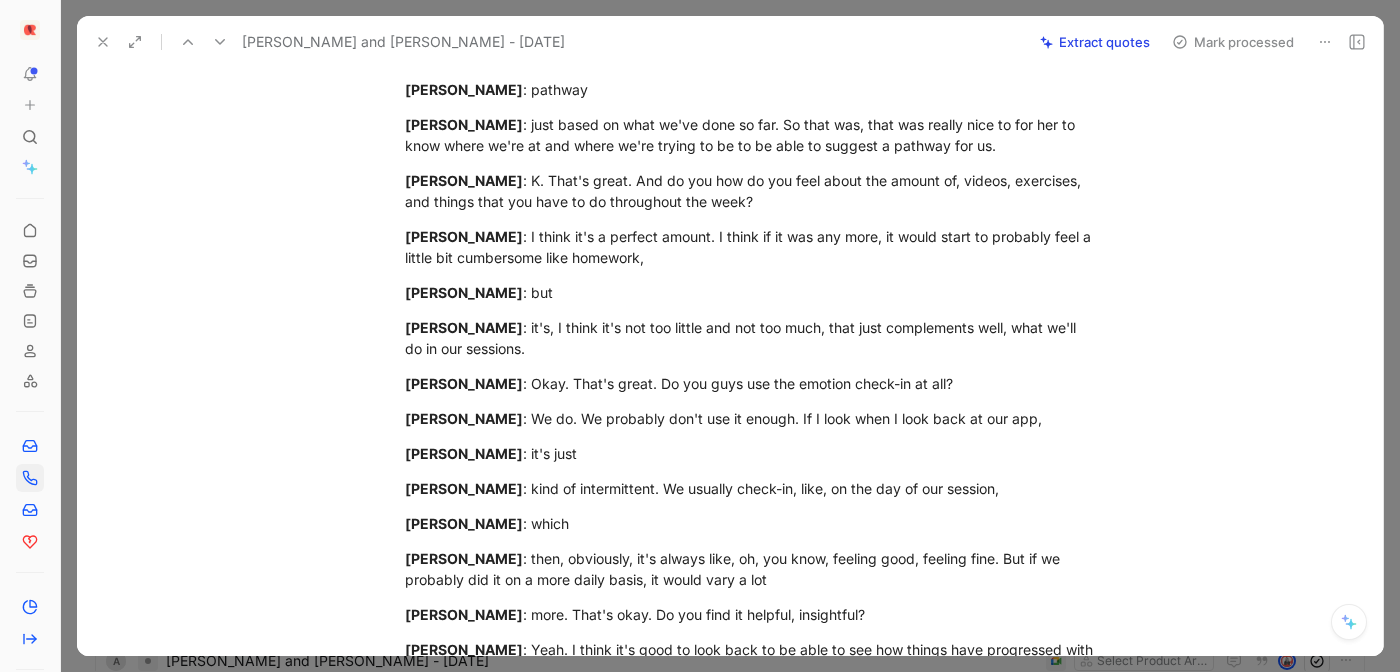 scroll, scrollTop: 2237, scrollLeft: 0, axis: vertical 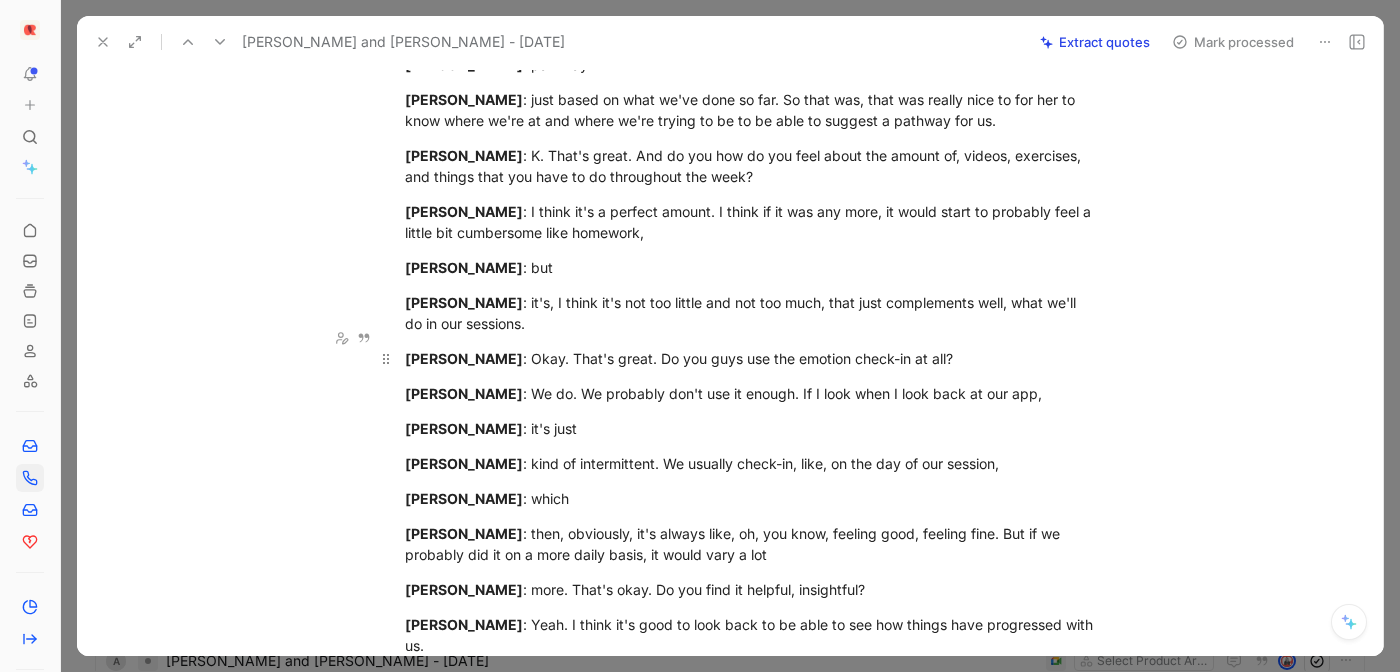 click on "[PERSON_NAME]" at bounding box center [464, 358] 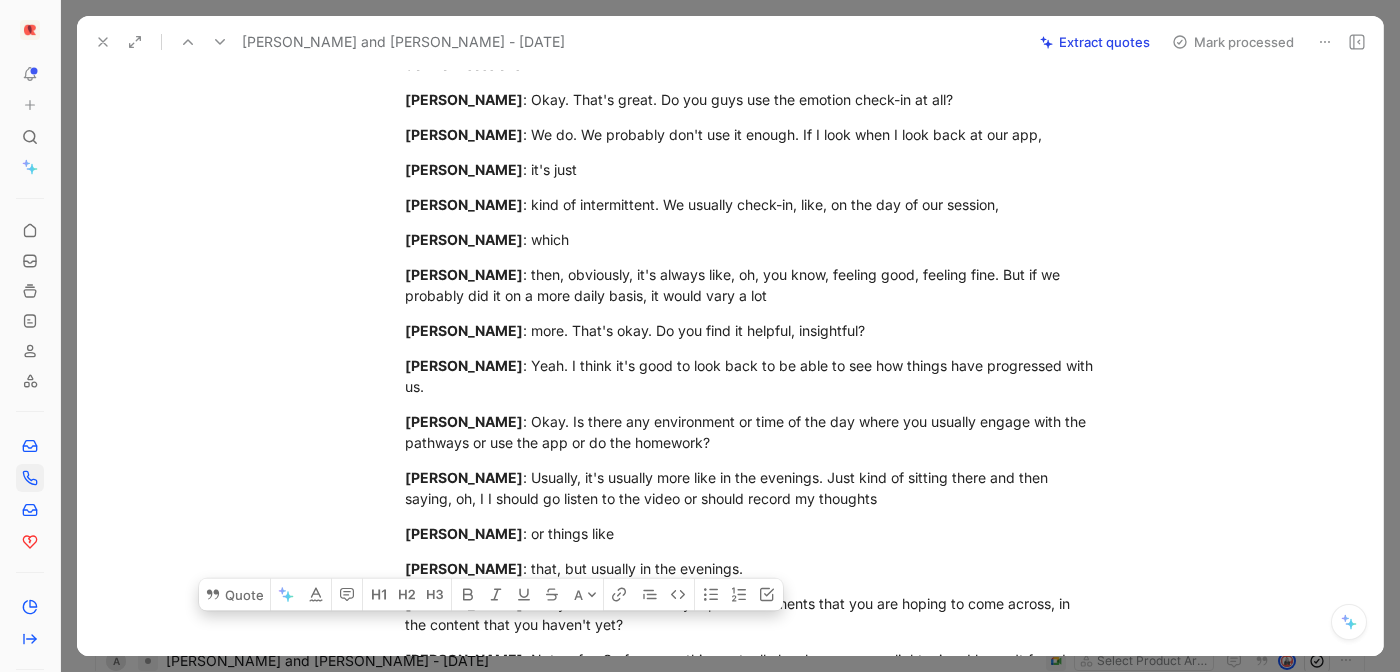 scroll, scrollTop: 2500, scrollLeft: 0, axis: vertical 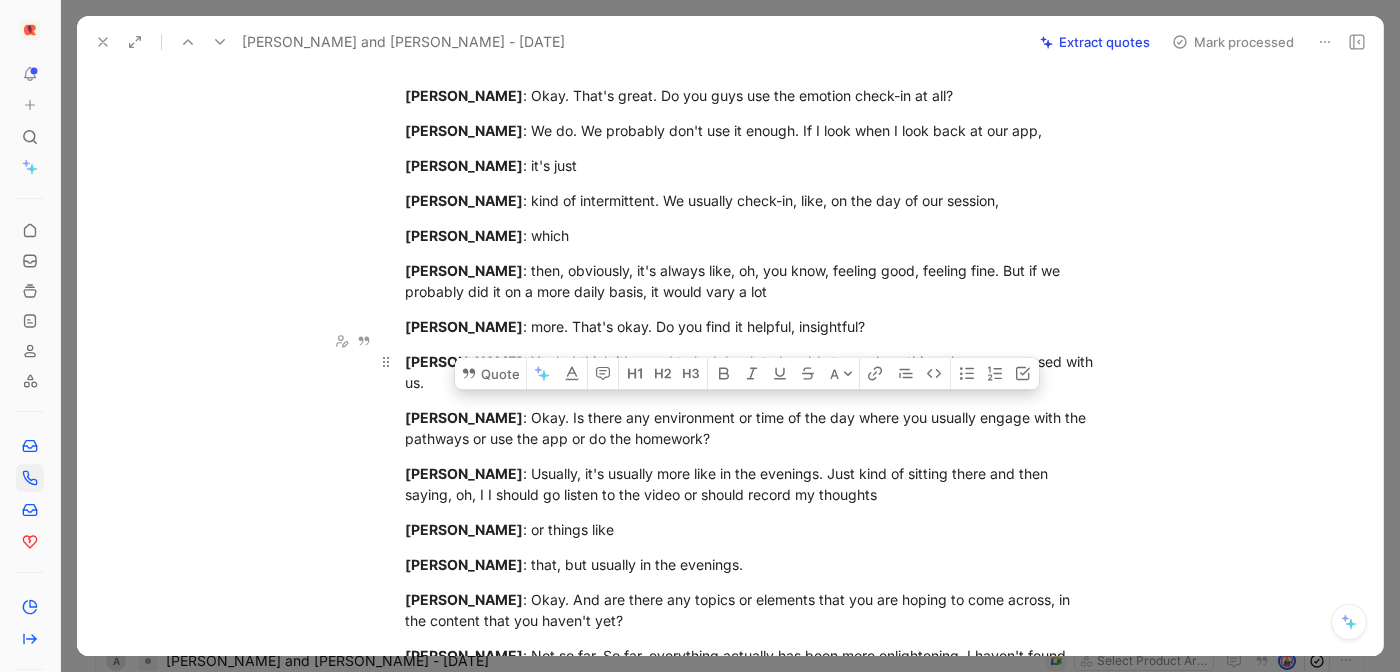 drag, startPoint x: 409, startPoint y: 339, endPoint x: 1113, endPoint y: 351, distance: 704.1023 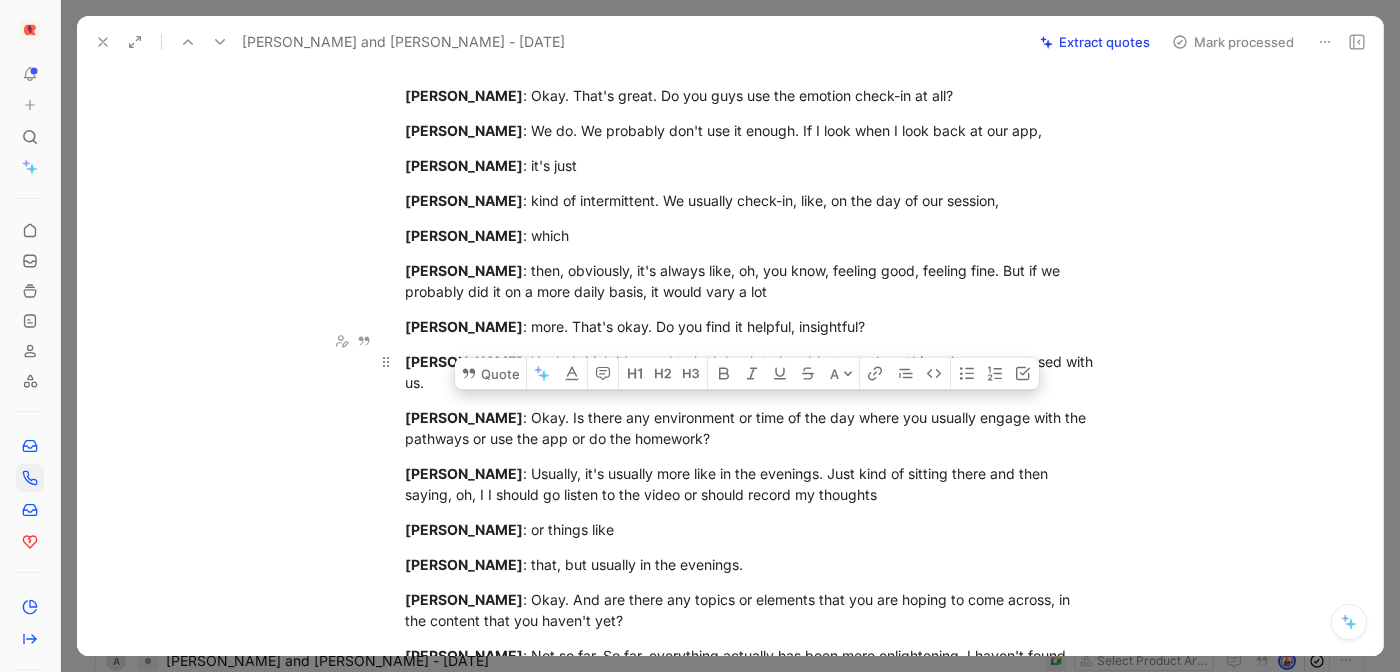 click on "Video Player is loading. Play Video Play Mute Current Time  0:00 / Duration  7:33 Loaded :  9.68% 0:00 Stream Type  LIVE Seek to live, currently behind live LIVE Remaining Time  - 7:33   1.5x Playback Rate 2x 1.75x 1.5x , selected 1.25x 1x 0.75x 0.5x 0.25x Descriptions descriptions off , selected Captions captions off , selected Audio Track Fullscreen This is a modal window. Overall Summary [PERSON_NAME] and her husband discovered the OurRitual app through a Google search while looking for online counseling. They did not consider any alternatives and were satisfied with their choice. They had no hesitations or doubts before joining, and their expectations were exceeded. They are very pleased with their expert, [DEMOGRAPHIC_DATA], who was the first expert they were matched with. Her personality and style match well with theirs, making her a good fit. They were not aware of the app's features, such as exercises and pathways, before signing up but now actively participate. Transcript: [PERSON_NAME] : Okay. [PERSON_NAME]" at bounding box center [751, -247] 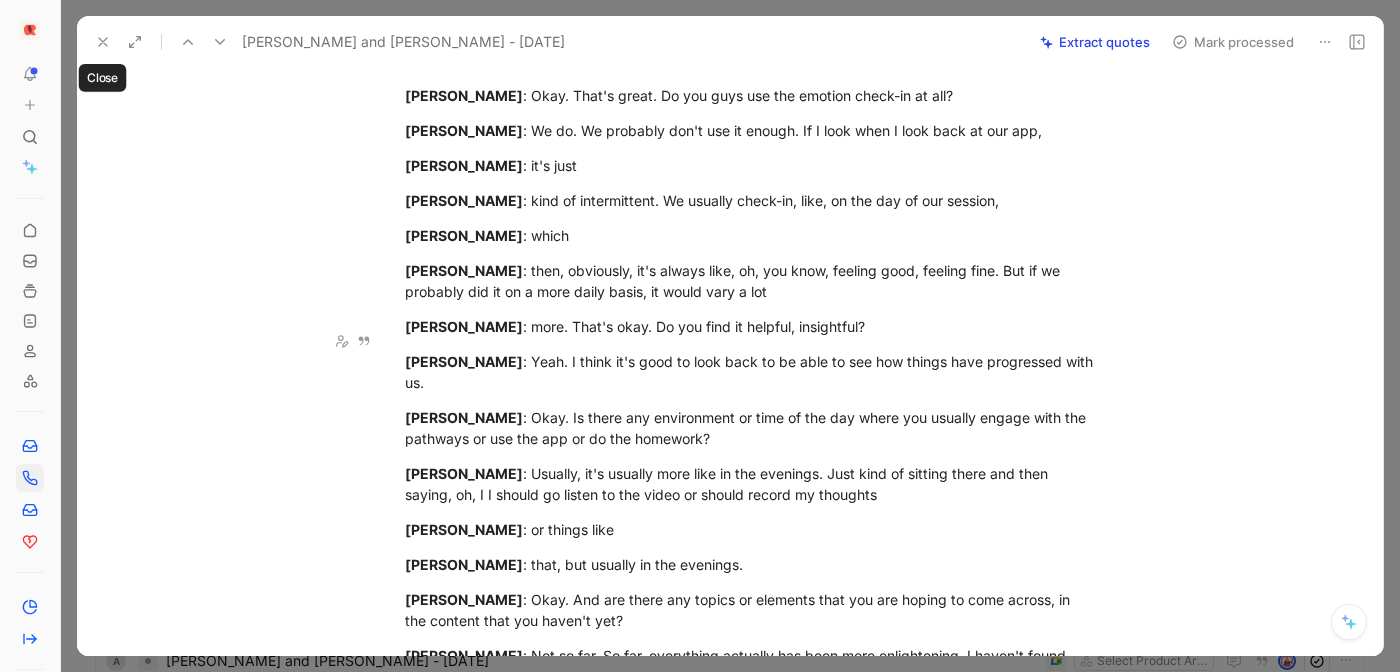 click 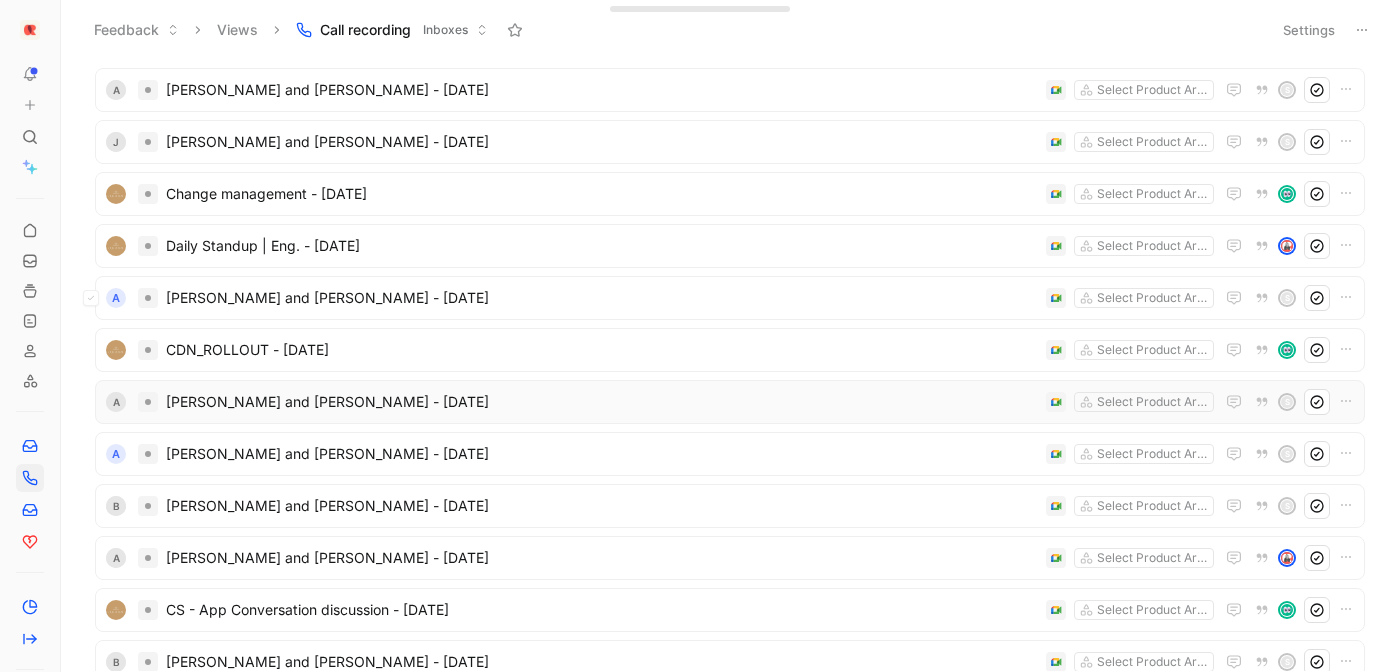 scroll, scrollTop: 560, scrollLeft: 0, axis: vertical 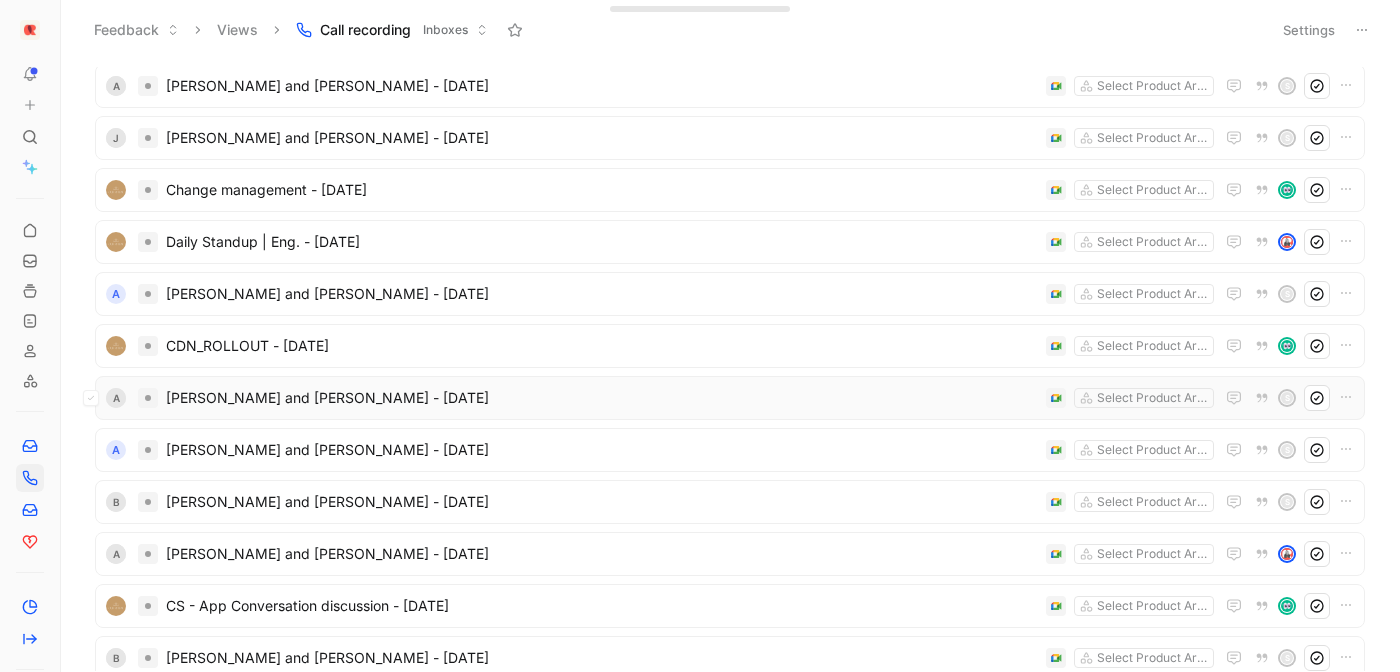 click on "[PERSON_NAME] and [PERSON_NAME] - [DATE]" at bounding box center [602, 398] 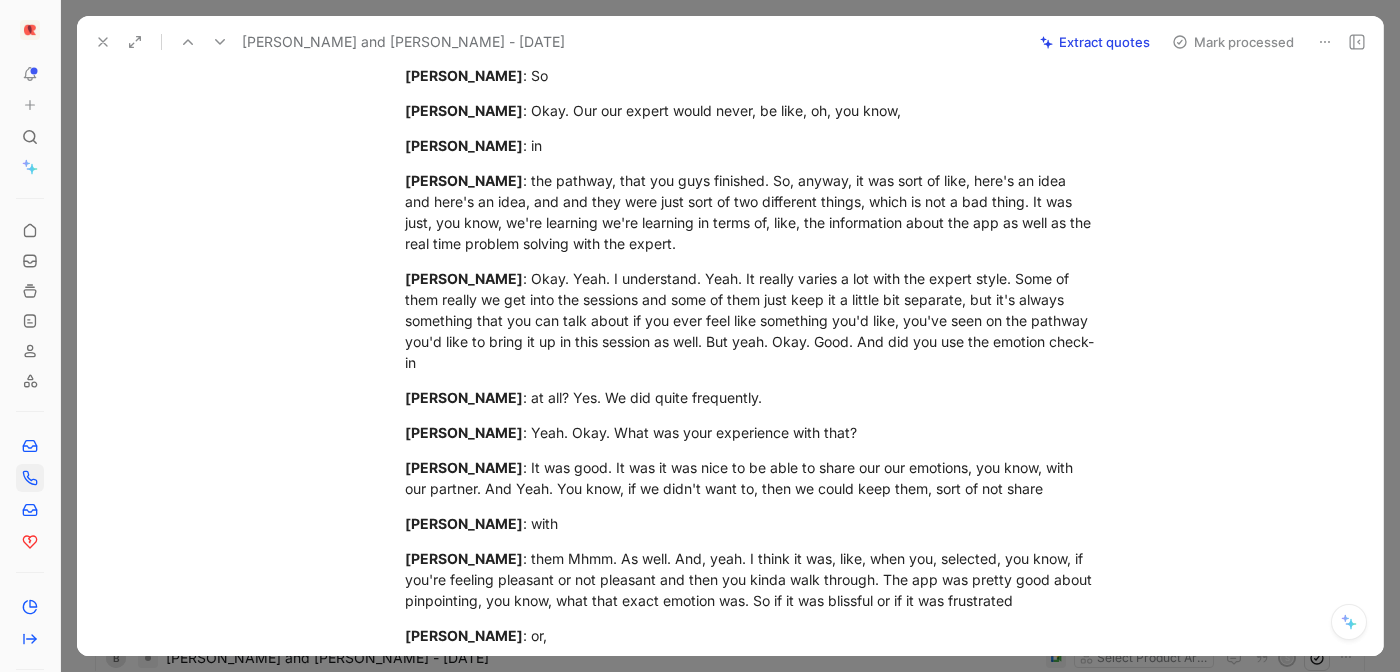 scroll, scrollTop: 3058, scrollLeft: 0, axis: vertical 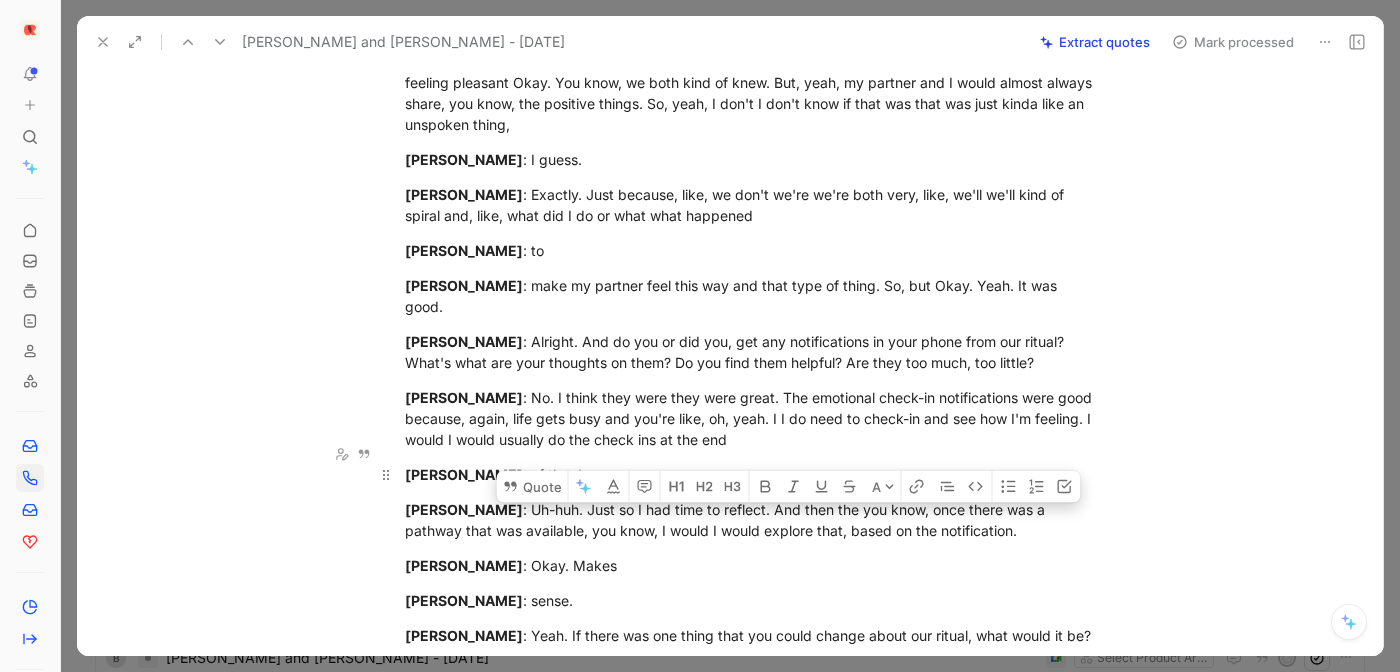 drag, startPoint x: 921, startPoint y: 304, endPoint x: 826, endPoint y: 458, distance: 180.94475 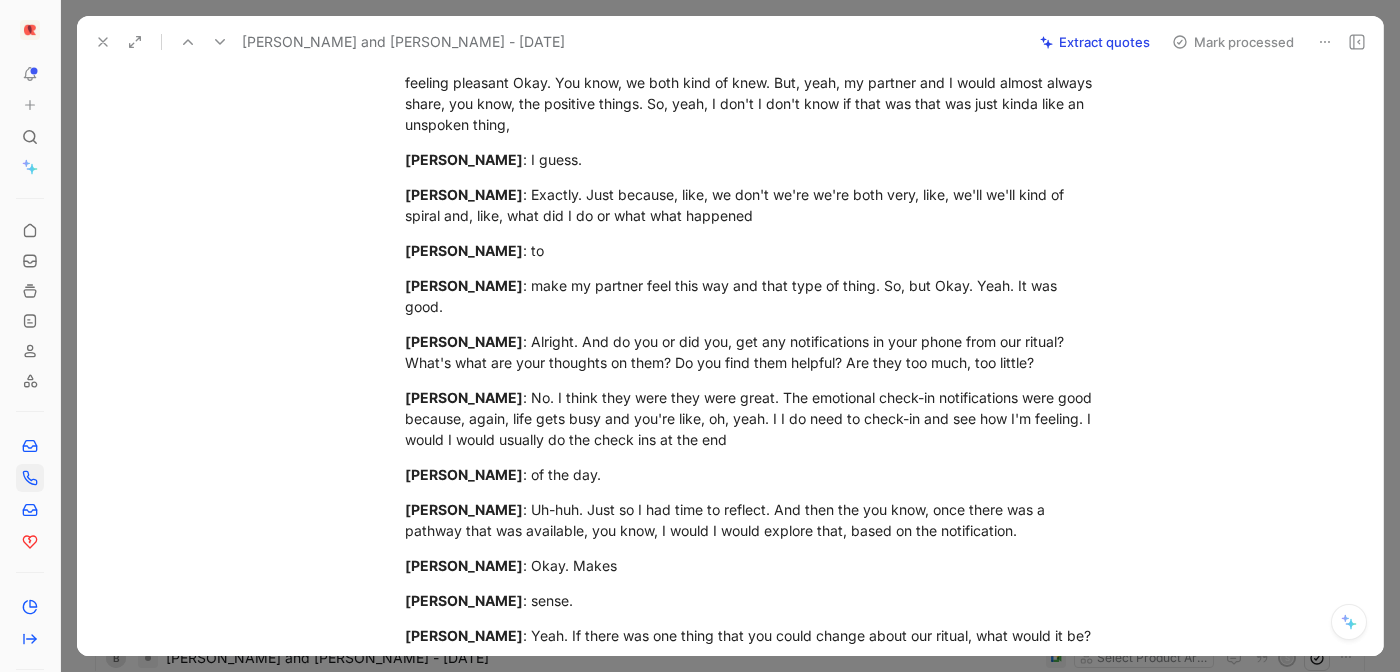 click 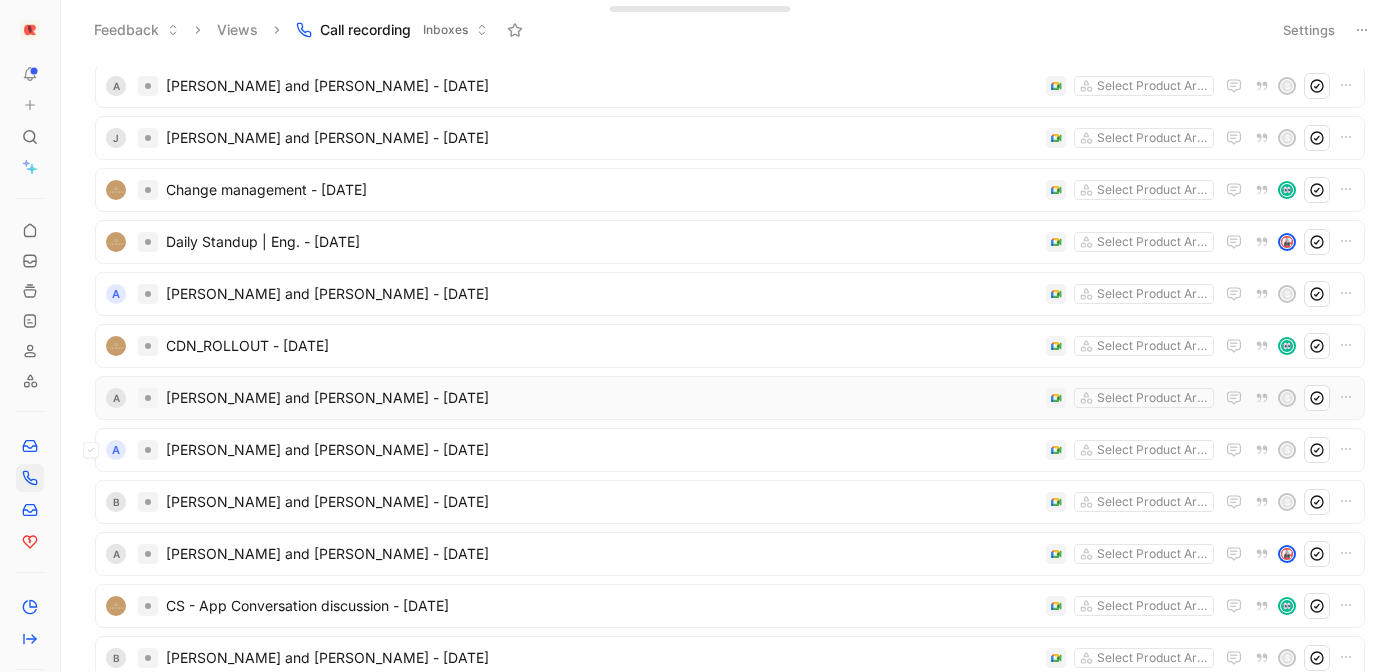 scroll, scrollTop: 601, scrollLeft: 0, axis: vertical 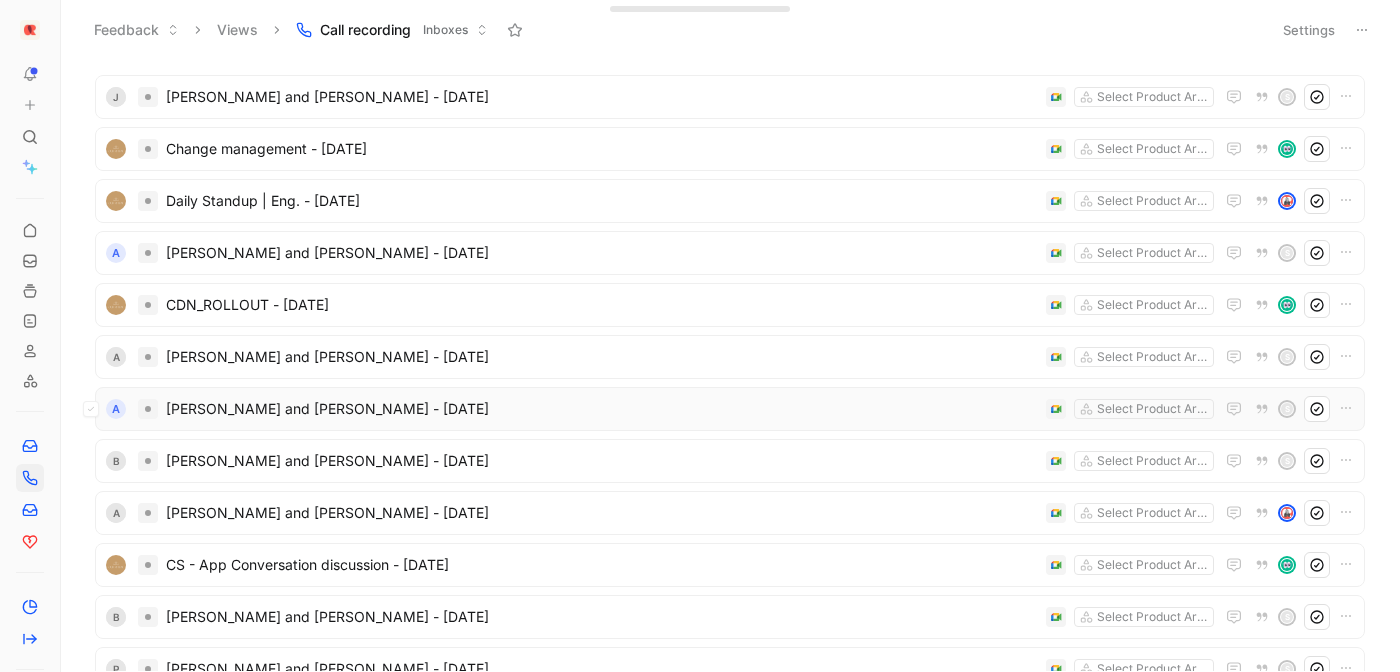click on "[PERSON_NAME] and [PERSON_NAME] - [DATE]" at bounding box center (602, 409) 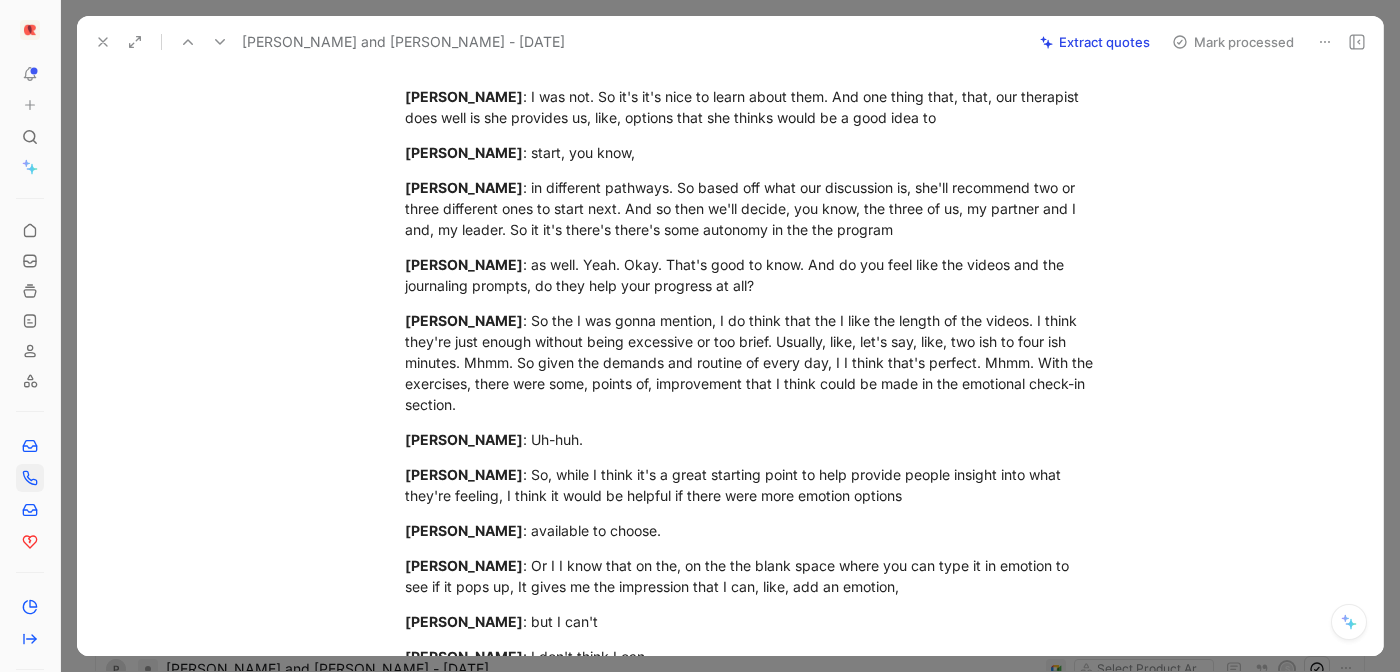scroll, scrollTop: 2790, scrollLeft: 0, axis: vertical 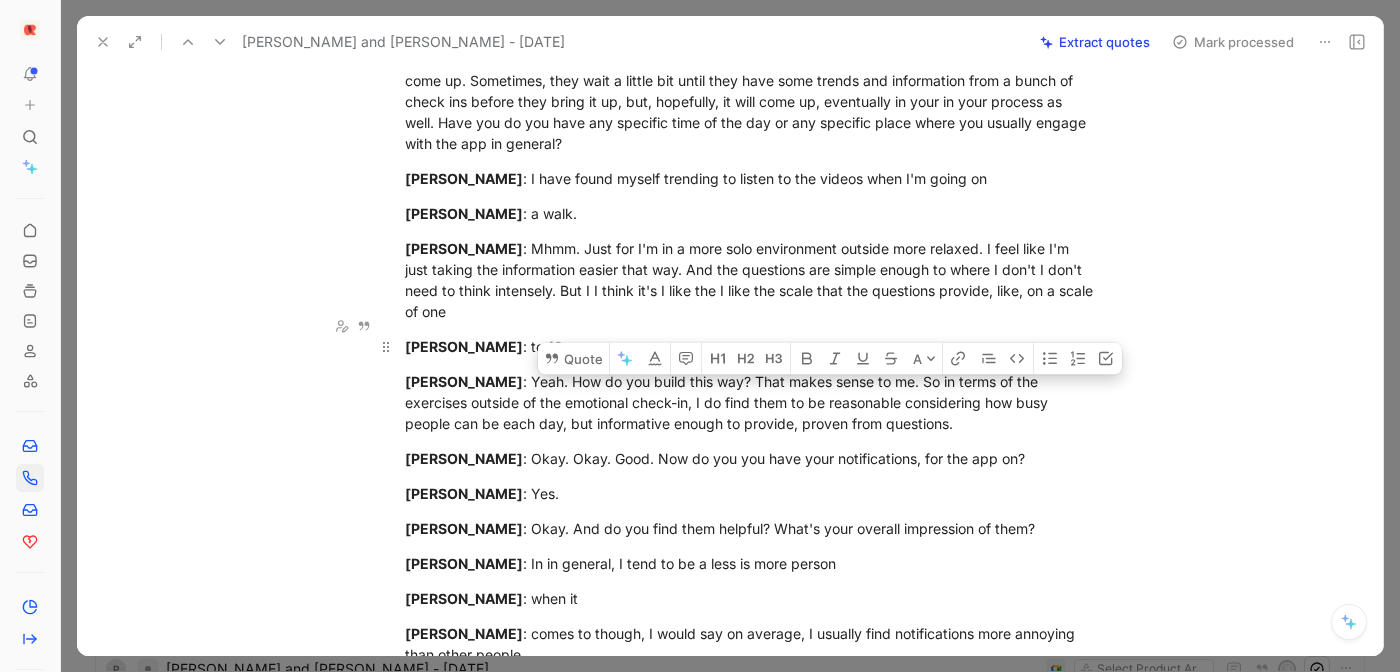 drag, startPoint x: 1038, startPoint y: 257, endPoint x: 1083, endPoint y: 321, distance: 78.23682 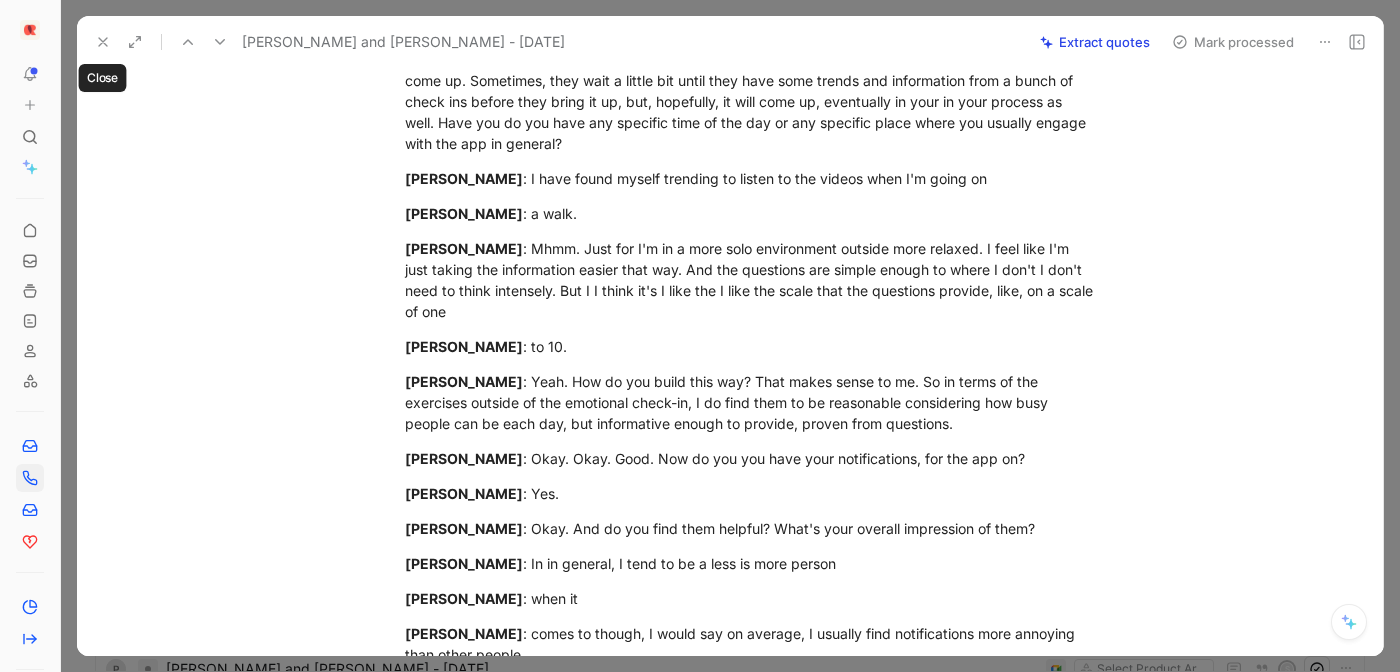 click 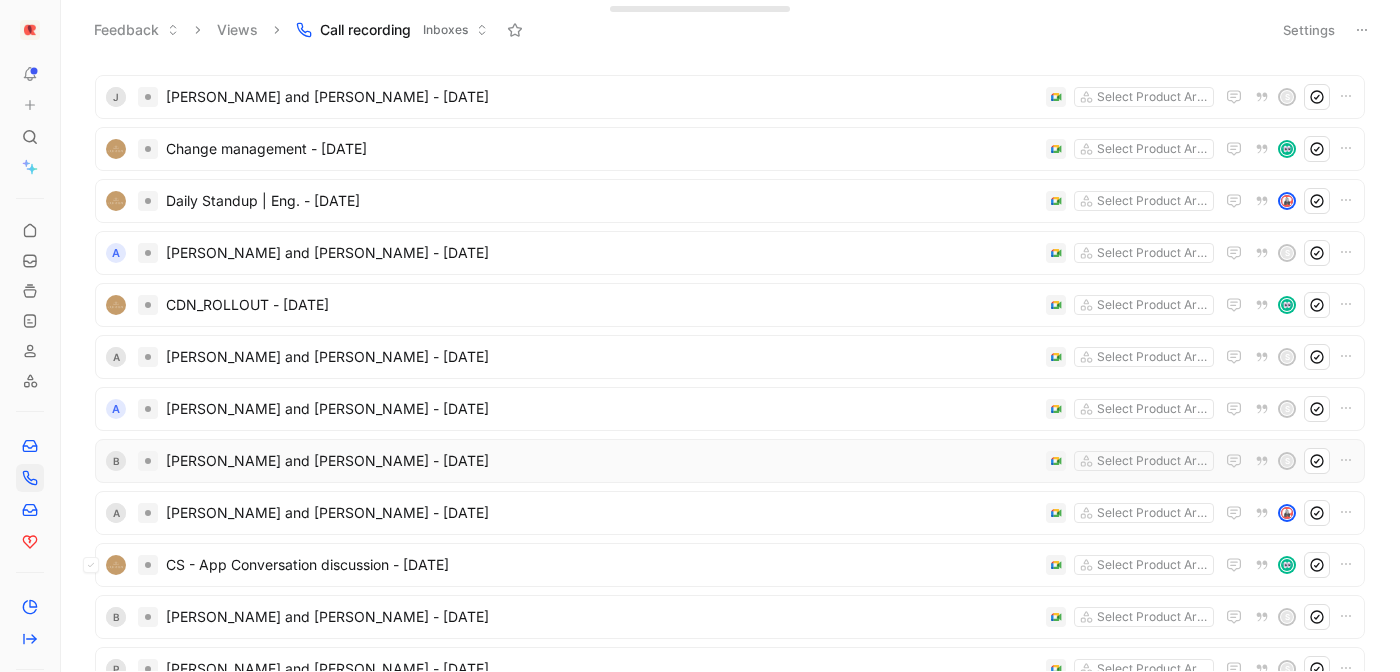 scroll, scrollTop: 735, scrollLeft: 0, axis: vertical 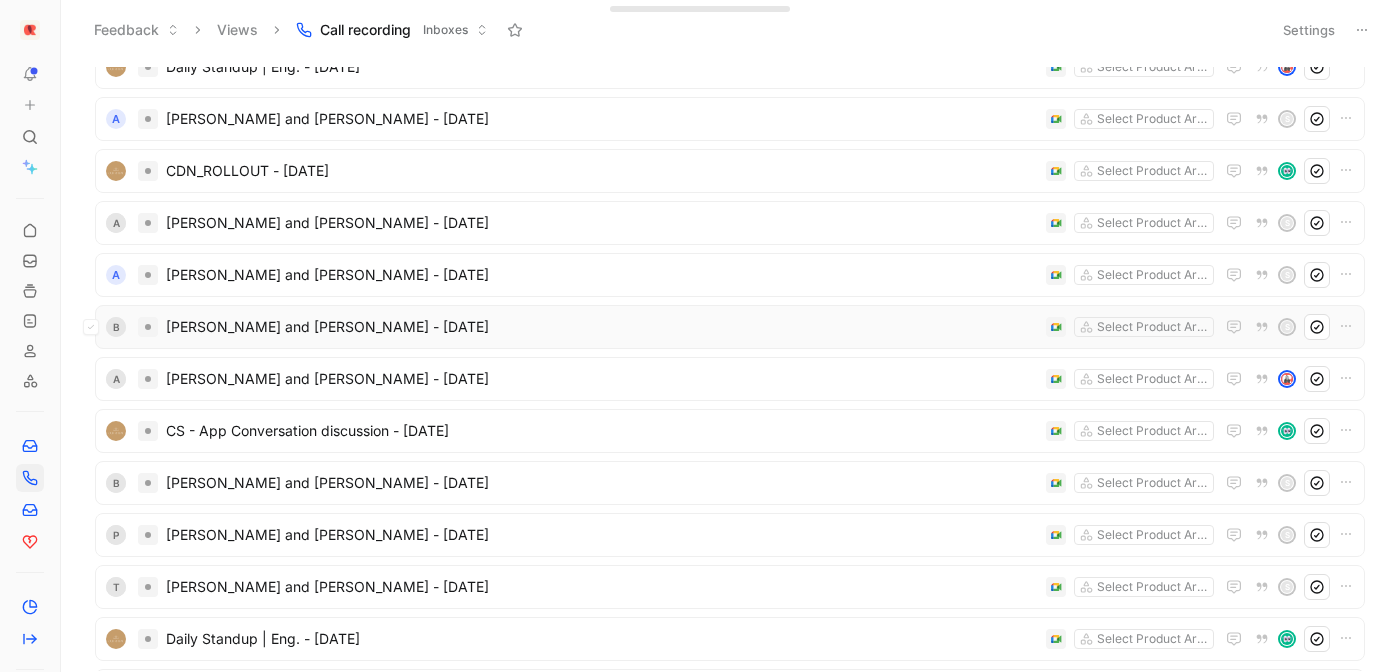 click on "[PERSON_NAME] and [PERSON_NAME] - [DATE]" at bounding box center (602, 327) 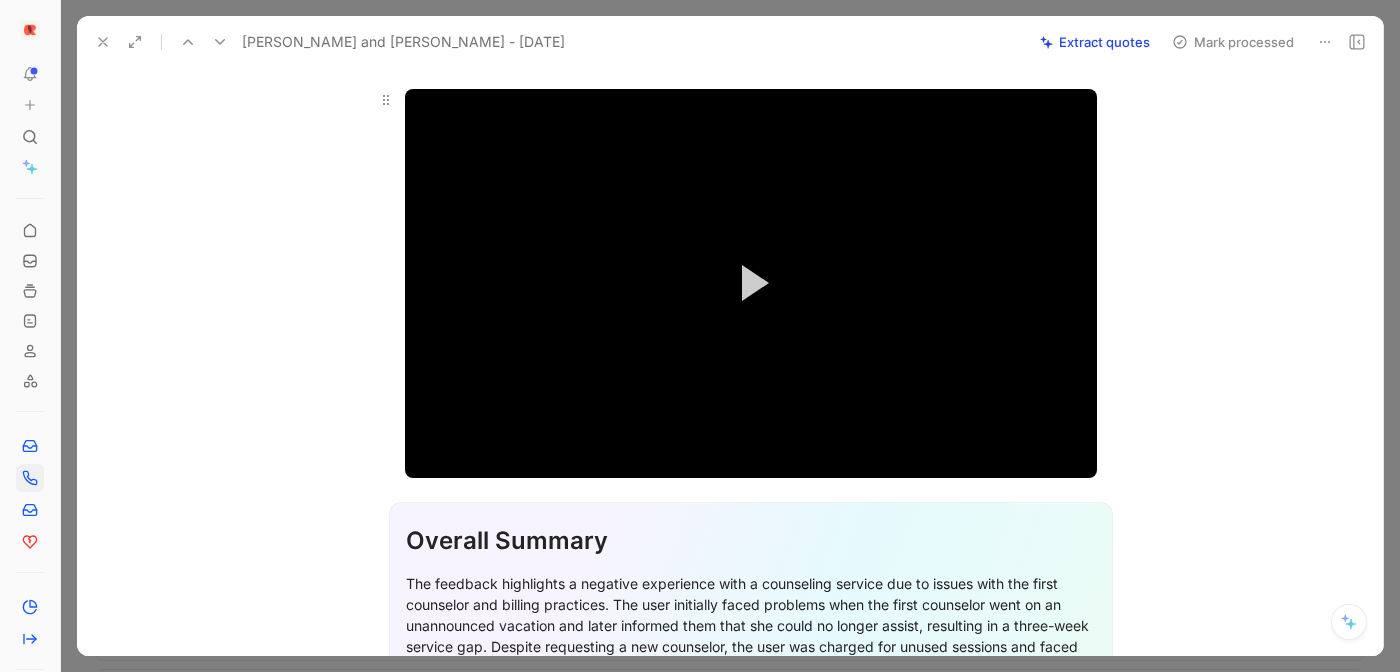 scroll, scrollTop: 335, scrollLeft: 0, axis: vertical 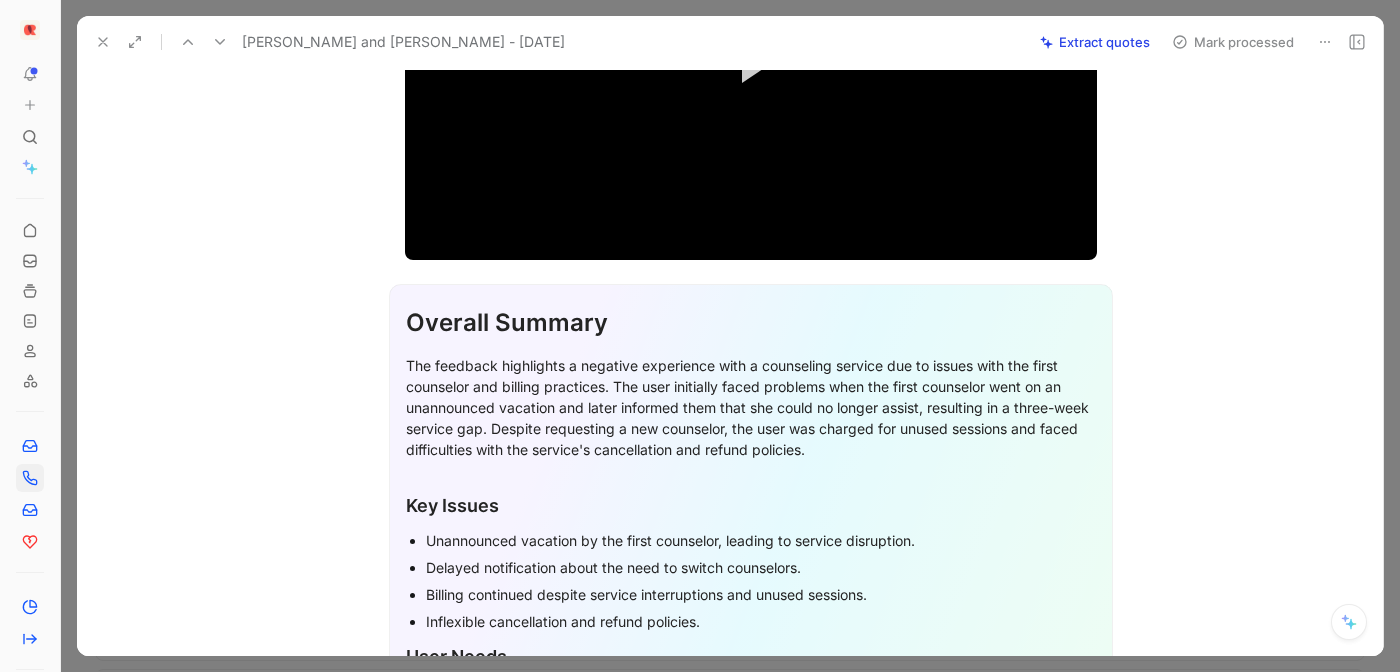 click 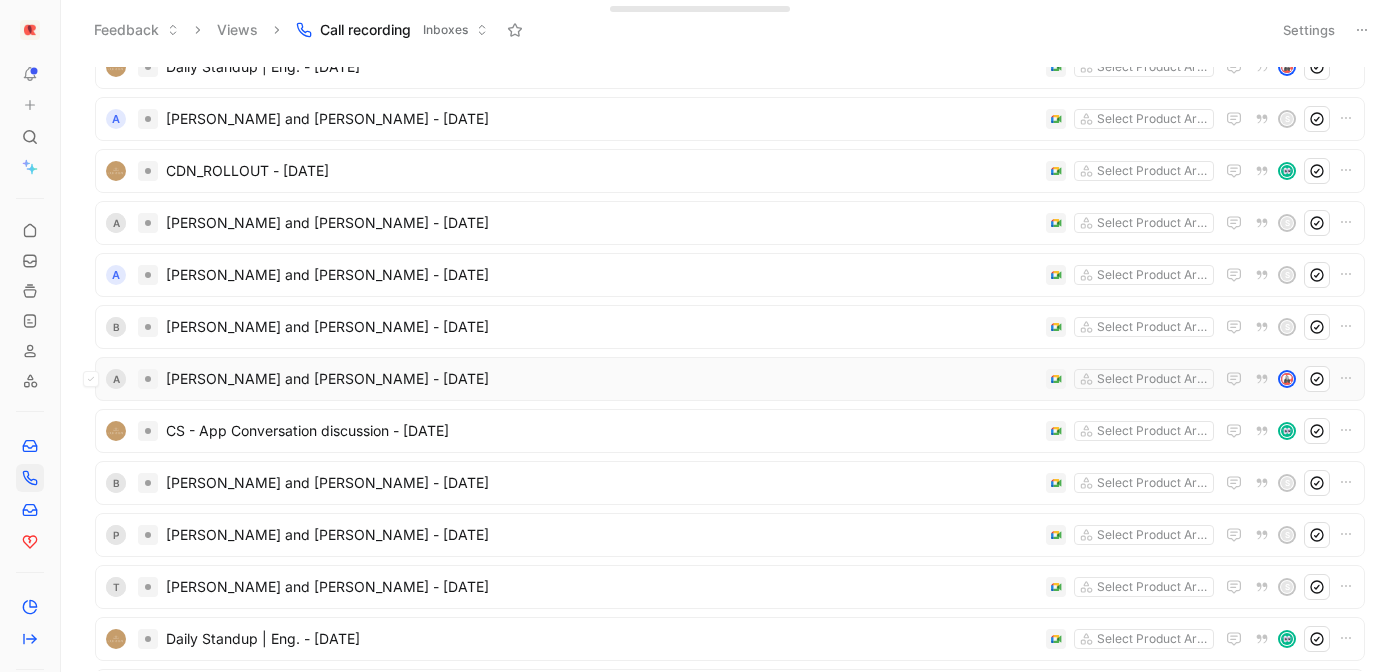 click on "[PERSON_NAME] and [PERSON_NAME] - [DATE]" at bounding box center (602, 379) 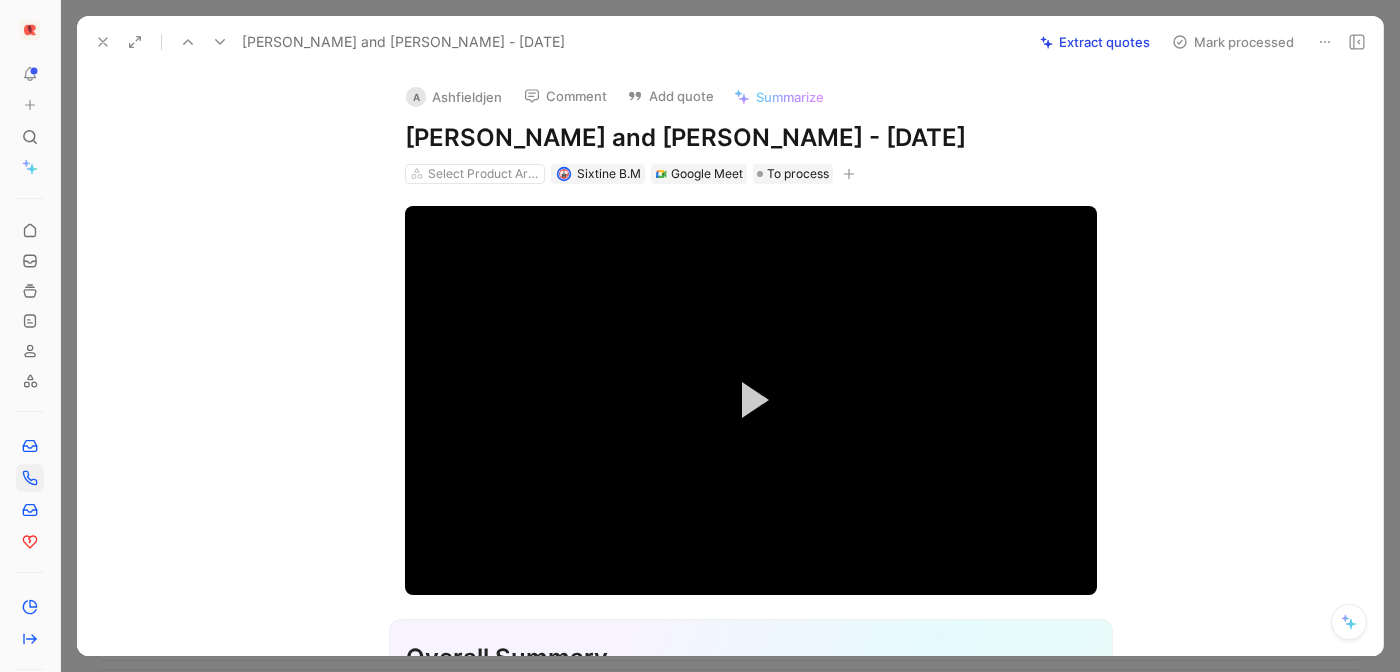 click at bounding box center [103, 42] 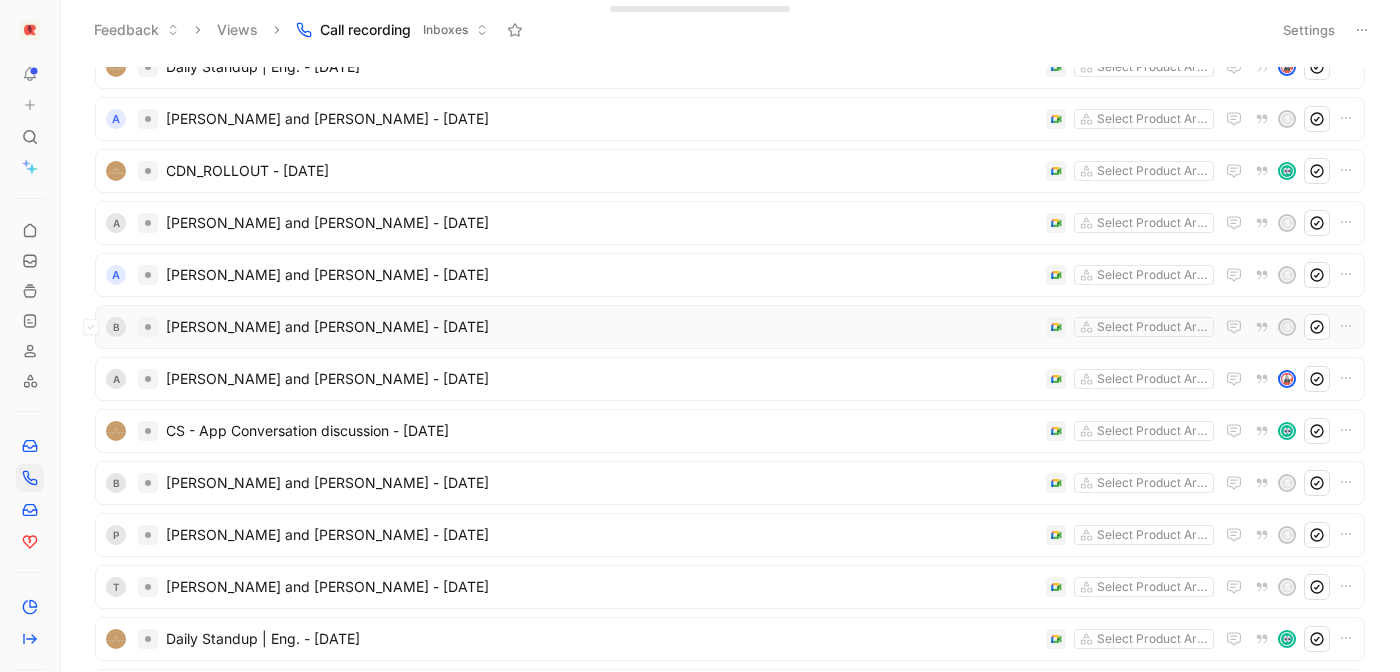 click on "[PERSON_NAME] and [PERSON_NAME] - [DATE]" at bounding box center [602, 327] 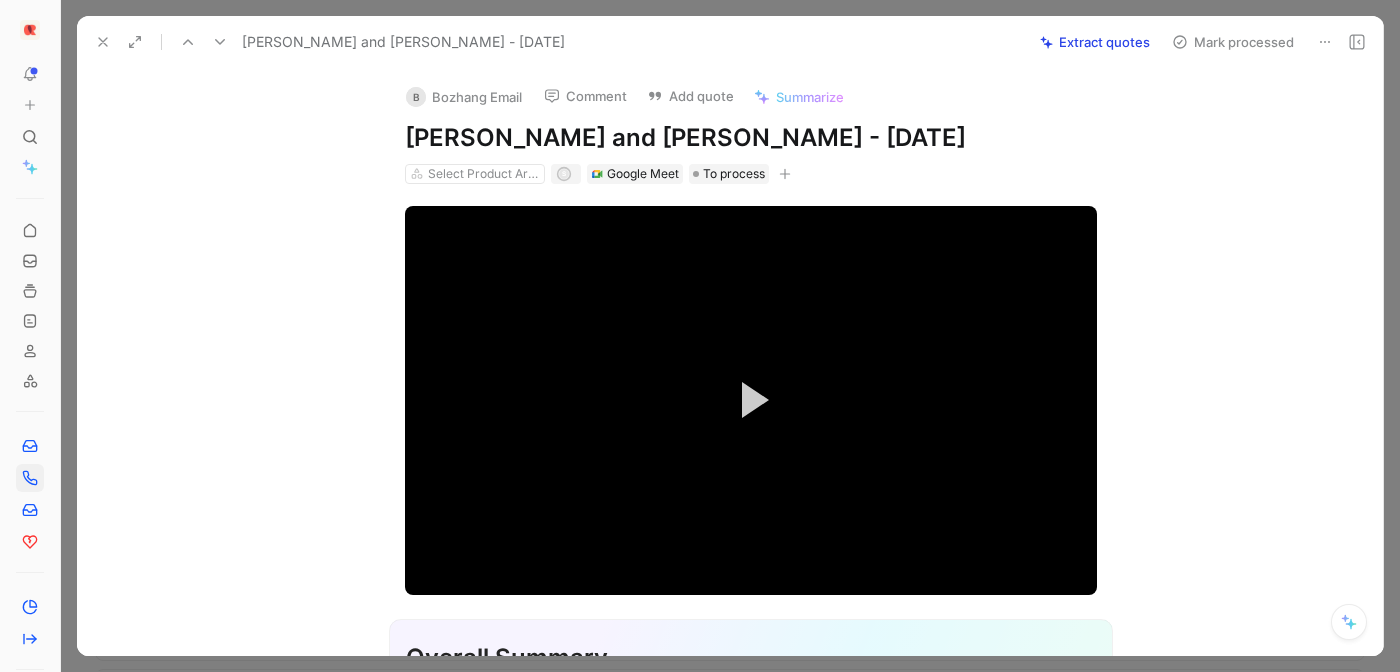click 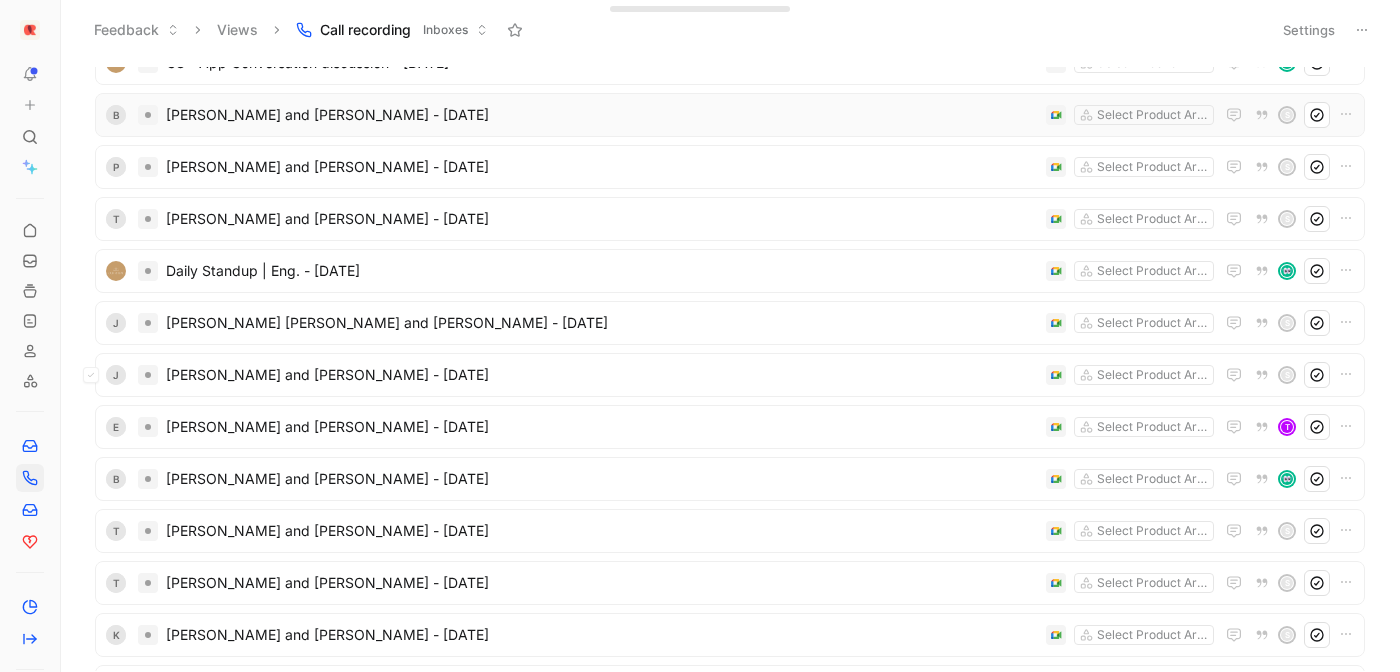 scroll, scrollTop: 1104, scrollLeft: 0, axis: vertical 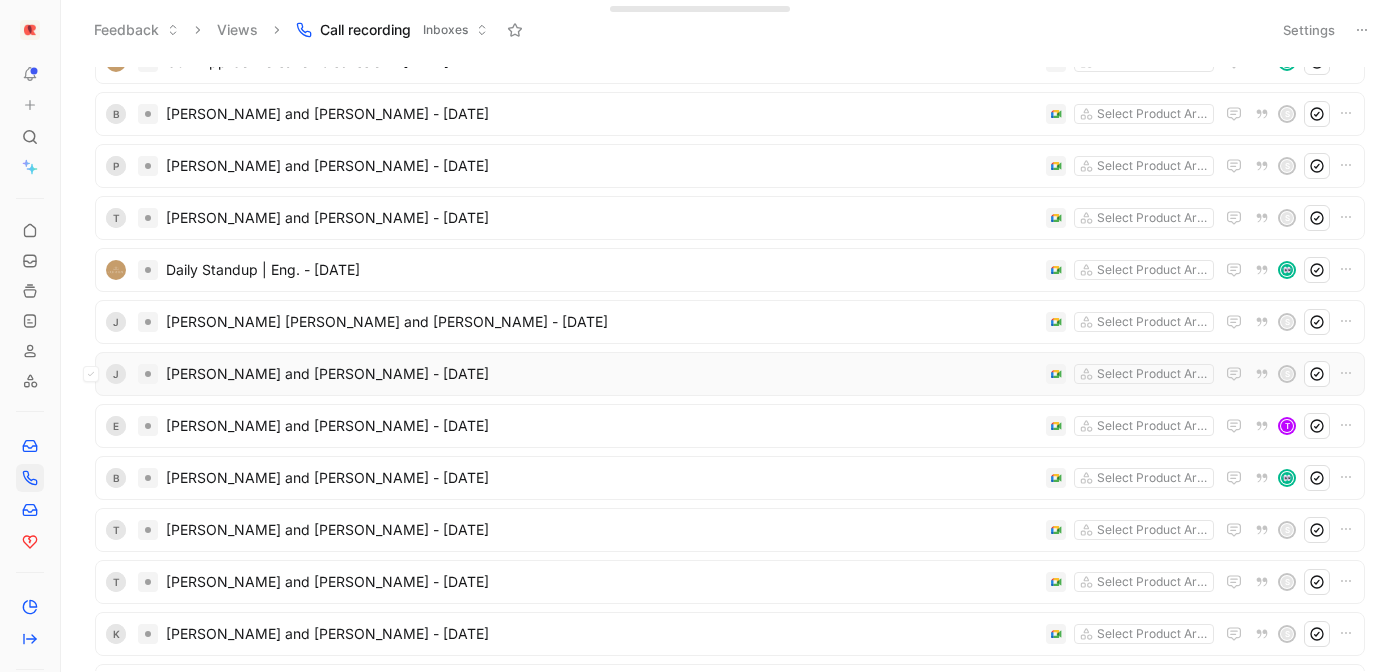 click on "[PERSON_NAME] and [PERSON_NAME] - [DATE]" at bounding box center (602, 374) 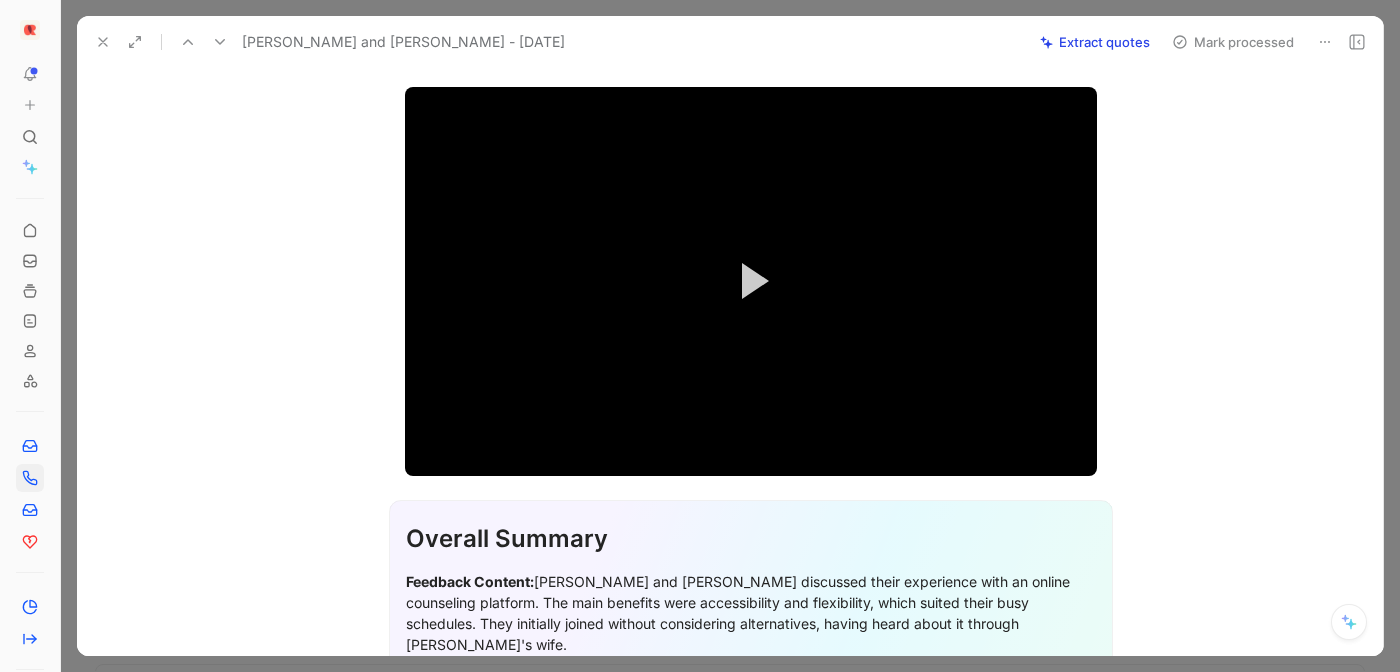 scroll, scrollTop: 123, scrollLeft: 0, axis: vertical 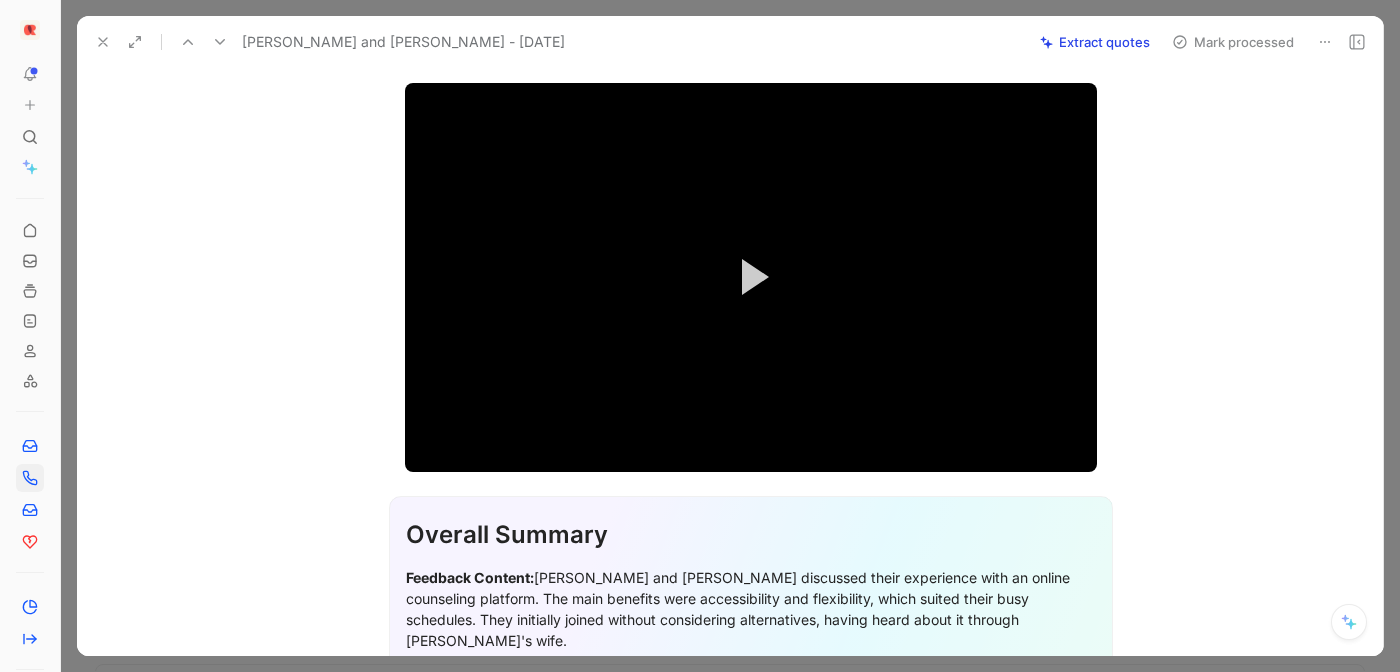 drag, startPoint x: 92, startPoint y: 33, endPoint x: 181, endPoint y: 122, distance: 125.865005 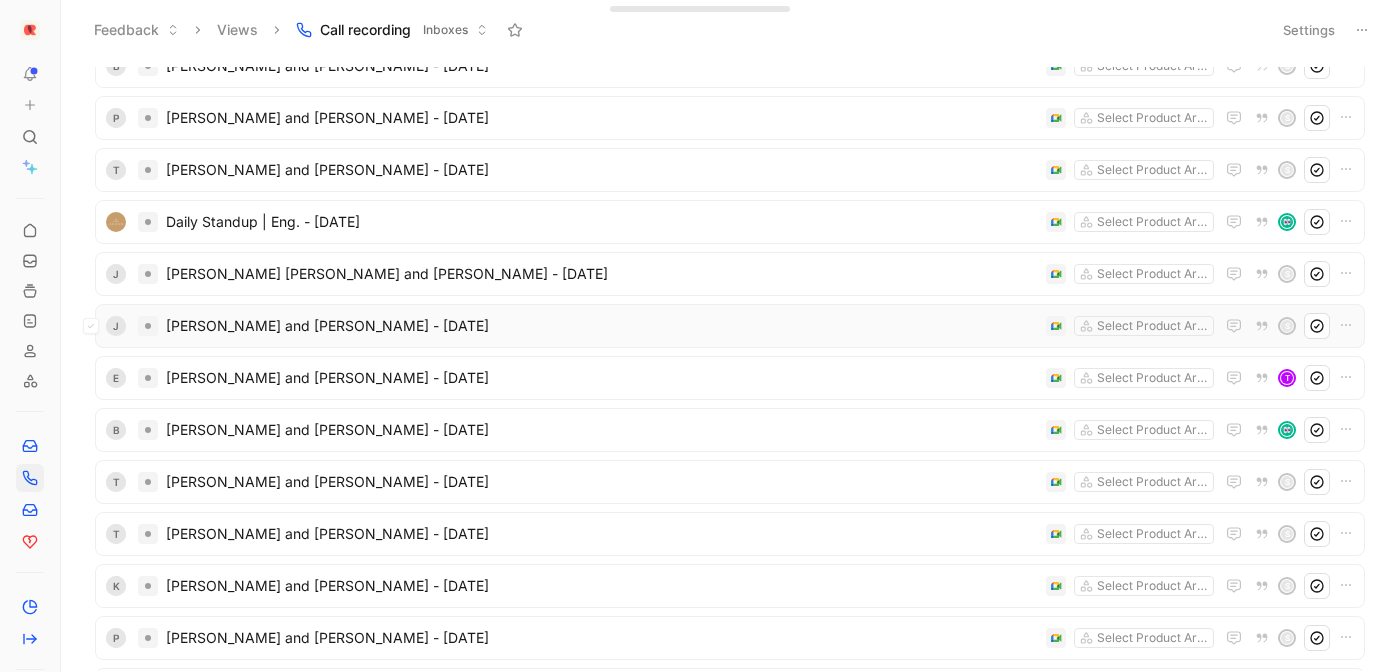 scroll, scrollTop: 1154, scrollLeft: 0, axis: vertical 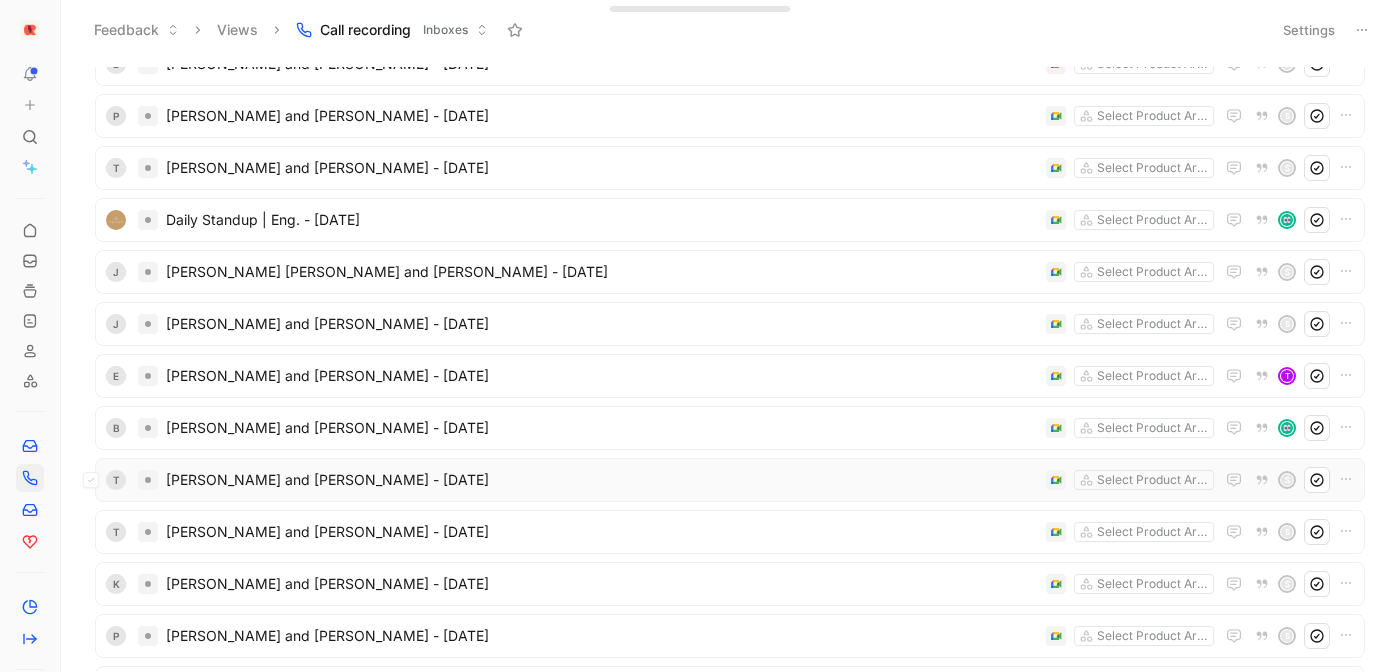 click on "[PERSON_NAME] and [PERSON_NAME] - [DATE]" at bounding box center [602, 480] 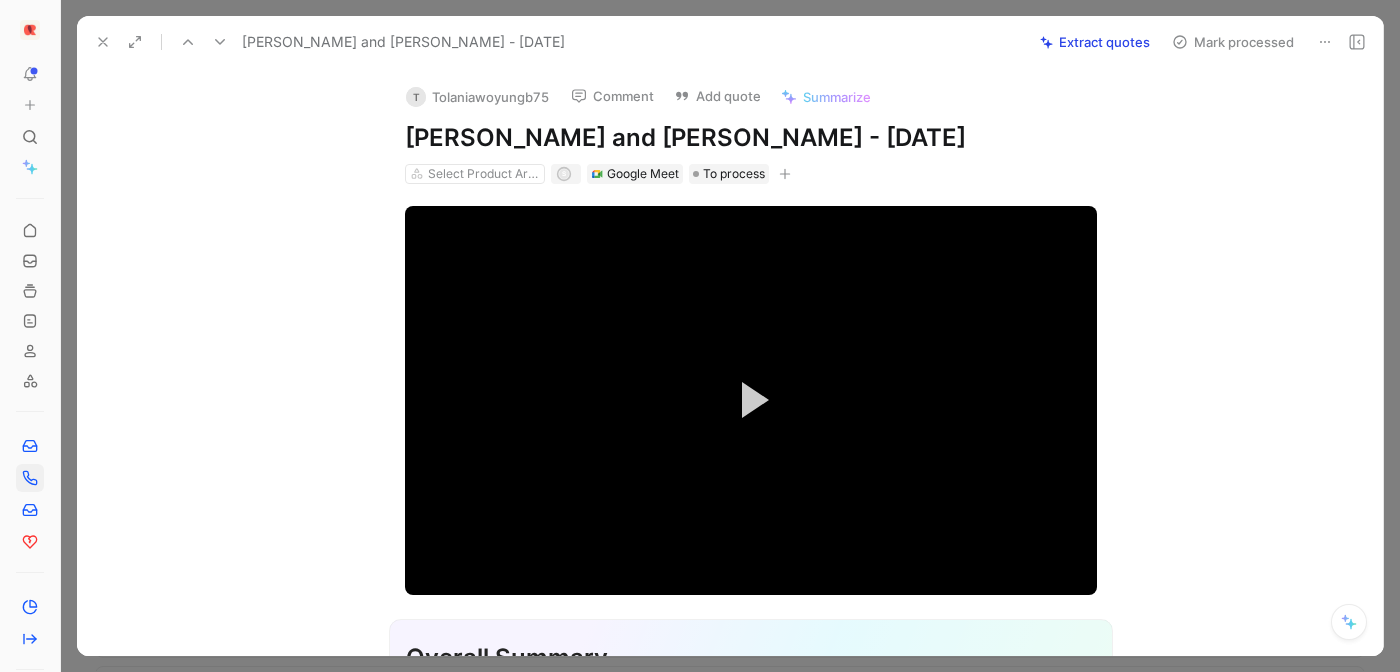 click 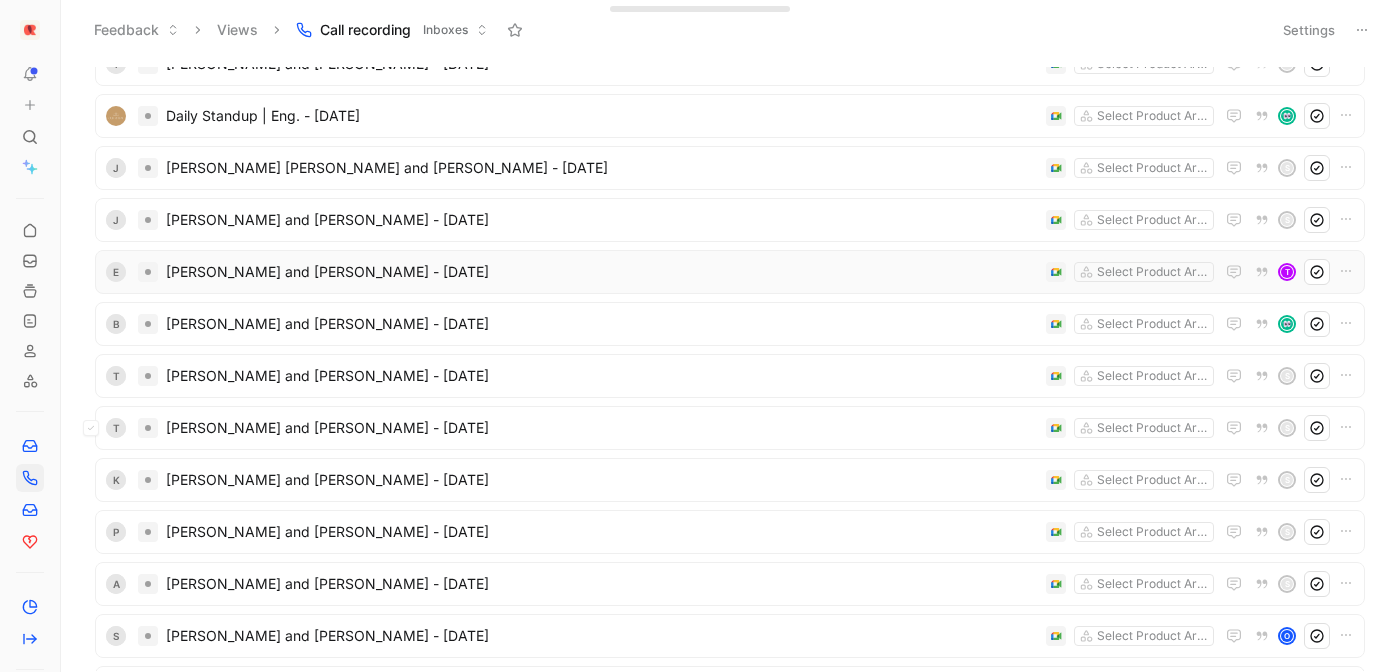 scroll, scrollTop: 1290, scrollLeft: 0, axis: vertical 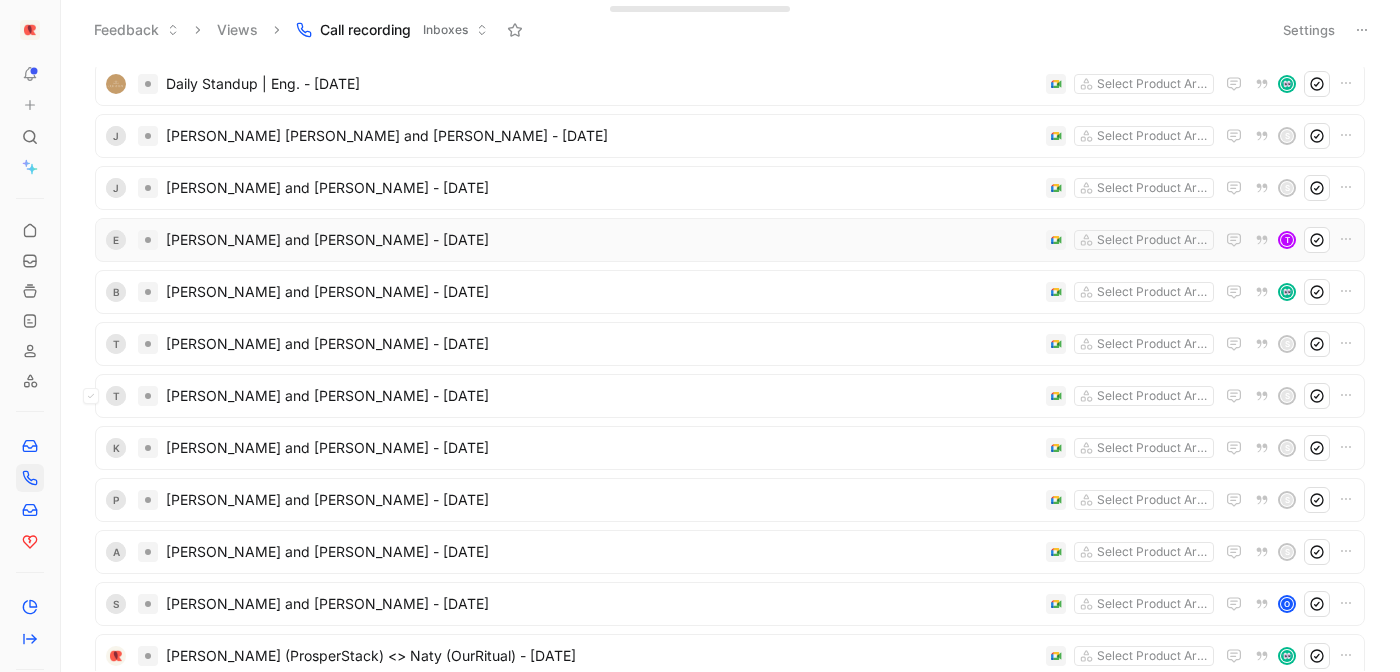 click on "[PERSON_NAME] and [PERSON_NAME] - [DATE]" at bounding box center (602, 396) 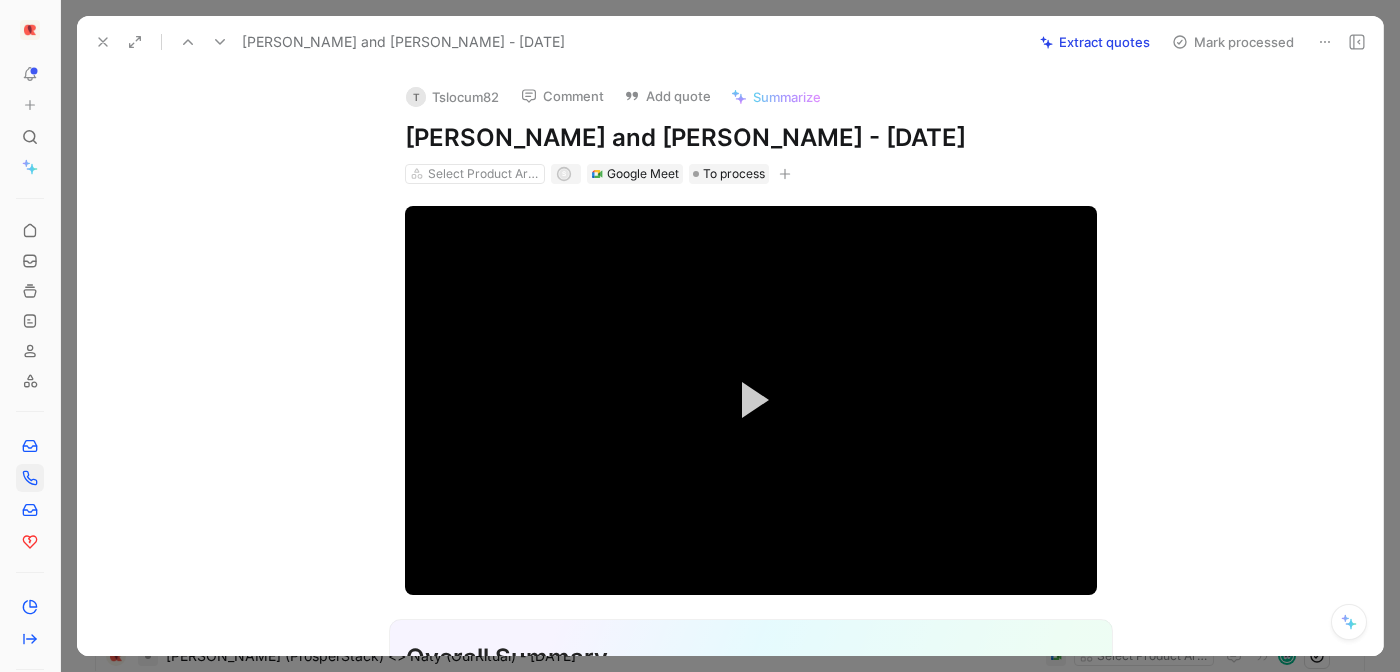 click at bounding box center [103, 42] 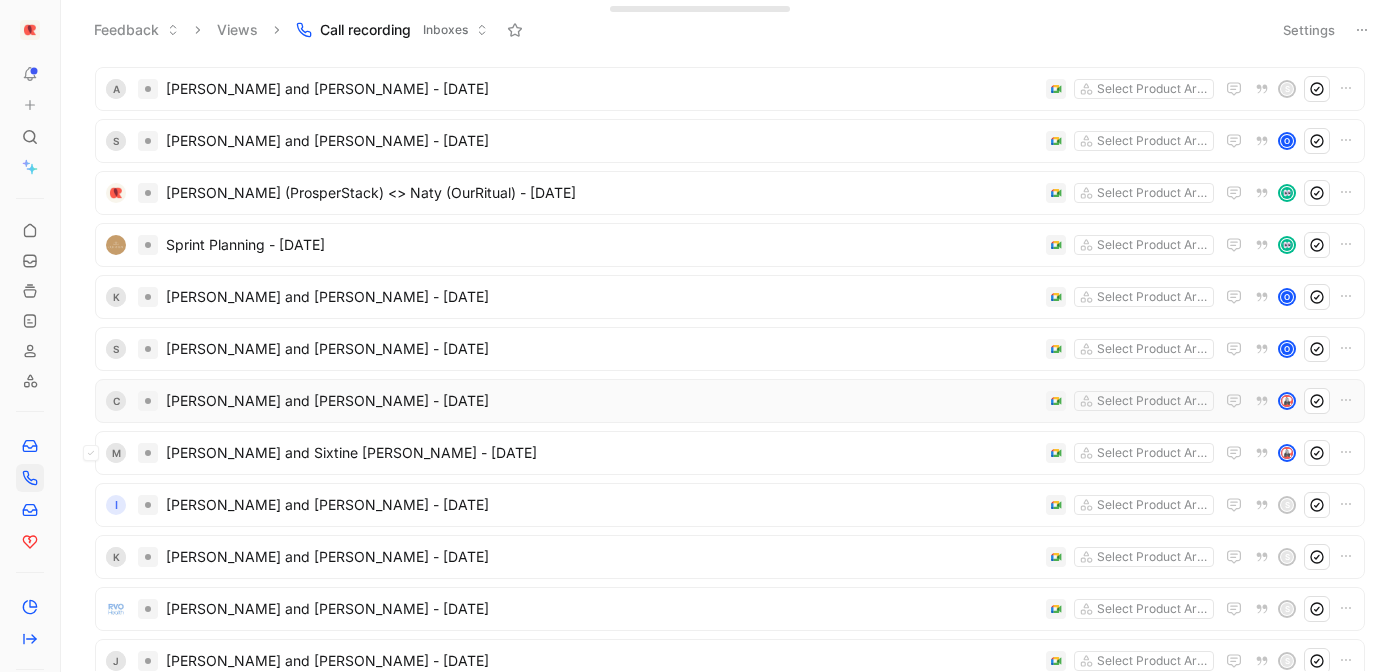 scroll, scrollTop: 1767, scrollLeft: 0, axis: vertical 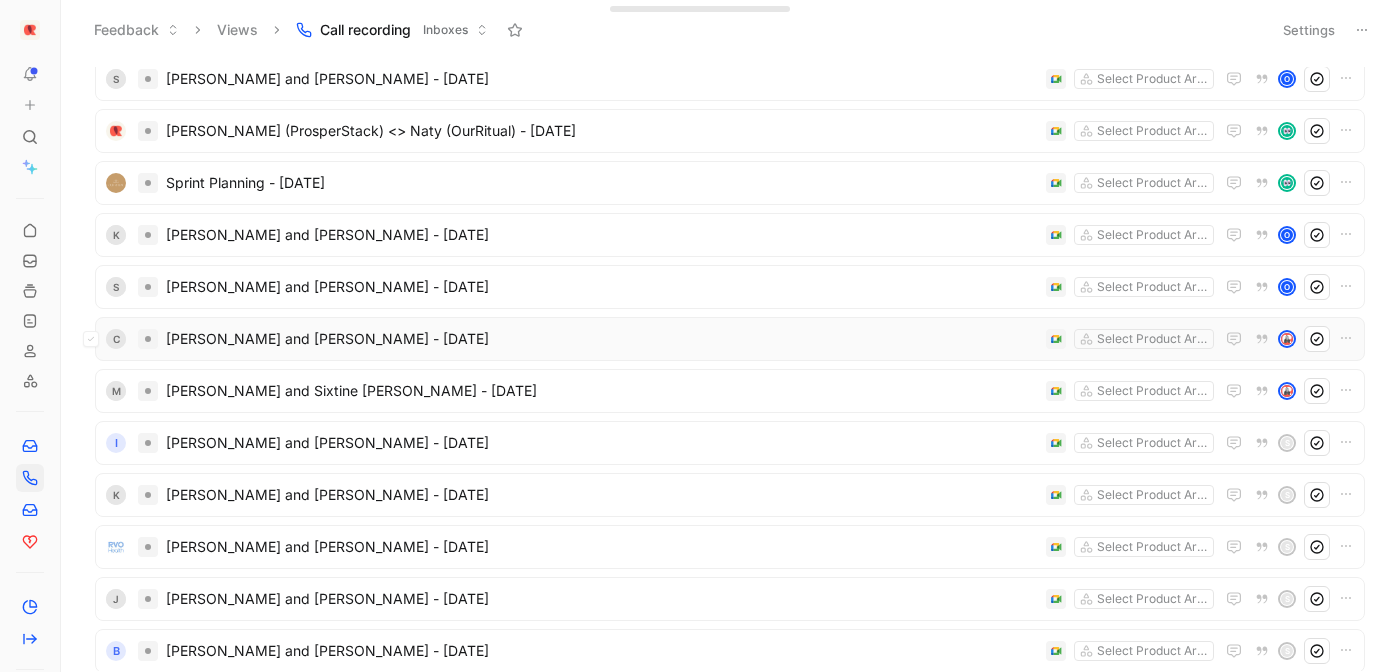 click on "[PERSON_NAME] and [PERSON_NAME] - [DATE]" at bounding box center [602, 339] 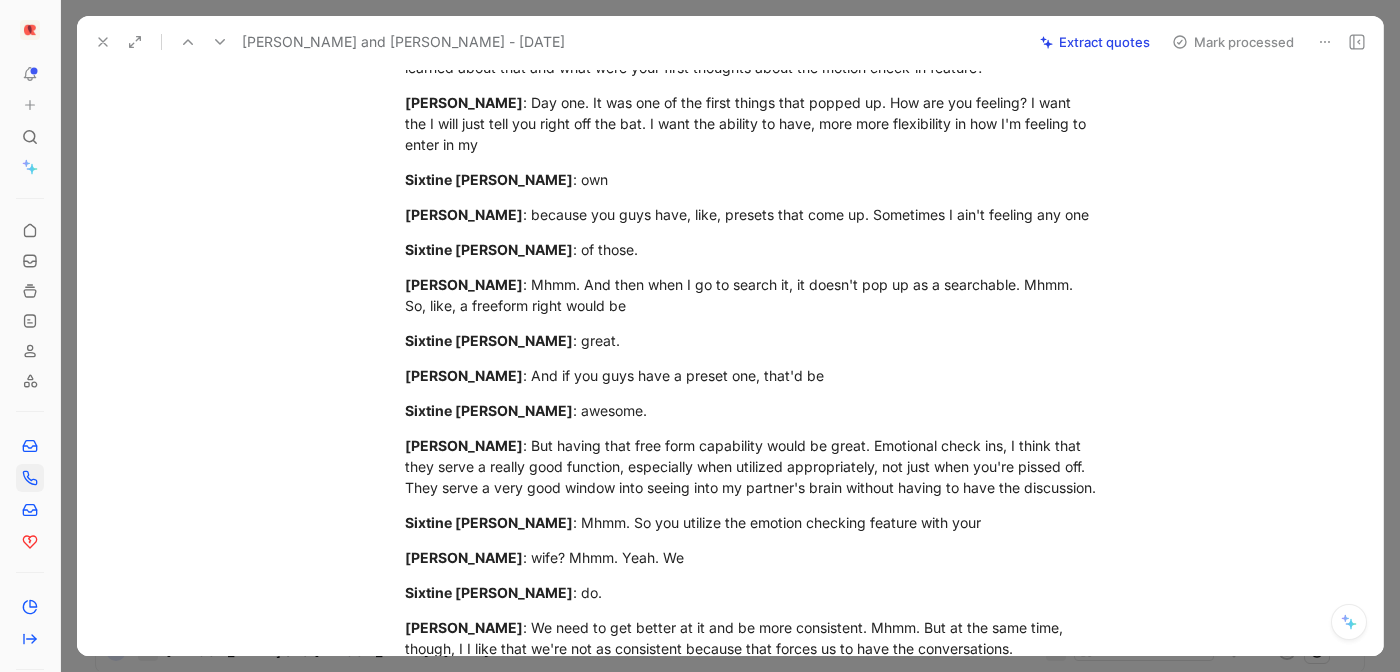 scroll, scrollTop: 6807, scrollLeft: 0, axis: vertical 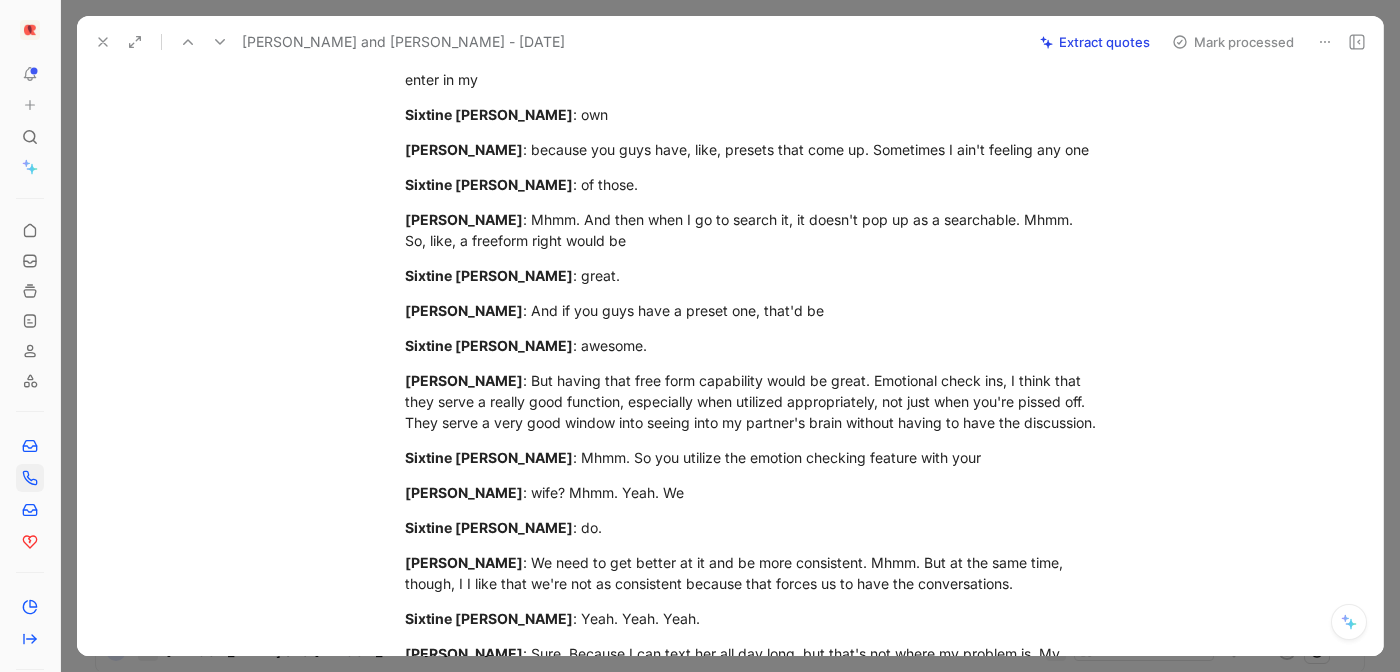 click on "[PERSON_NAME]" at bounding box center (464, 380) 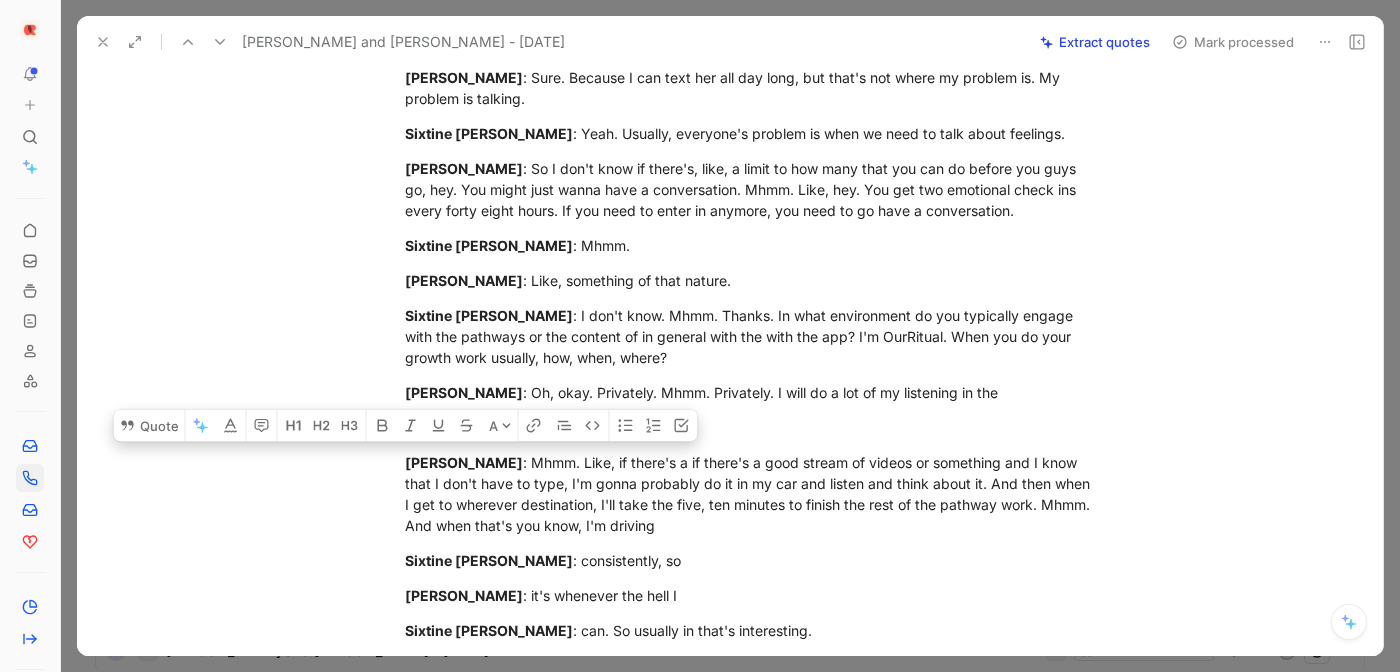 scroll, scrollTop: 7385, scrollLeft: 0, axis: vertical 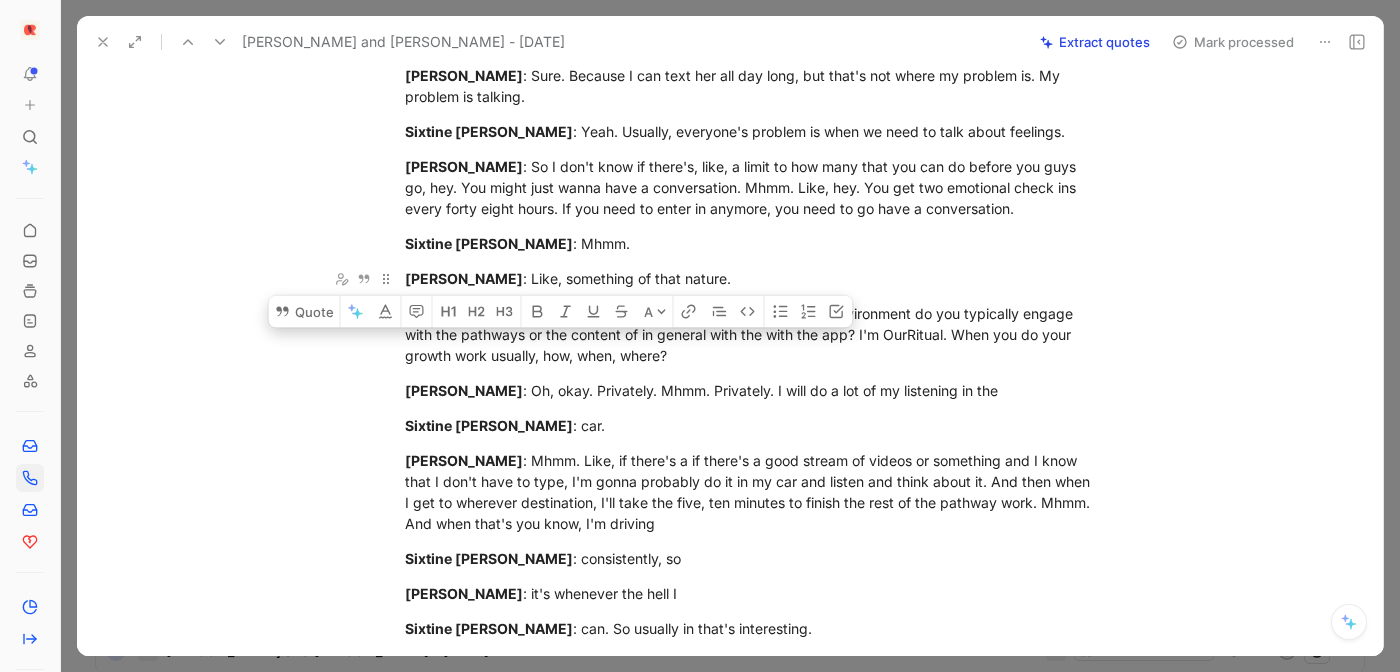 drag, startPoint x: 409, startPoint y: 359, endPoint x: 798, endPoint y: 278, distance: 397.3437 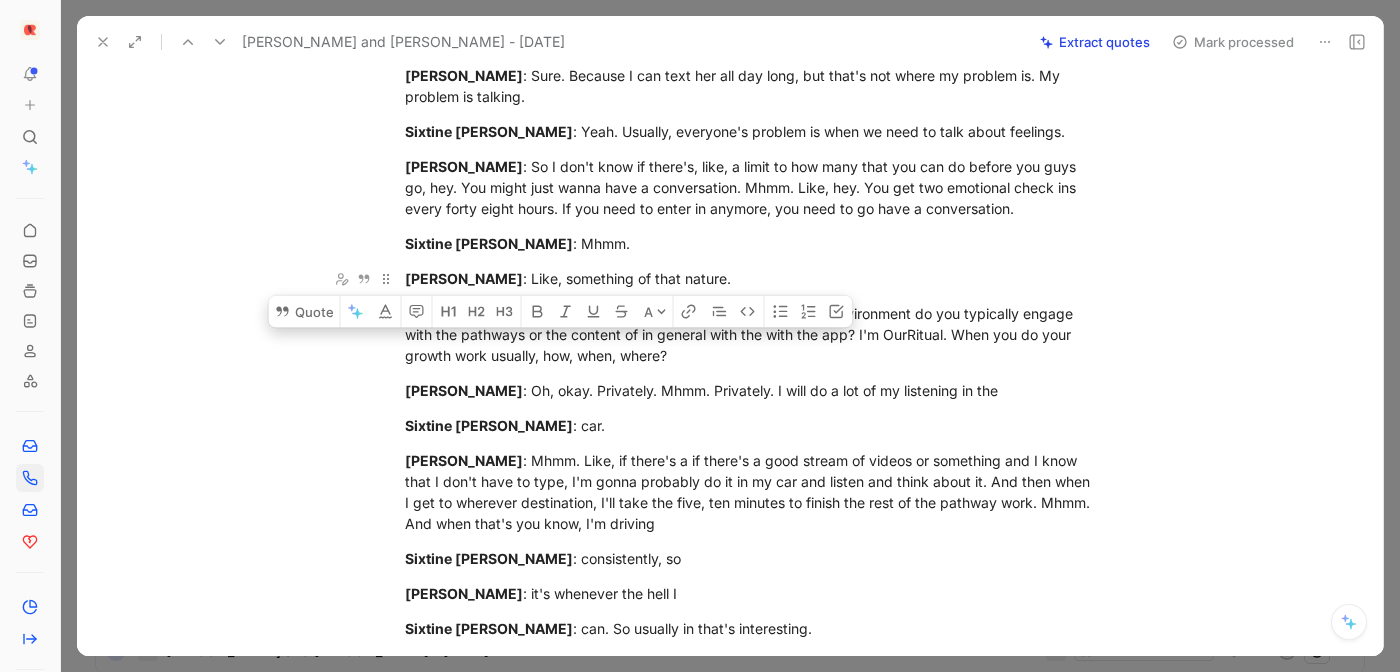 click on "Video Player is loading. Play Video Play Mute Current Time  0:00 / Duration  20:43 Loaded :  3.89% 00:00 Stream Type  LIVE Seek to live, currently behind live LIVE Remaining Time  - 20:43   1.5x Playback Rate 2x 1.75x 1.5x , selected 1.25x 1x 0.75x 0.5x 0.25x Descriptions descriptions off , selected Captions captions off , selected Audio Track Fullscreen This is a modal window. Overall Summary [PERSON_NAME] and his wife sought online couples therapy due to the challenges of attending in-person sessions with a toddler. They used AI to find a service that offered good reviews, decent pricing, flexibility, and a faith-based option. They chose OurRitual after comparing it with other services using AI. Service Selection Used AI to compare services and reviews. Preferred a faith-based option without judgment. Chose OurRitual for its offerings and positive reviews. Experience with OurRitual Therapist Feedback [PERSON_NAME] is polite, soothing, and quick to address issues. App and Features App Feedback Suggestions : I" at bounding box center (751, -2448) 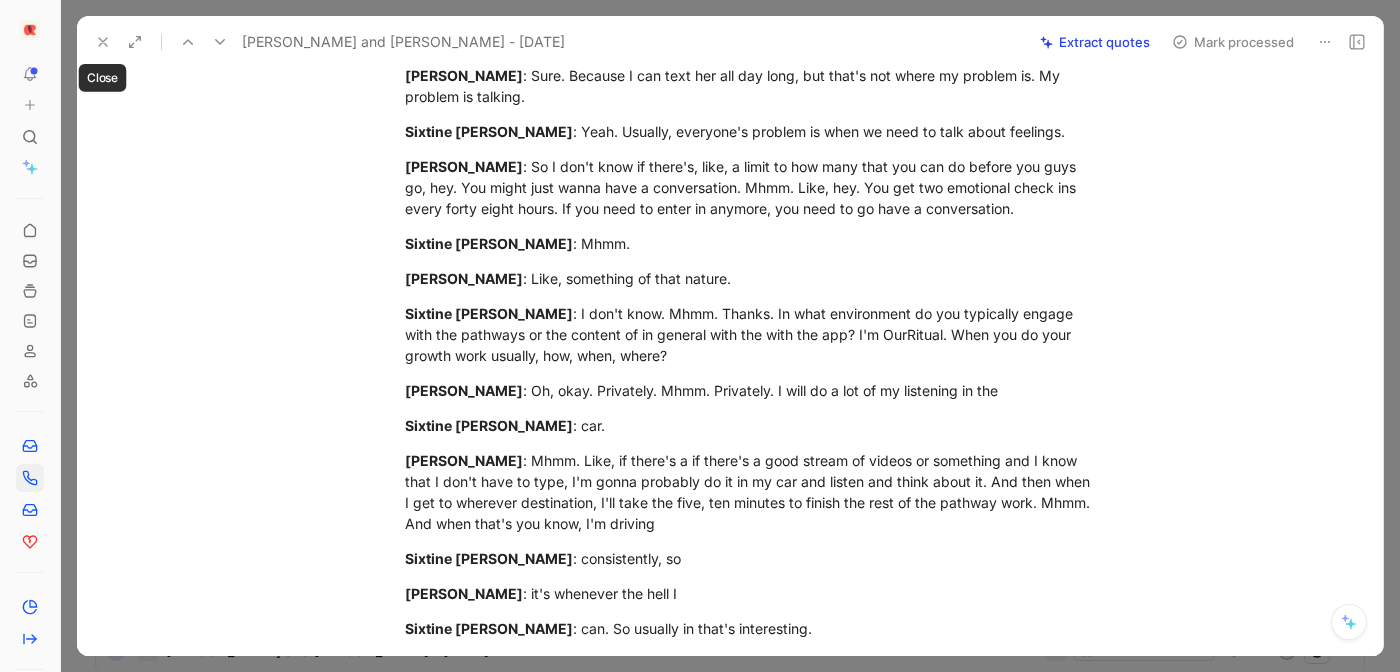 click 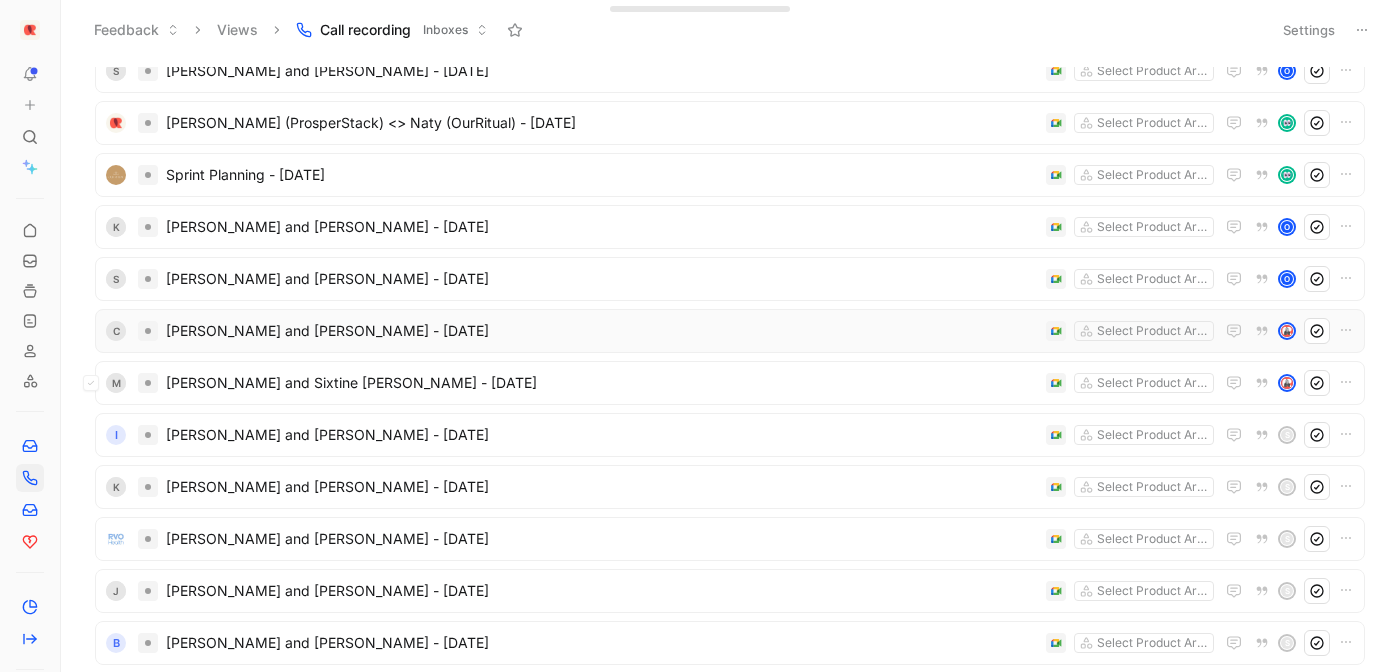 scroll, scrollTop: 1872, scrollLeft: 0, axis: vertical 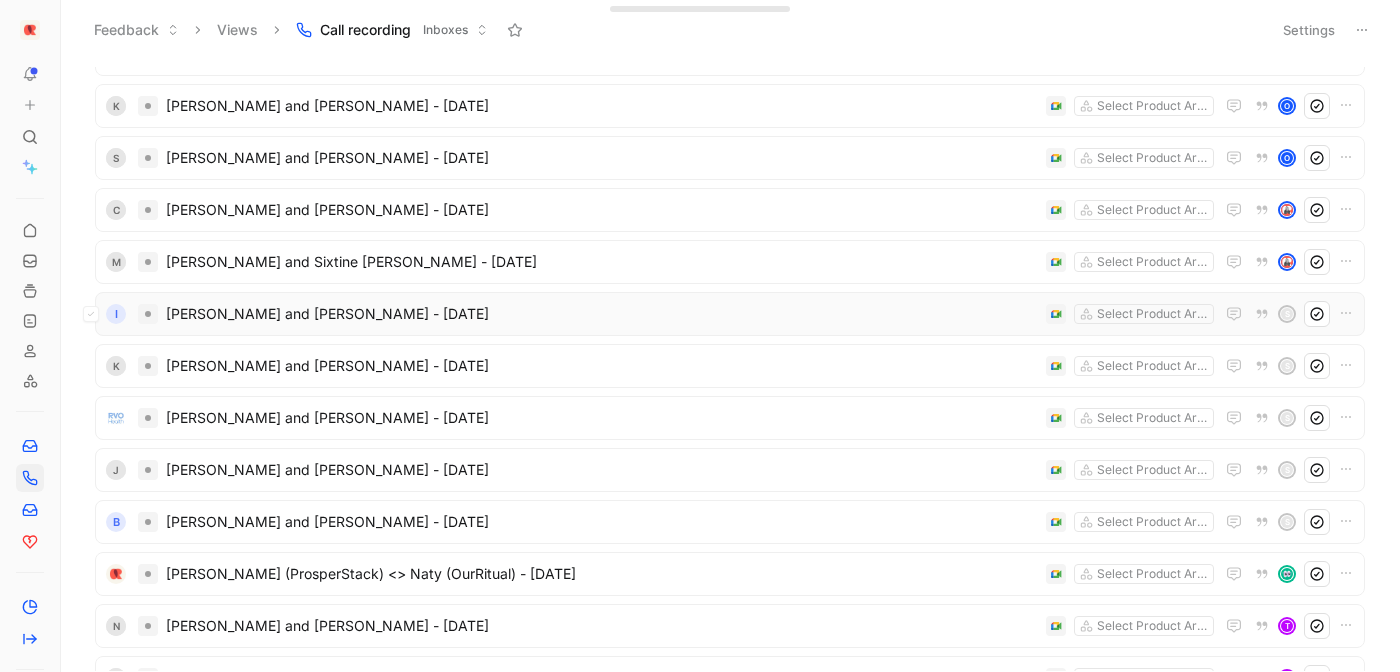 click on "[PERSON_NAME] and [PERSON_NAME] - [DATE]" at bounding box center (602, 314) 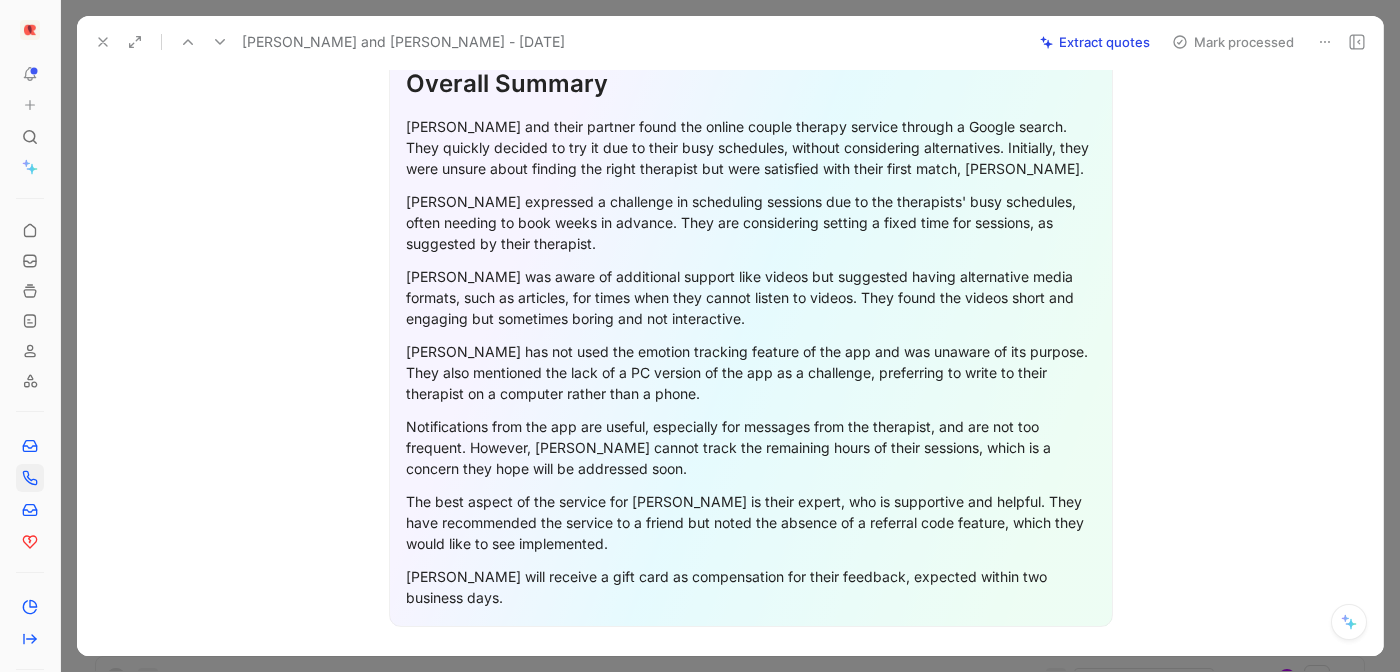 scroll, scrollTop: 2728, scrollLeft: 0, axis: vertical 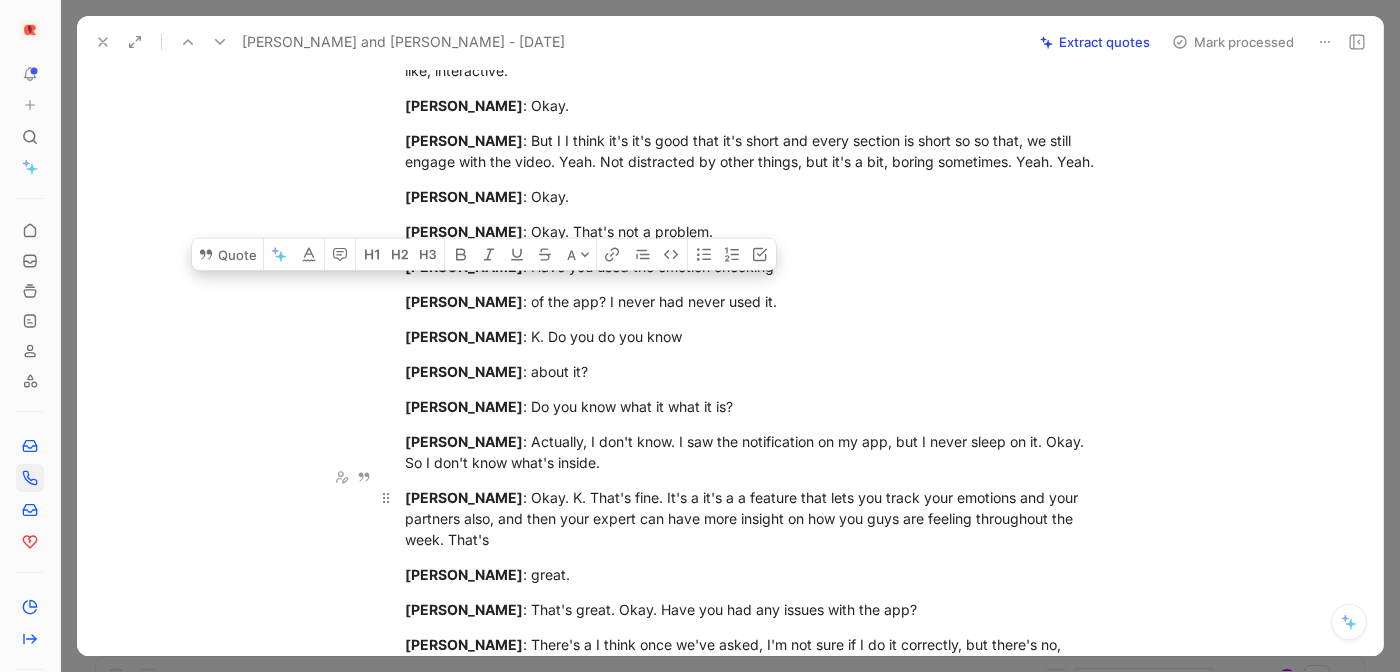 drag, startPoint x: 403, startPoint y: 358, endPoint x: 563, endPoint y: 504, distance: 216.60101 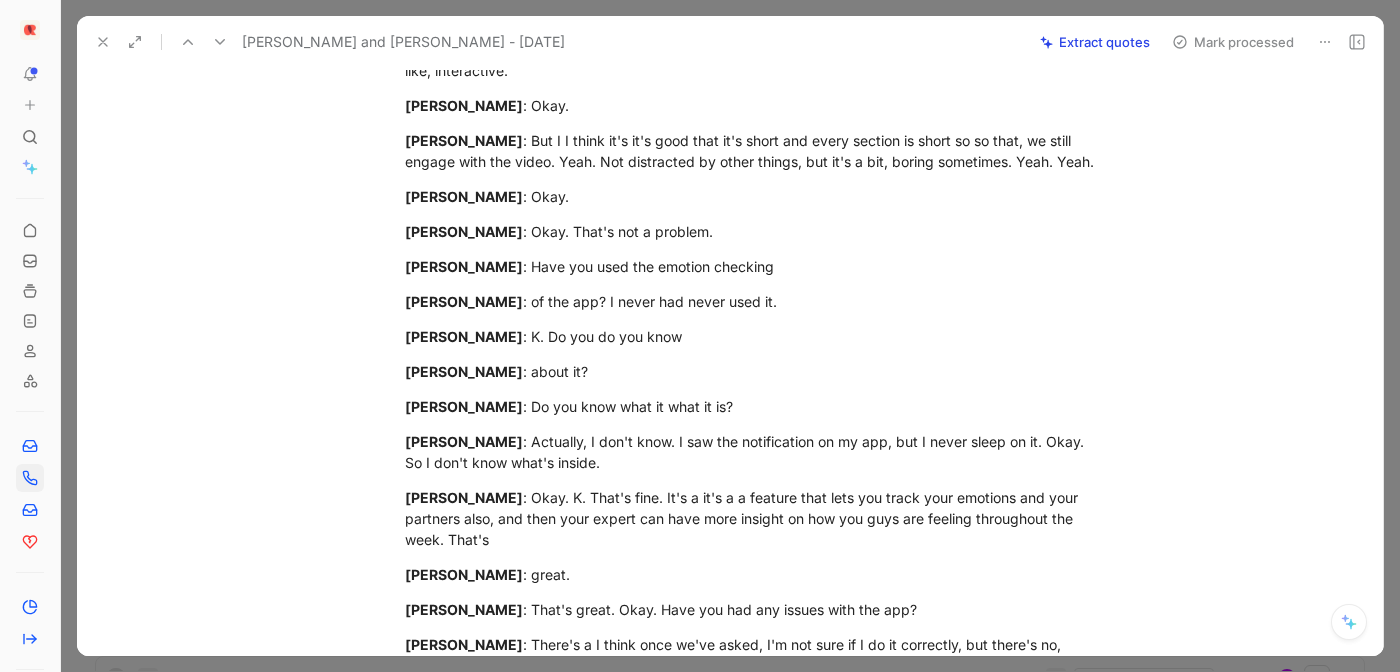 click 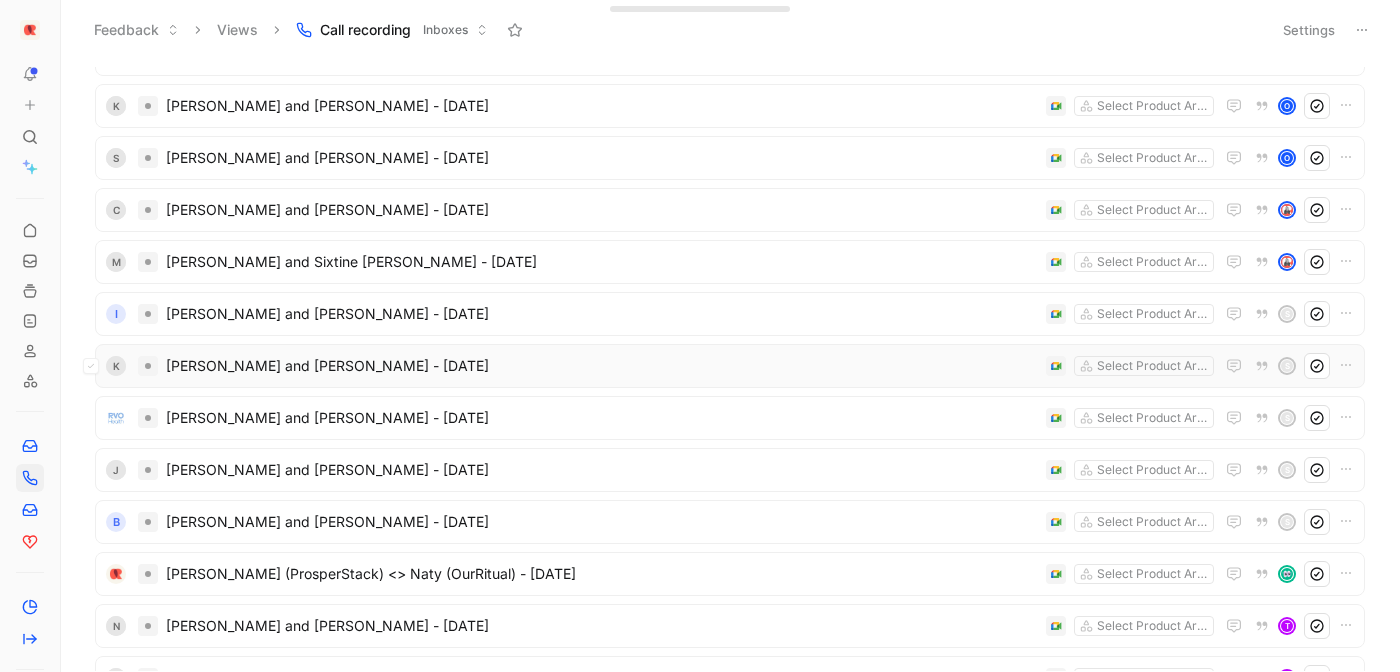 click on "[PERSON_NAME] and [PERSON_NAME] - [DATE]" at bounding box center [602, 366] 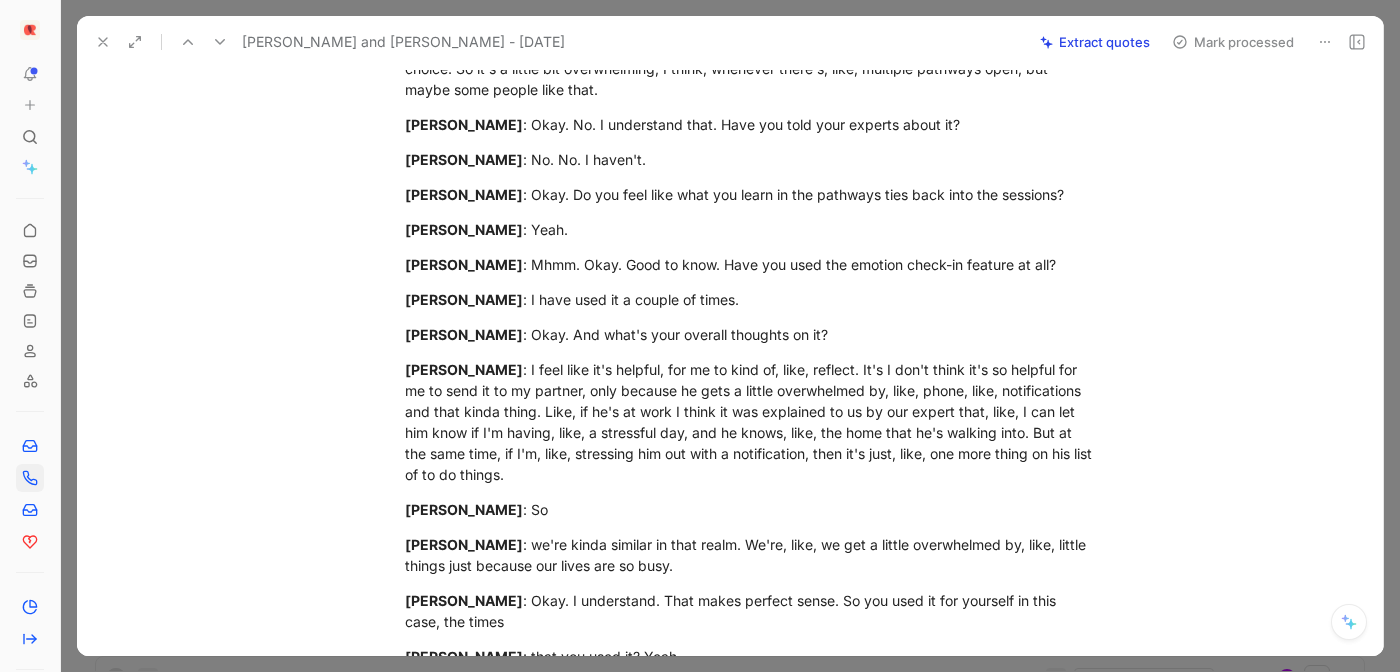 scroll, scrollTop: 3469, scrollLeft: 0, axis: vertical 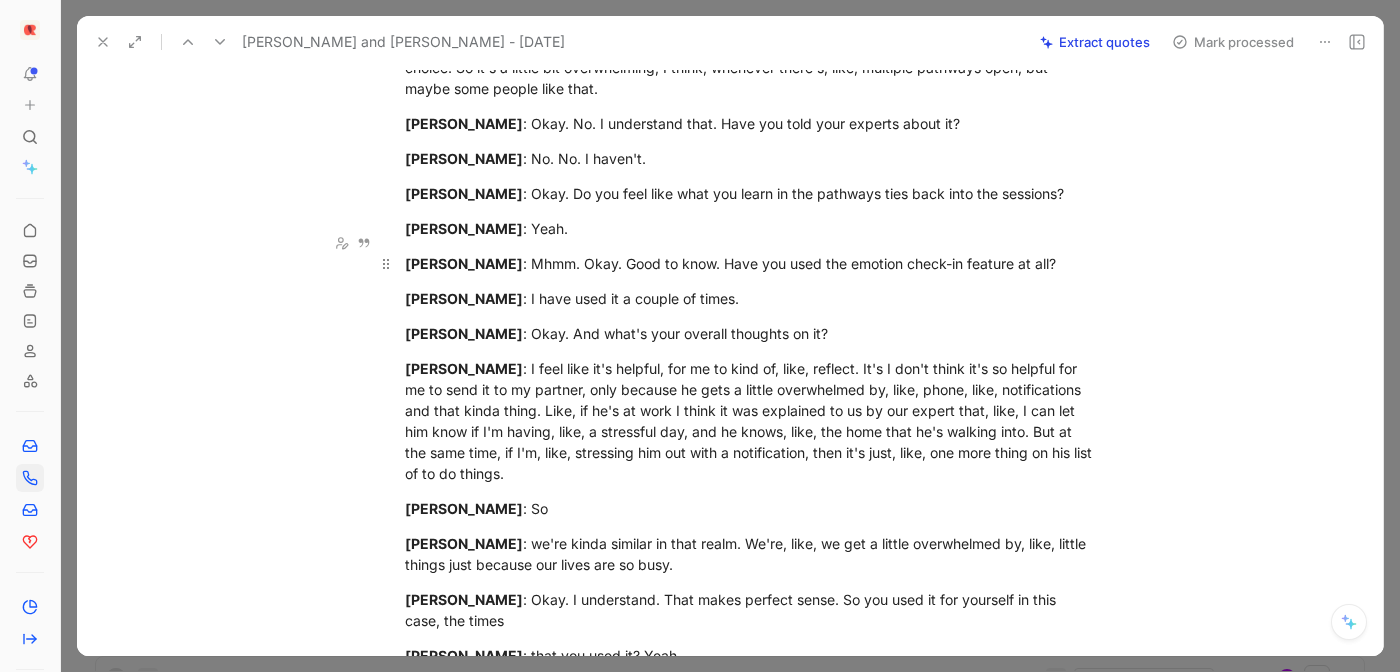 click on "[PERSON_NAME]" at bounding box center (464, 263) 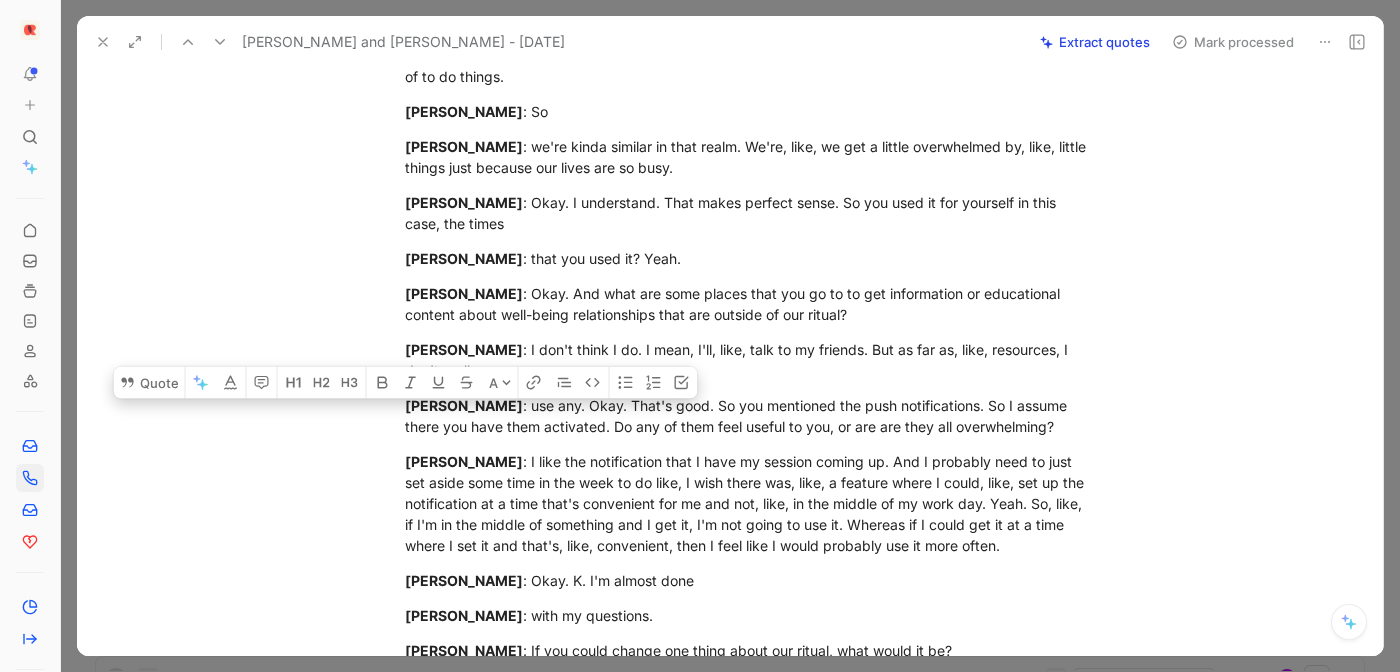 scroll, scrollTop: 3873, scrollLeft: 0, axis: vertical 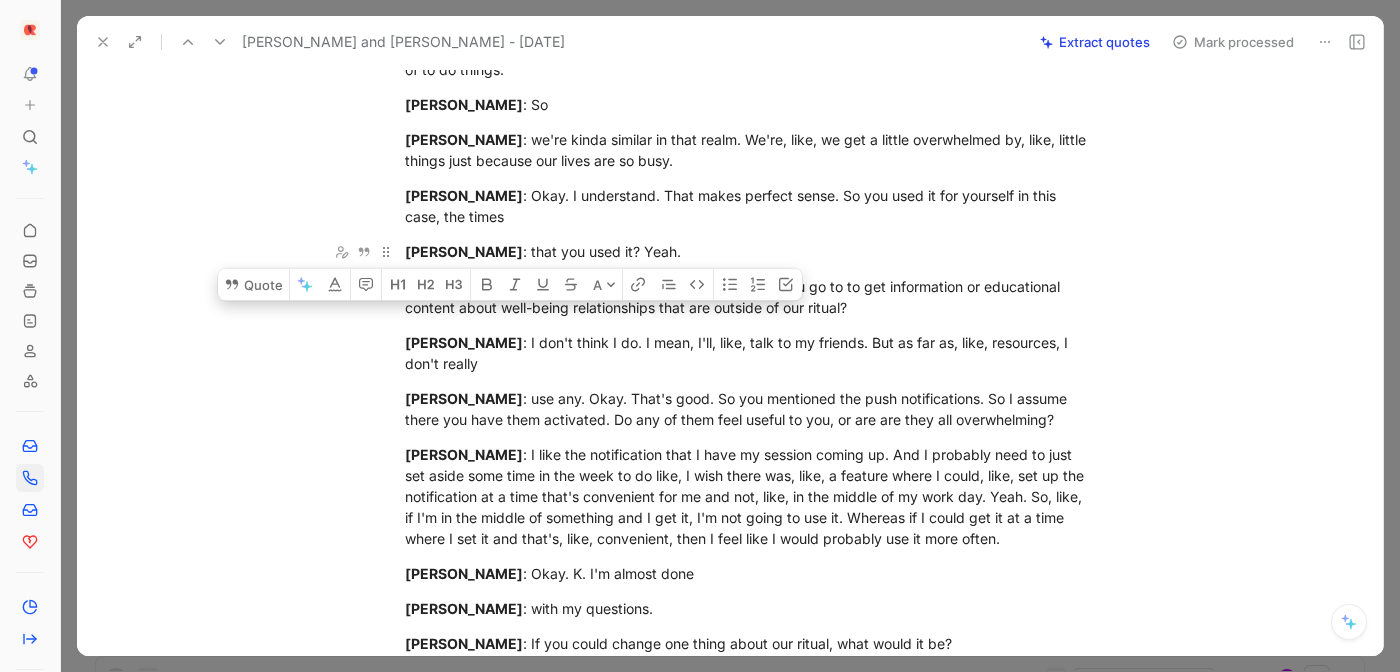 drag, startPoint x: 406, startPoint y: 244, endPoint x: 639, endPoint y: 255, distance: 233.2595 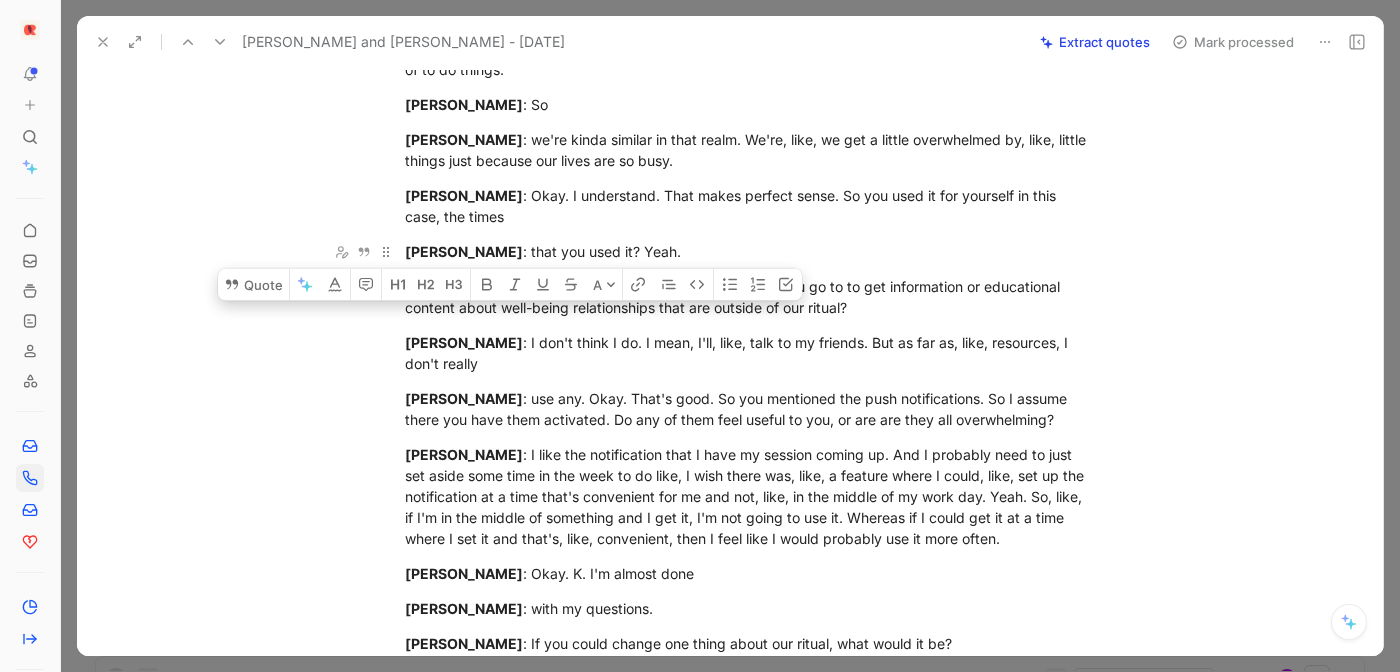 click on "Video Player is loading. Play Video Play Mute Current Time  0:00 / Duration  10:52 Loaded :  7.00% 00:00 Stream Type  LIVE Seek to live, currently behind live LIVE Remaining Time  - 10:52   1.5x Playback Rate 2x 1.75x 1.5x , selected 1.25x 1x 0.75x 0.5x 0.25x Descriptions descriptions off , selected Captions captions off , selected Audio Track Fullscreen This is a modal window. Overall Summary [PERSON_NAME] shared her experience with an online therapy service, highlighting both positive aspects and areas for improvement. She initially found the scheduling process unclear, particularly regarding session frequency and usage. However, these concerns were resolved after starting the service. Positive Aspects [PERSON_NAME] appreciates her assigned expert, despite occasional difficulties understanding due to her [MEDICAL_DATA]. She values the communication pathways and the time spent with the expert, finding it beneficial for her relationship. Areas for Improvement Additional Feedback Conclusion Transcript: [PERSON_NAME]" at bounding box center (751, -1241) 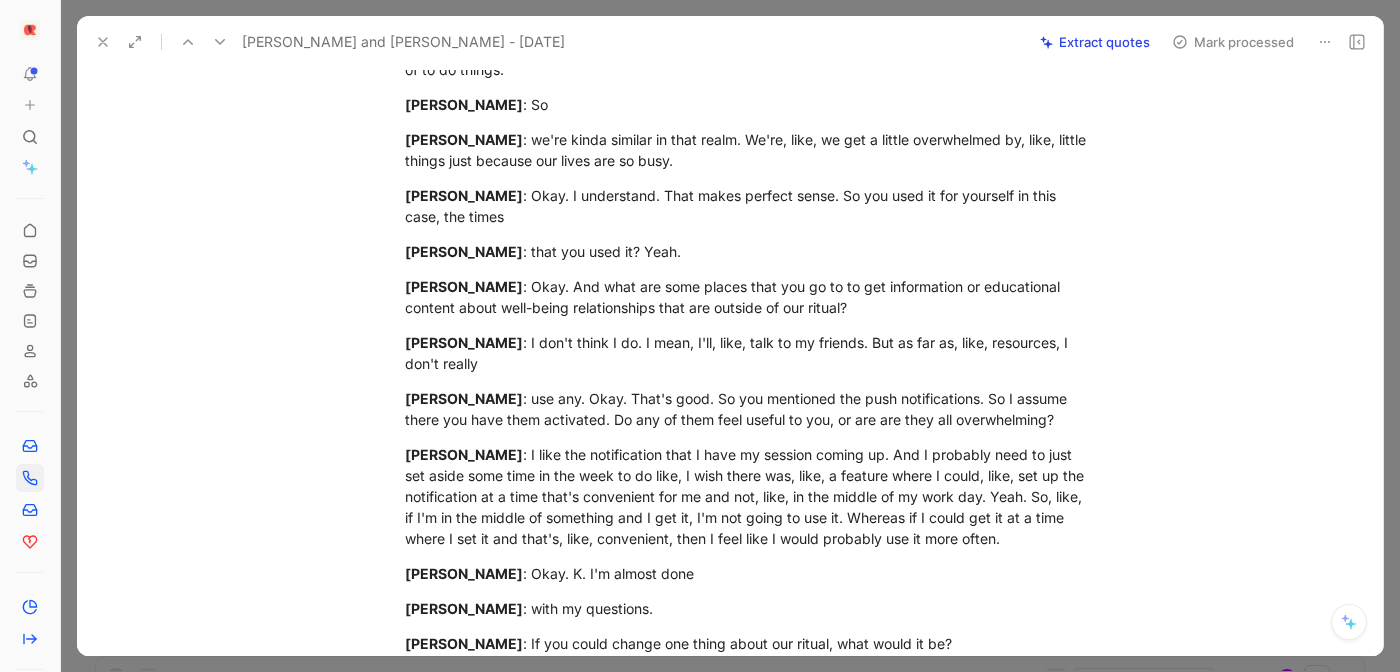 click 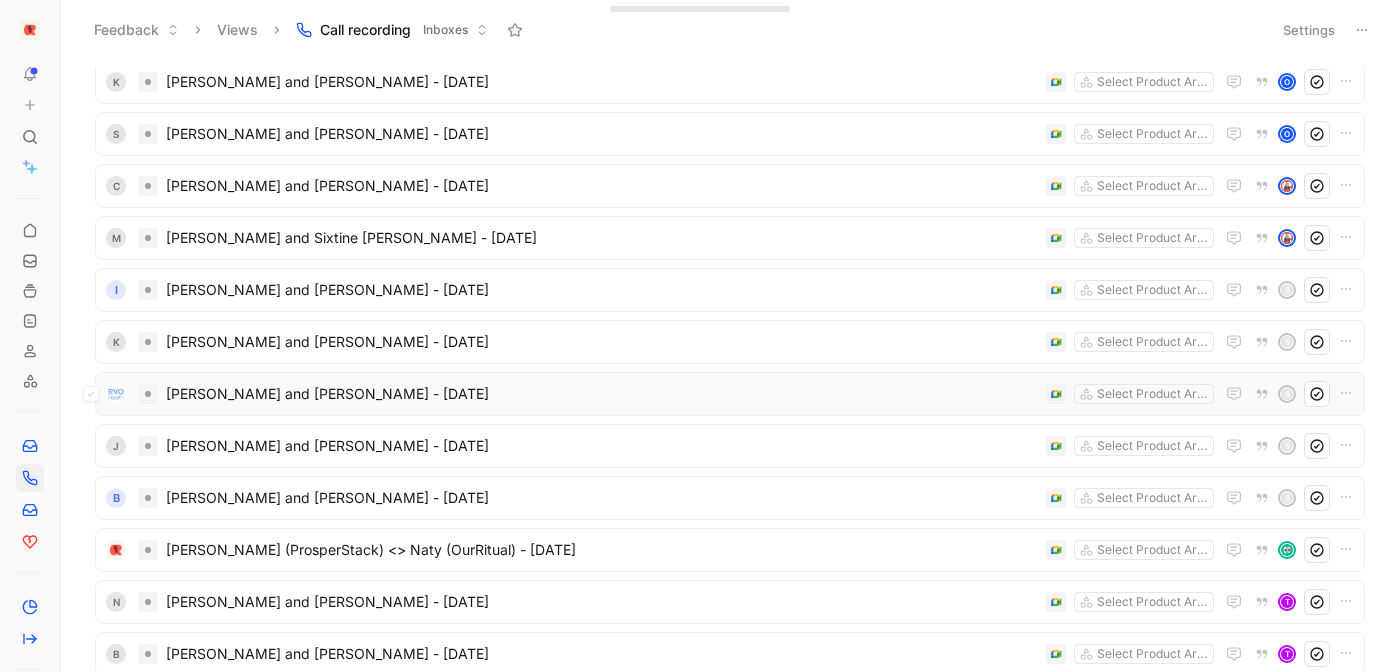 scroll, scrollTop: 1906, scrollLeft: 0, axis: vertical 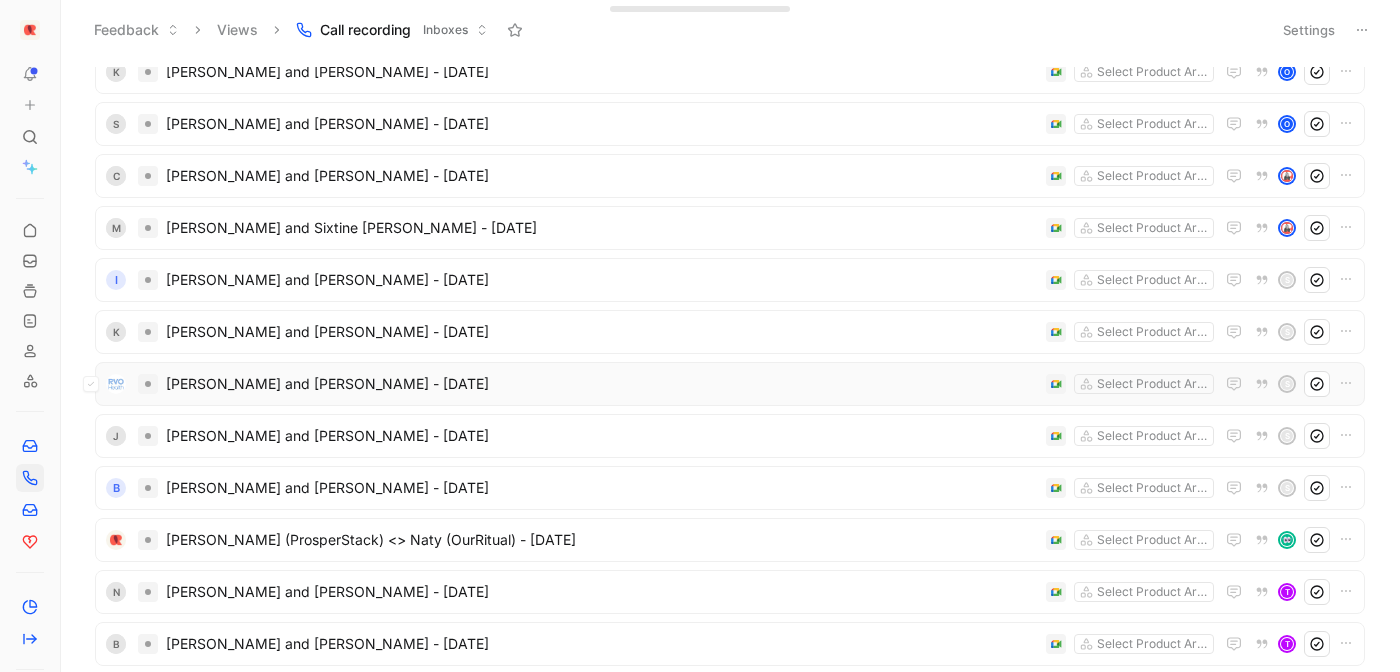 click on "[PERSON_NAME] and [PERSON_NAME] - [DATE]" at bounding box center (602, 384) 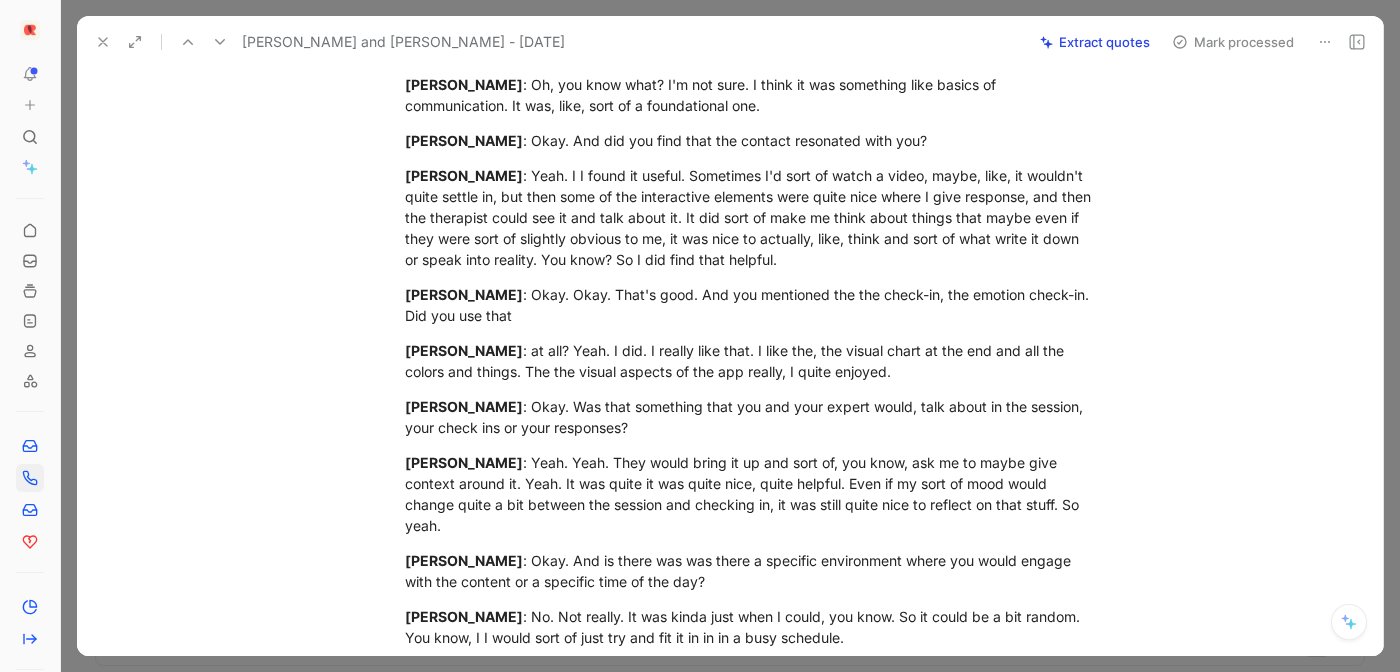scroll, scrollTop: 2422, scrollLeft: 0, axis: vertical 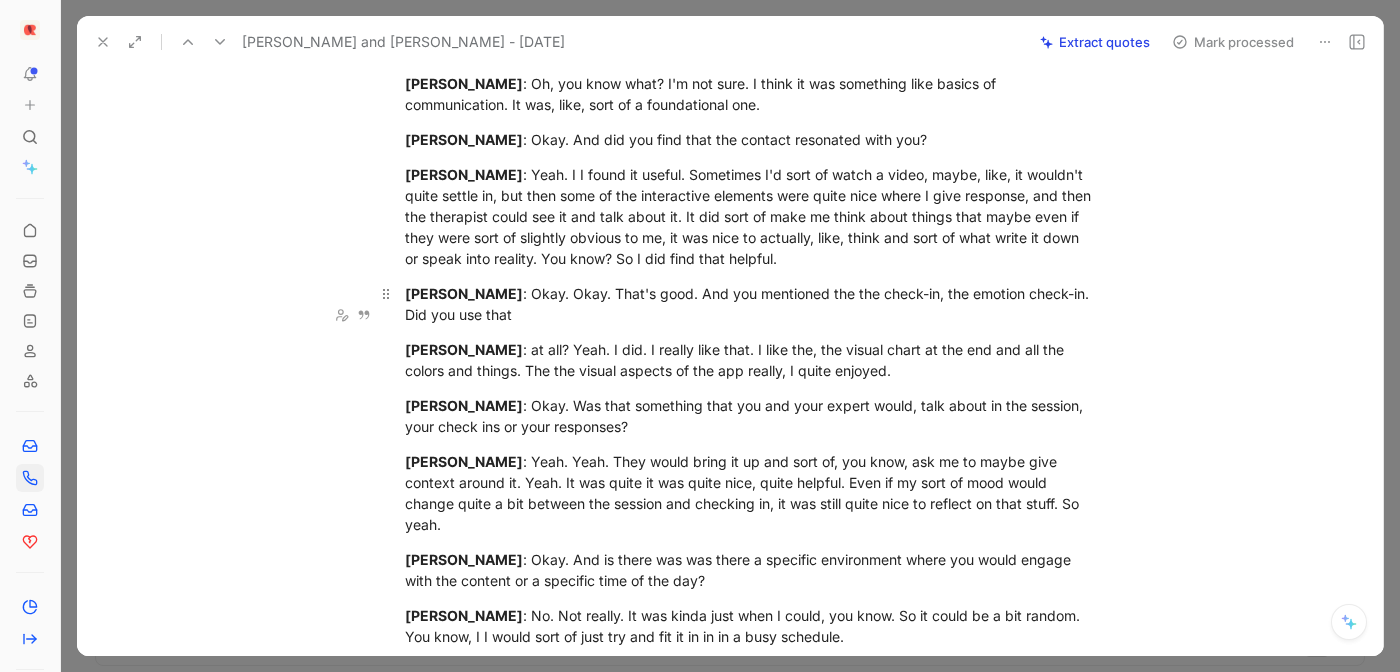 click on "[PERSON_NAME]" at bounding box center [464, 293] 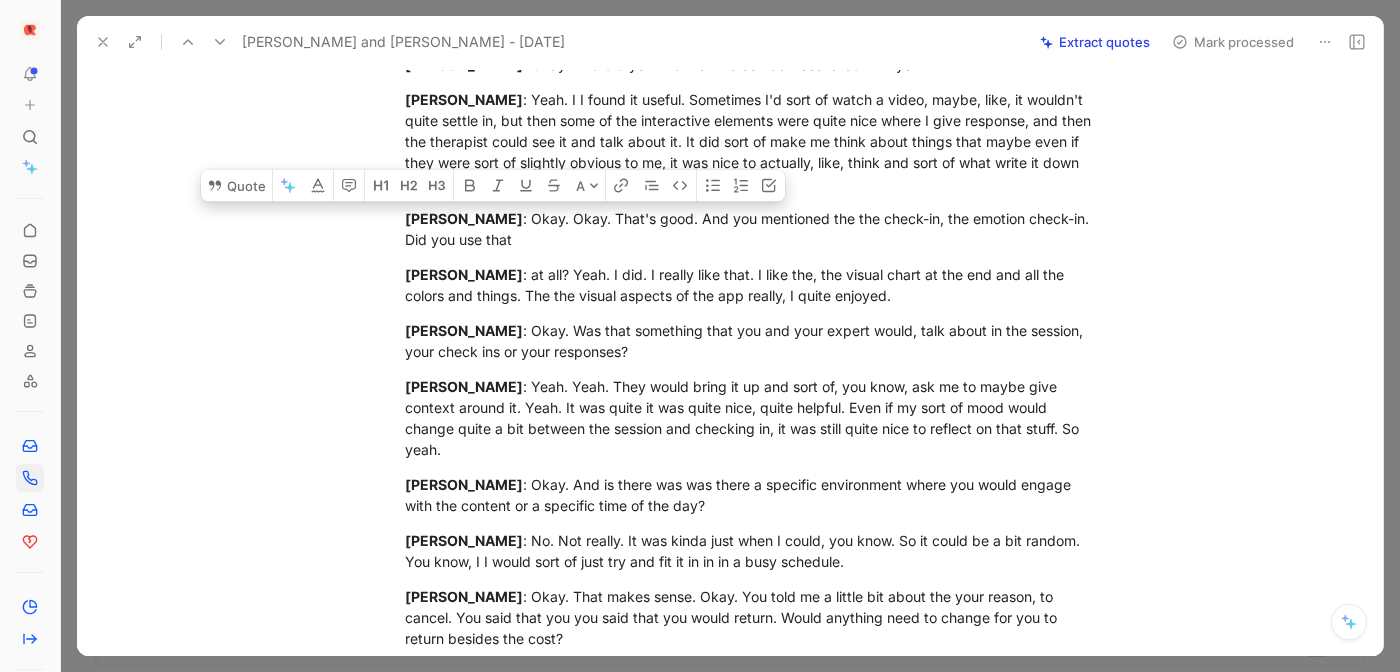 scroll, scrollTop: 2499, scrollLeft: 0, axis: vertical 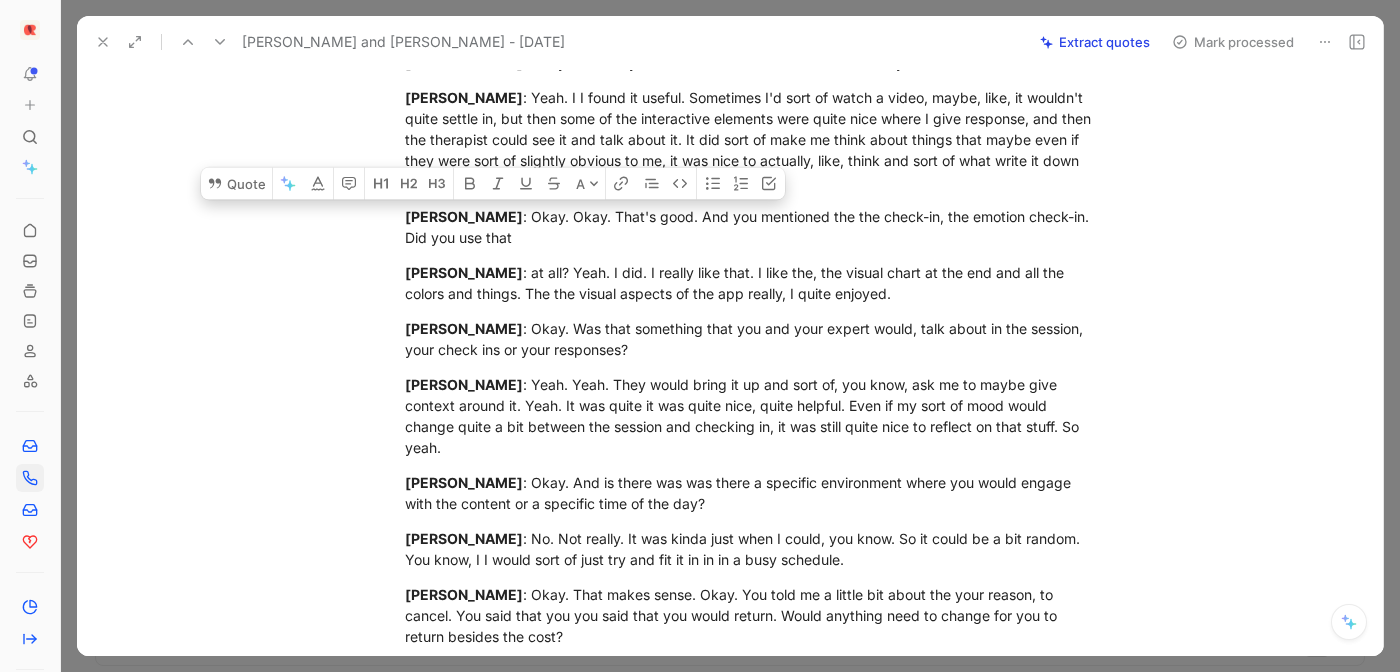 drag, startPoint x: 408, startPoint y: 313, endPoint x: 583, endPoint y: 433, distance: 212.19095 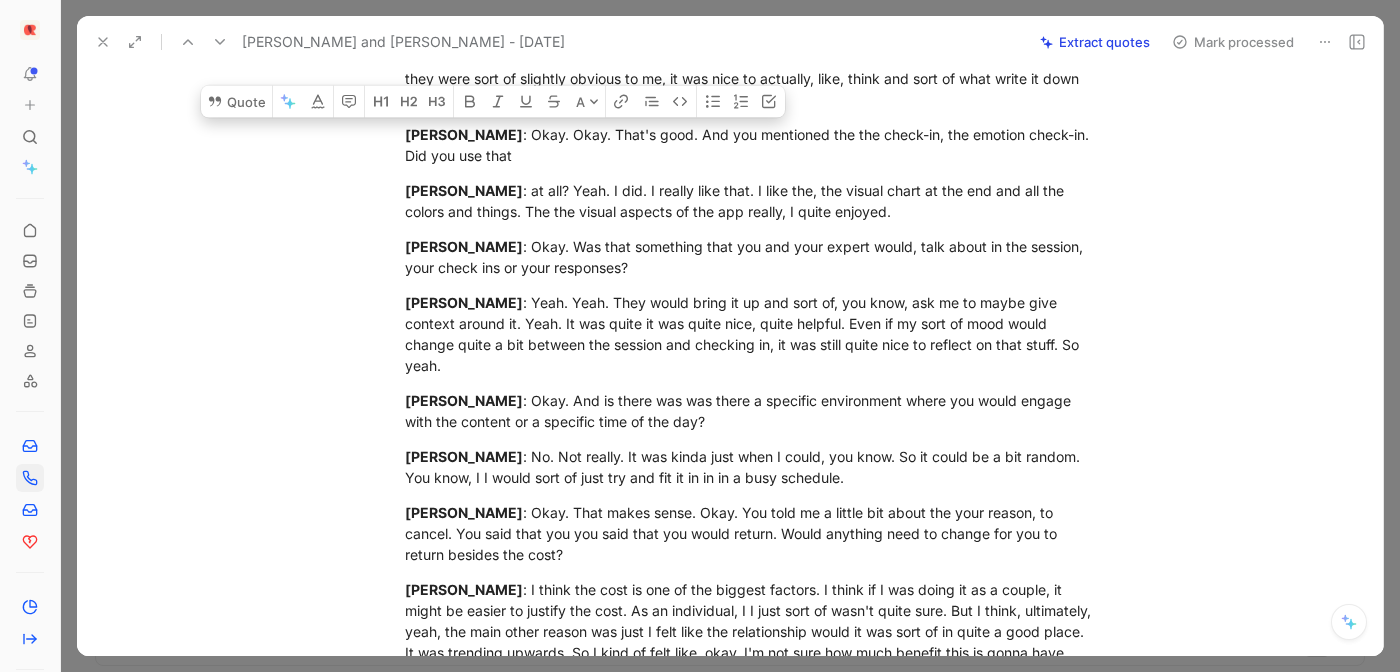 scroll, scrollTop: 2585, scrollLeft: 0, axis: vertical 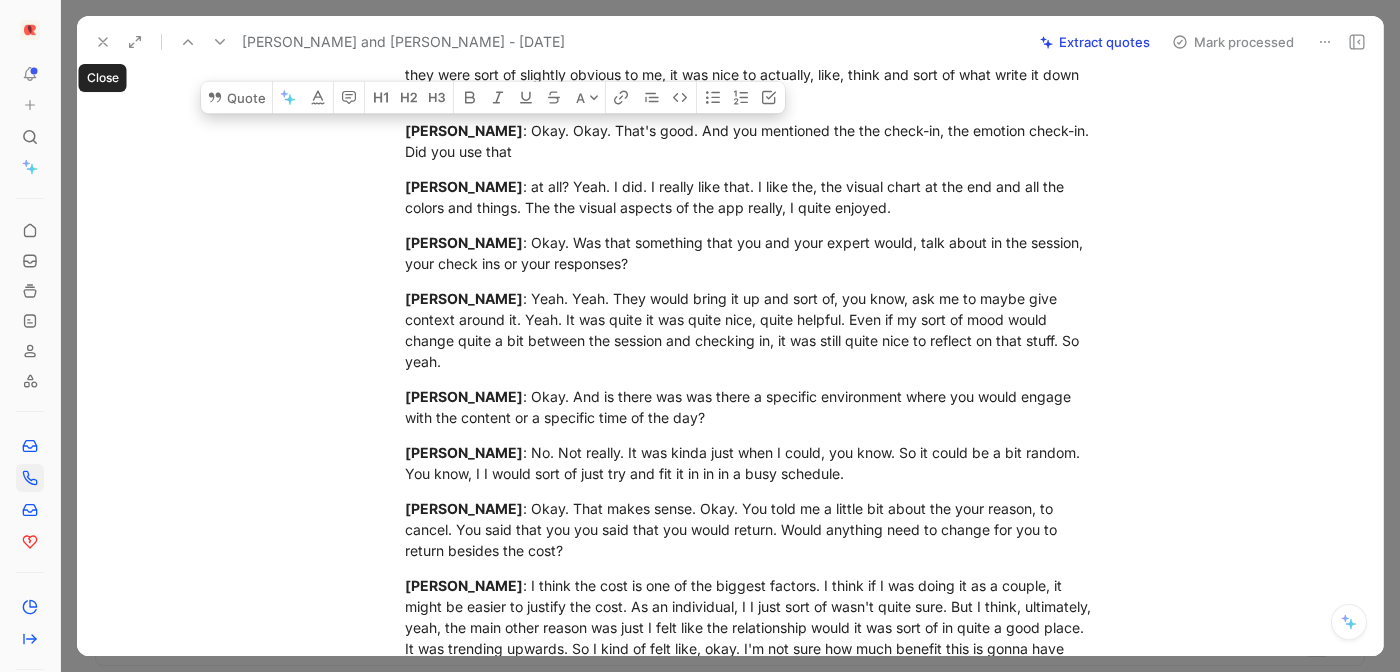 click at bounding box center (103, 42) 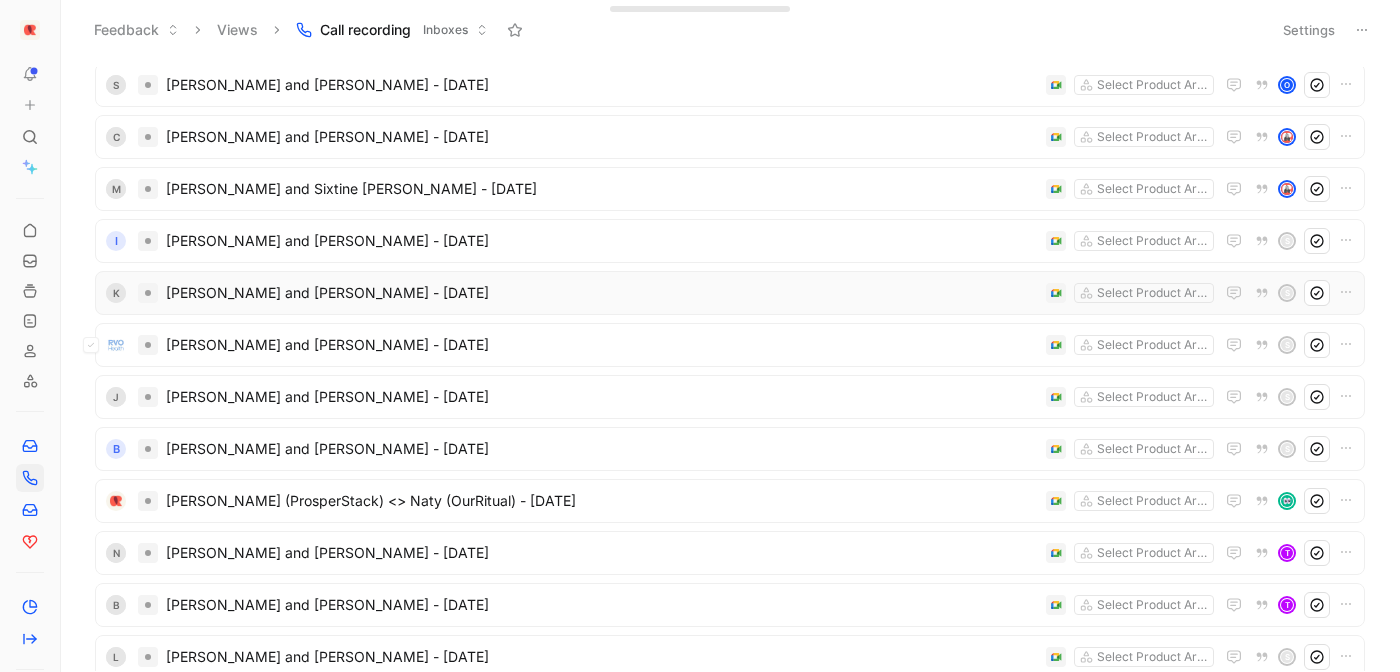 scroll, scrollTop: 1943, scrollLeft: 0, axis: vertical 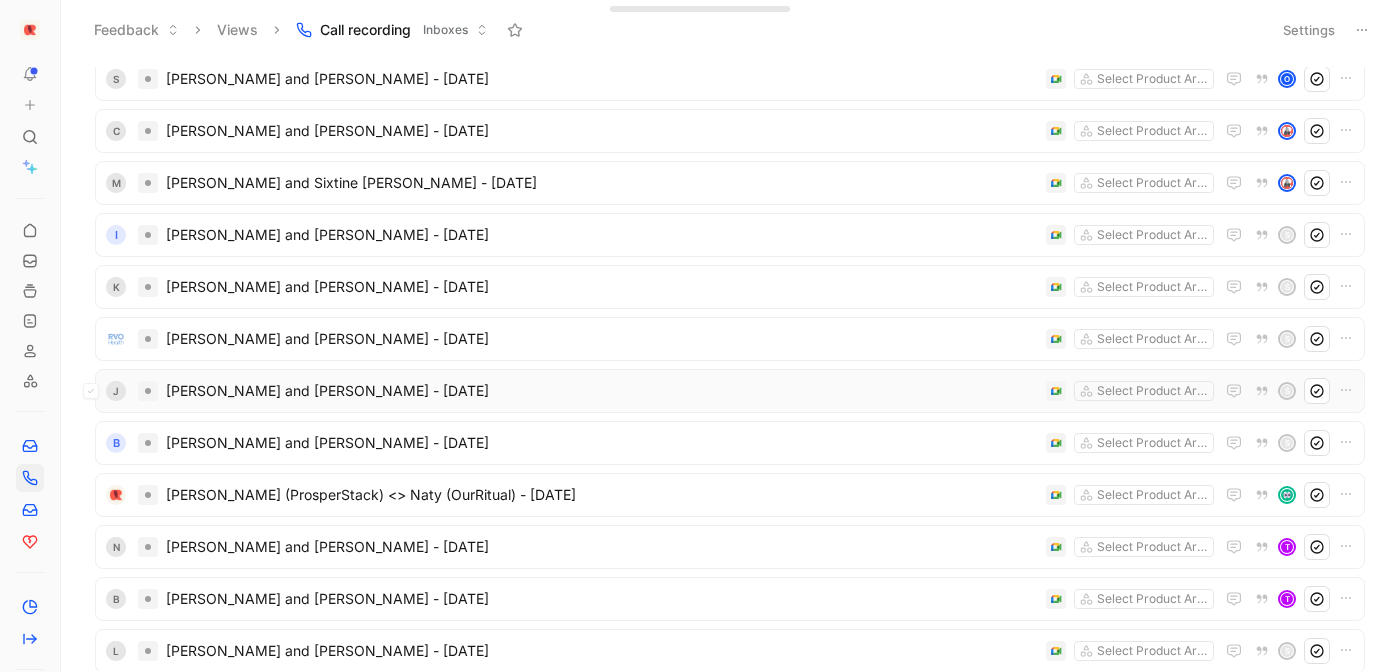 click on "J [PERSON_NAME] and [PERSON_NAME] - [DATE] Select Product Areas s" at bounding box center [730, 391] 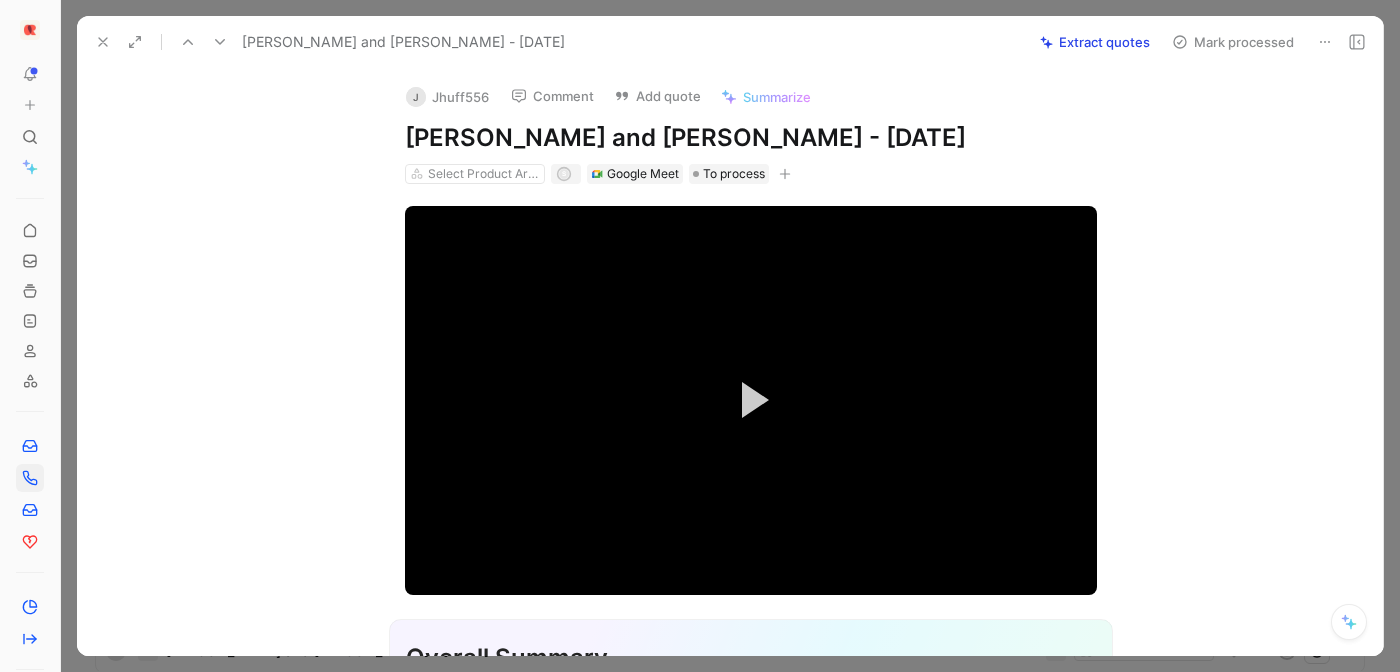 click 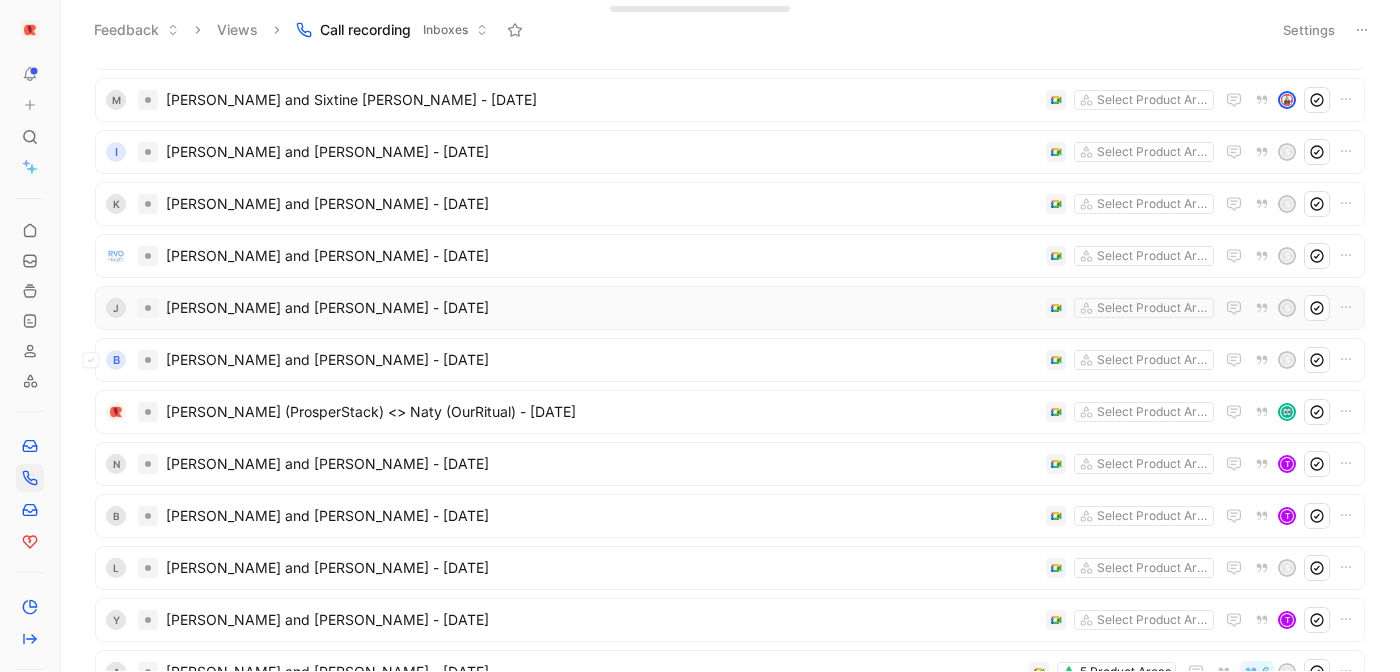 scroll, scrollTop: 2091, scrollLeft: 0, axis: vertical 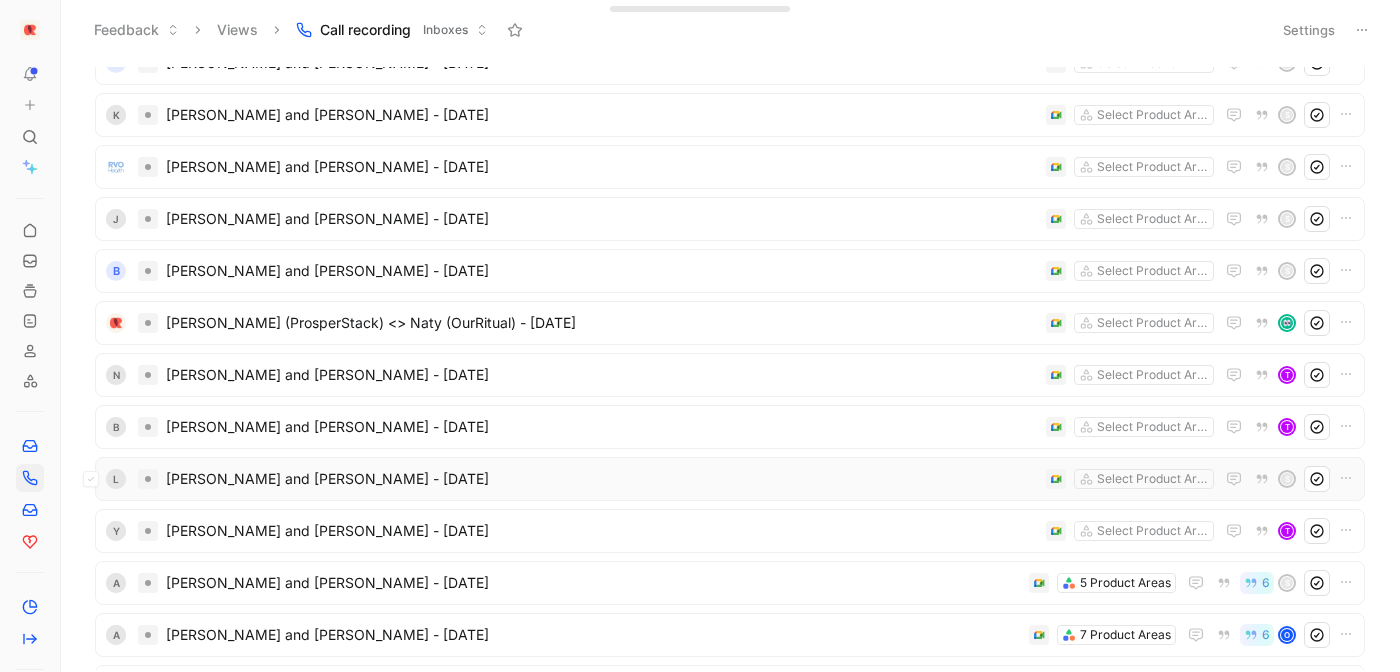click on "[PERSON_NAME] and [PERSON_NAME] - [DATE]" at bounding box center [602, 479] 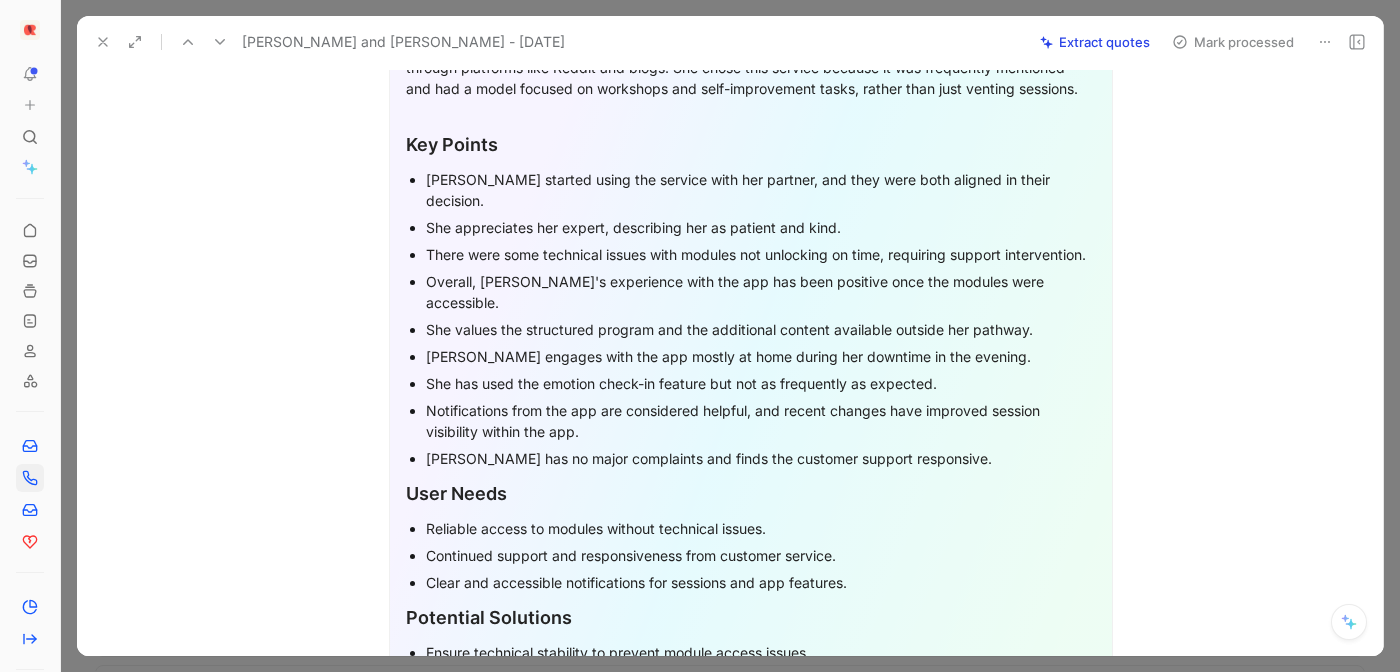 scroll, scrollTop: 3360, scrollLeft: 0, axis: vertical 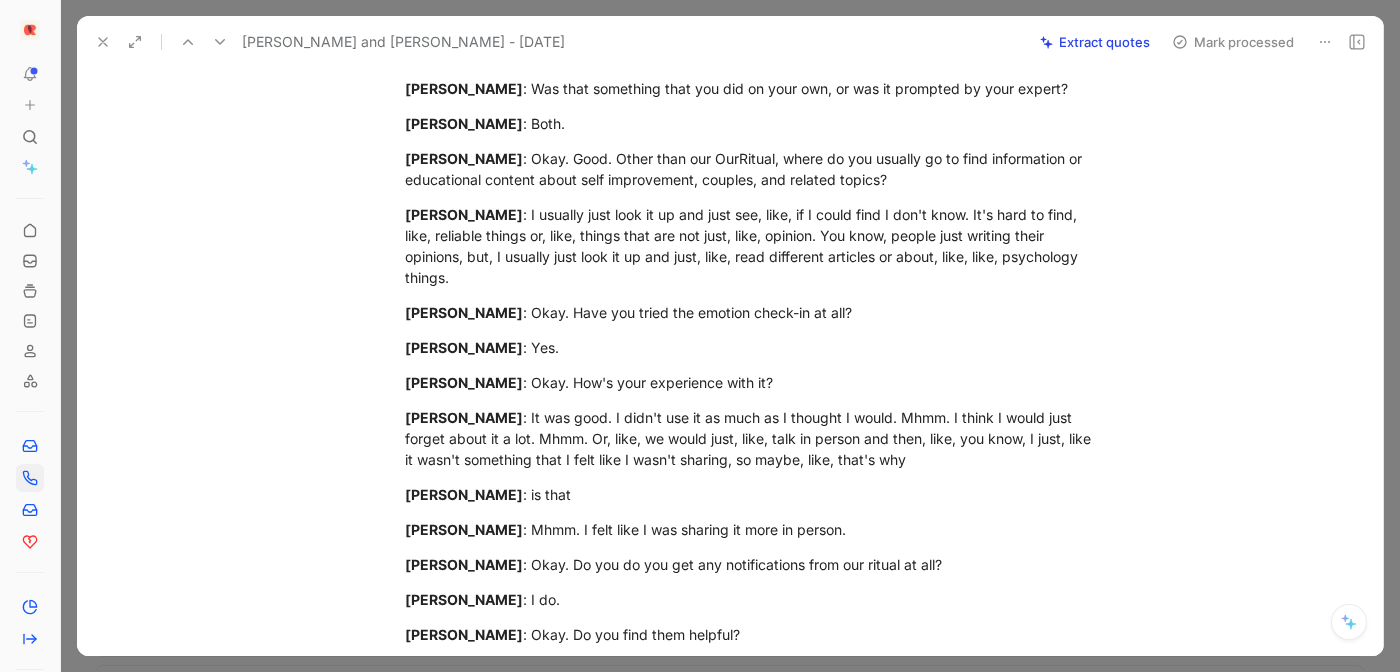 drag, startPoint x: 409, startPoint y: 364, endPoint x: 518, endPoint y: 423, distance: 123.943535 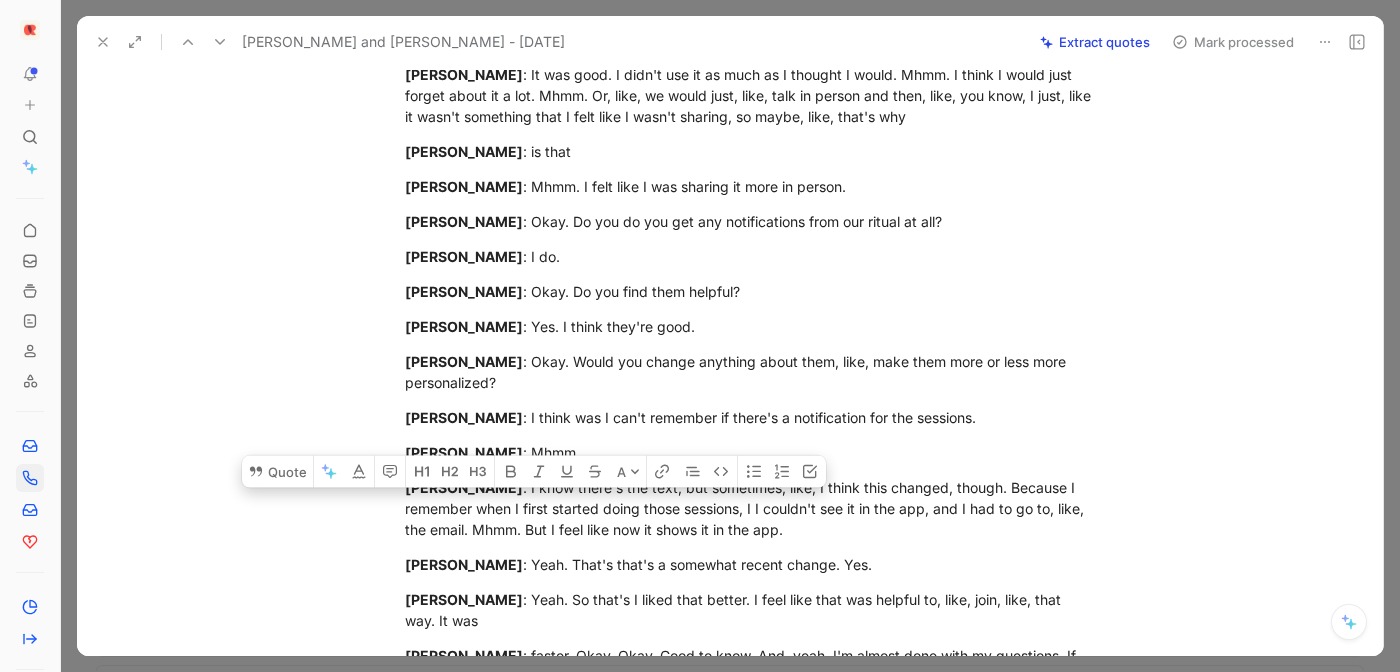 scroll, scrollTop: 3627, scrollLeft: 0, axis: vertical 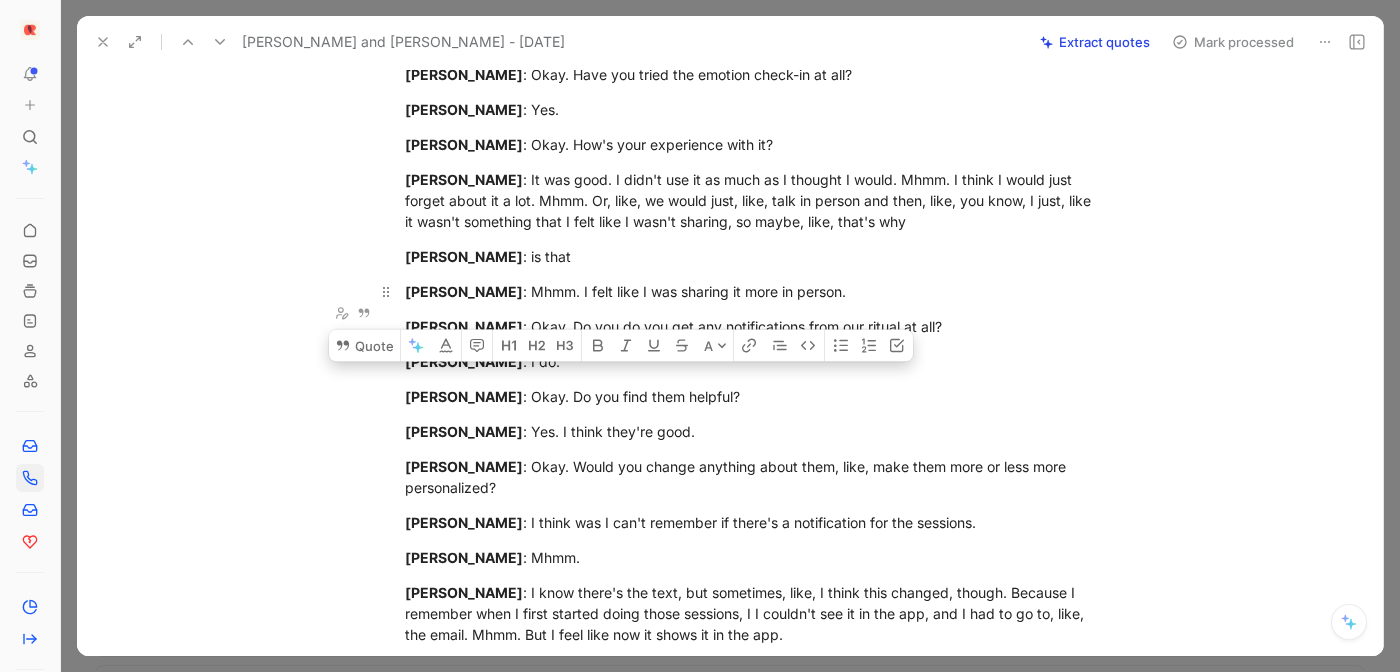 drag, startPoint x: 405, startPoint y: 332, endPoint x: 1014, endPoint y: 314, distance: 609.2659 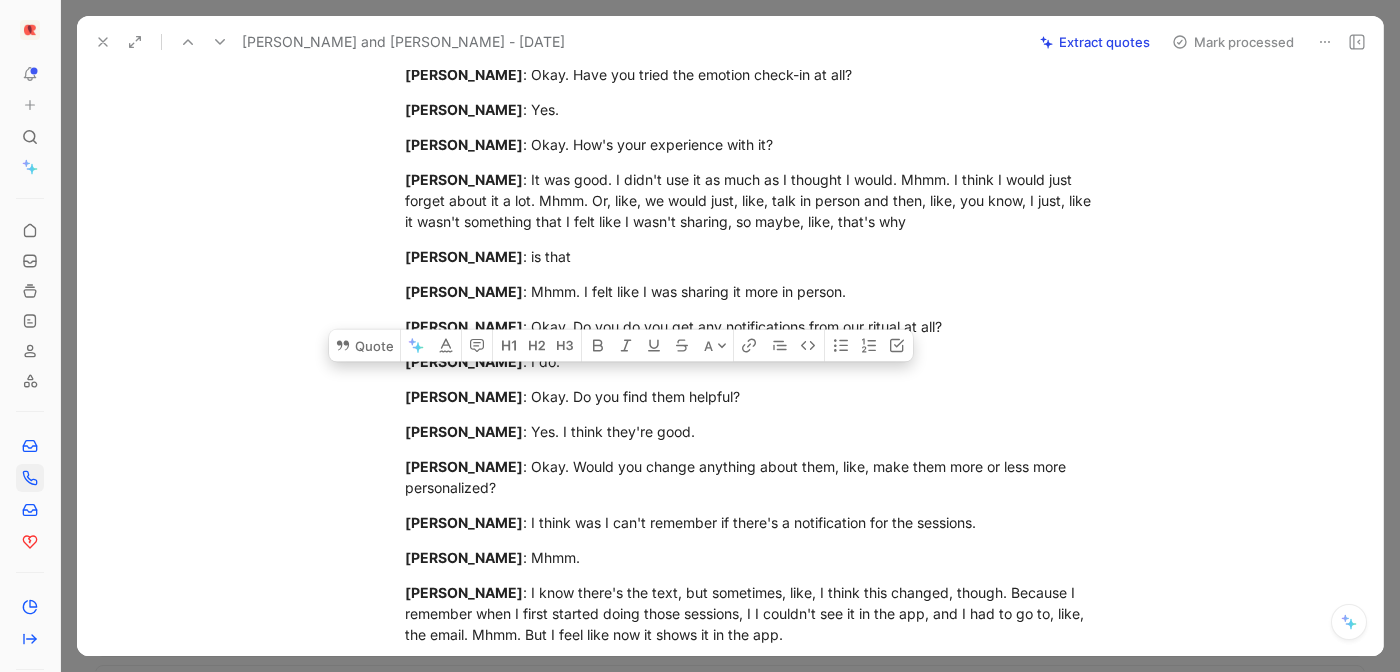 click 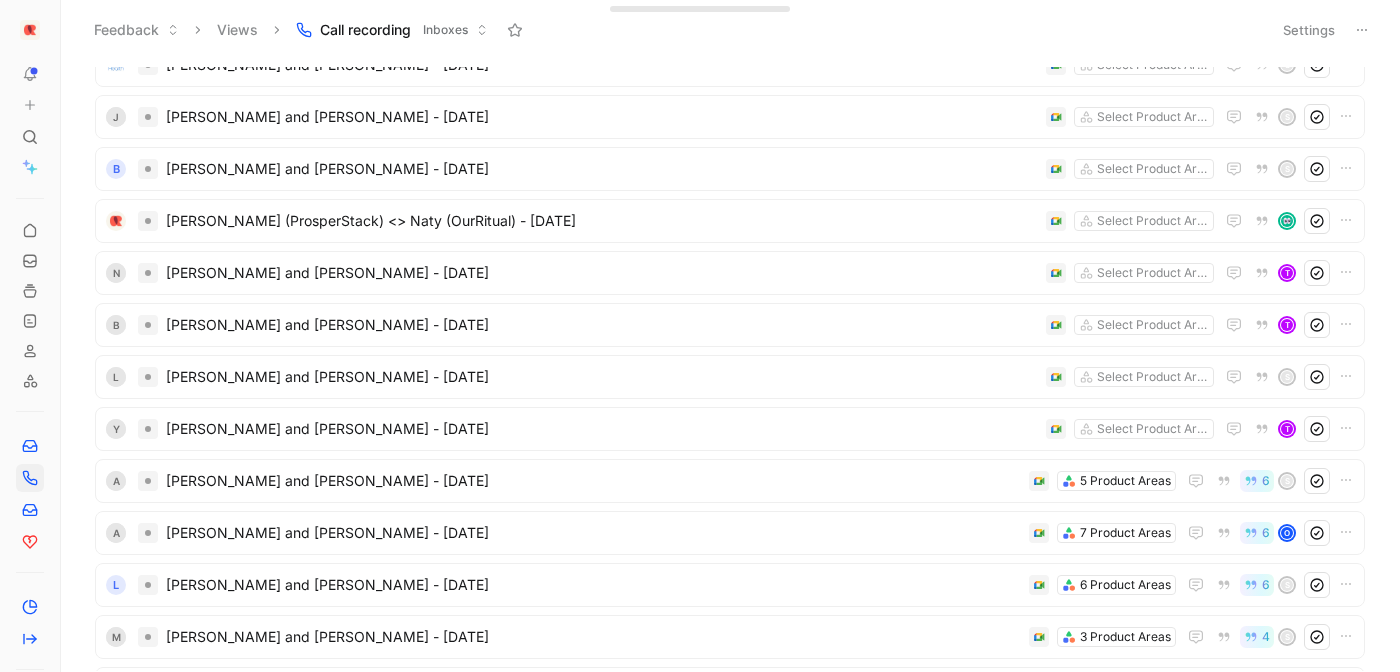 scroll, scrollTop: 2258, scrollLeft: 0, axis: vertical 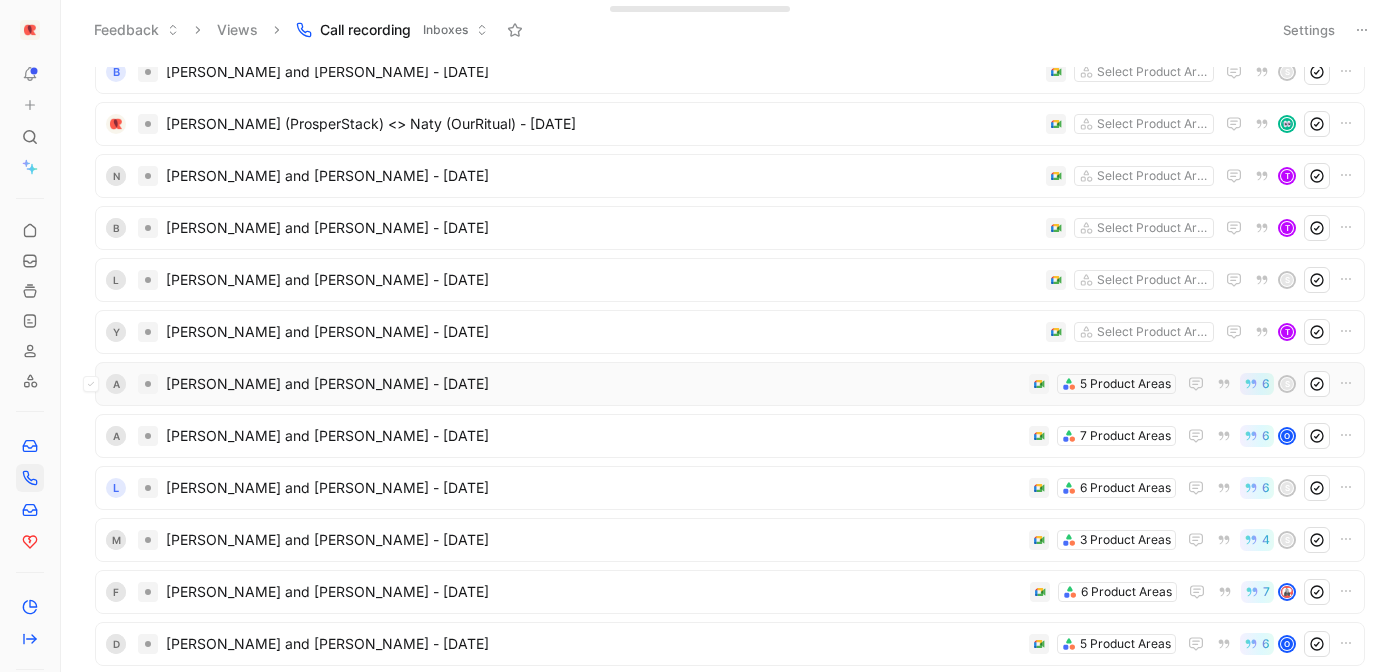 click on "[PERSON_NAME] and [PERSON_NAME] - [DATE]" at bounding box center (593, 384) 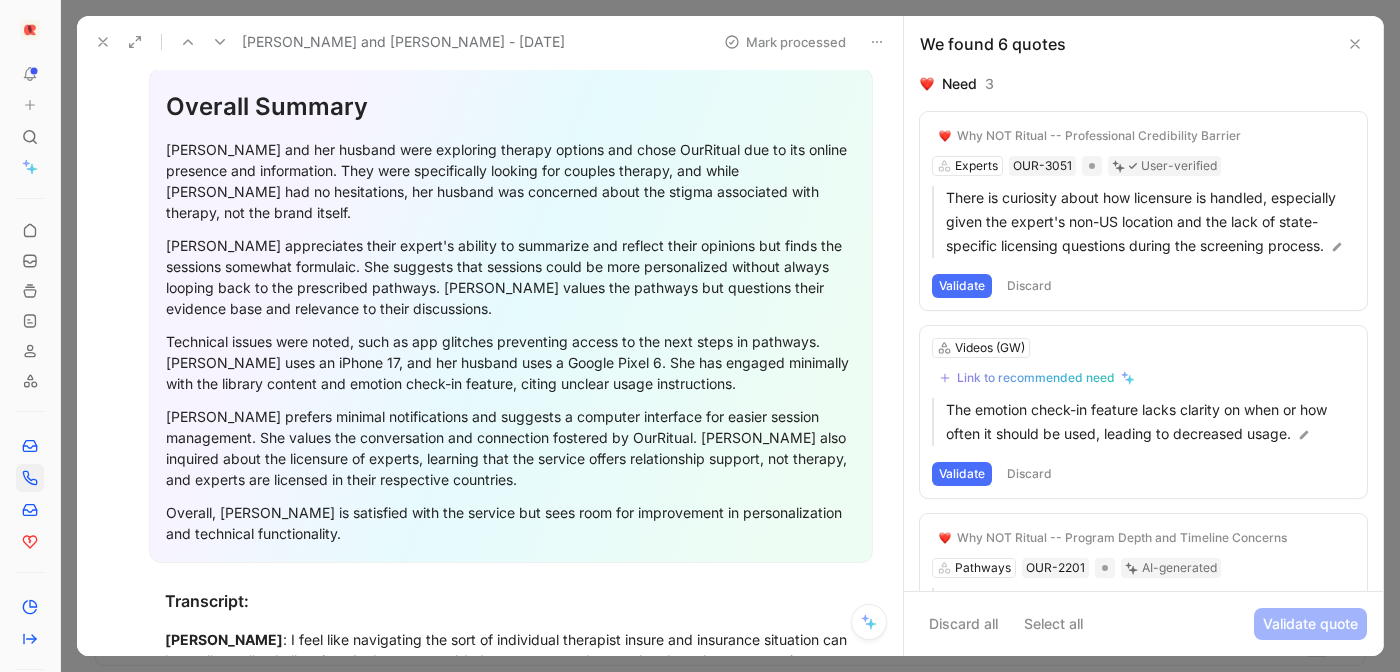 scroll, scrollTop: 3285, scrollLeft: 0, axis: vertical 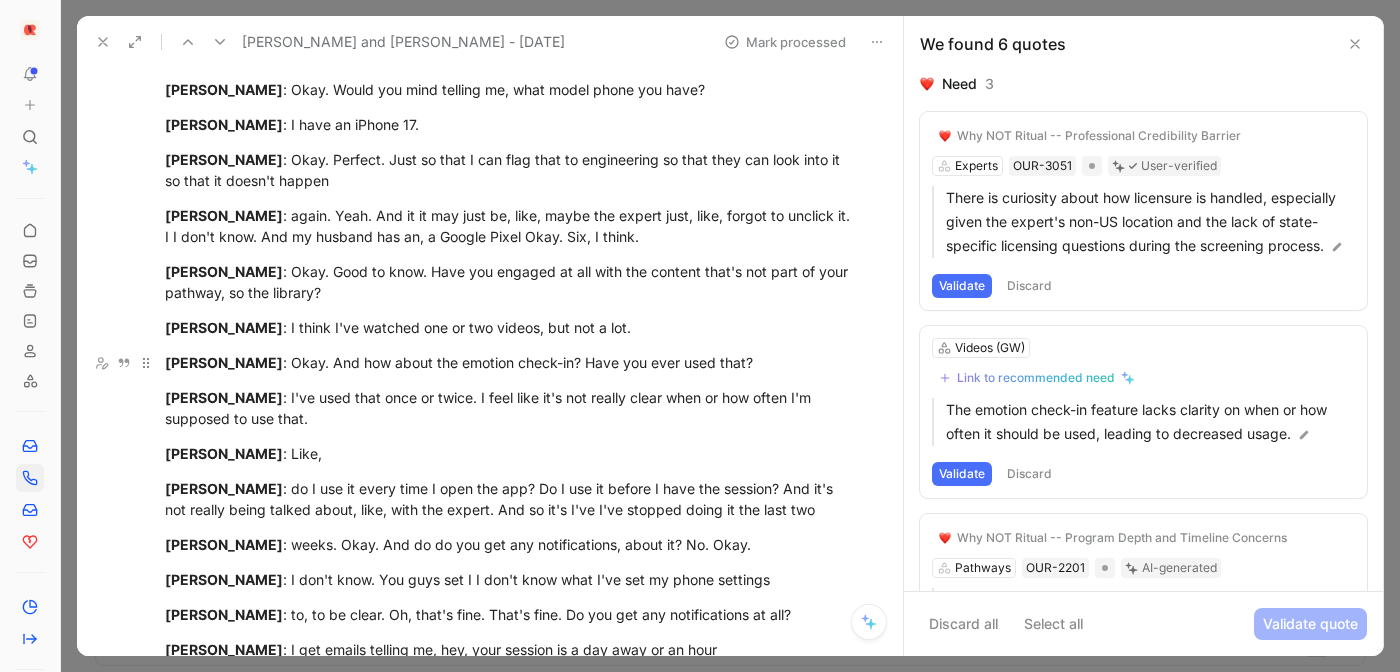 click on "[PERSON_NAME]" at bounding box center [224, 362] 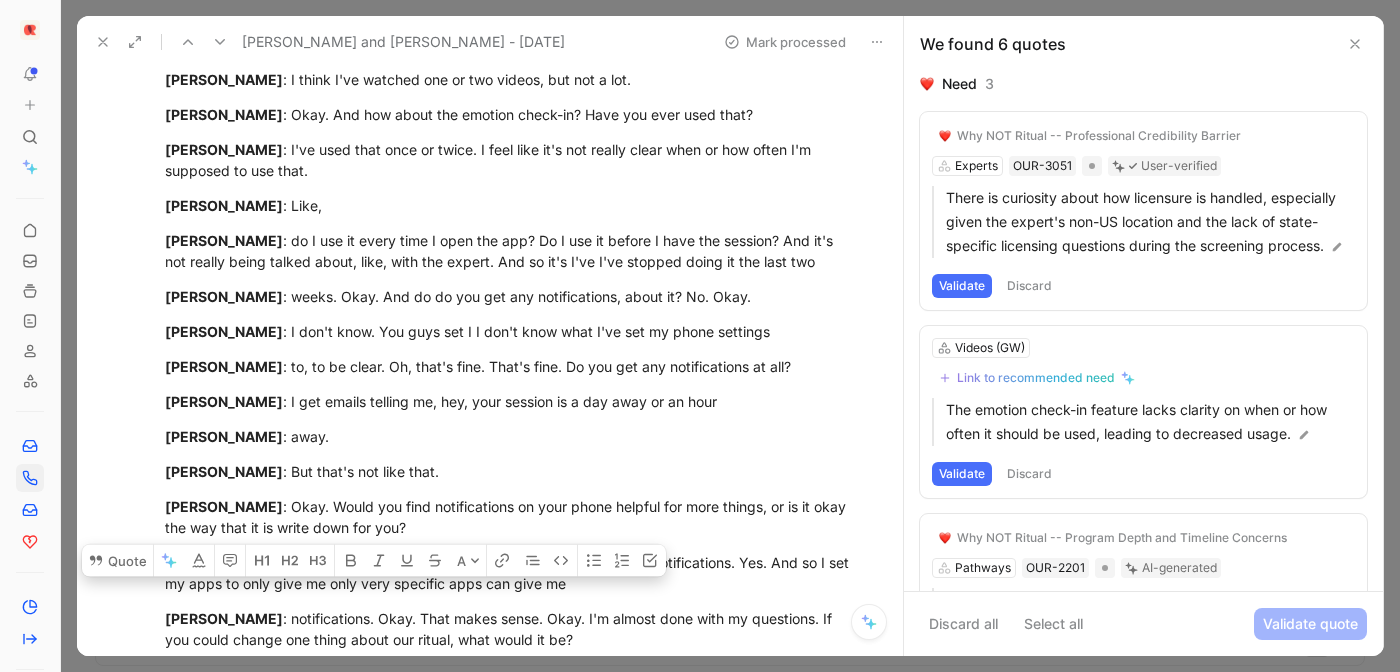 scroll, scrollTop: 3537, scrollLeft: 0, axis: vertical 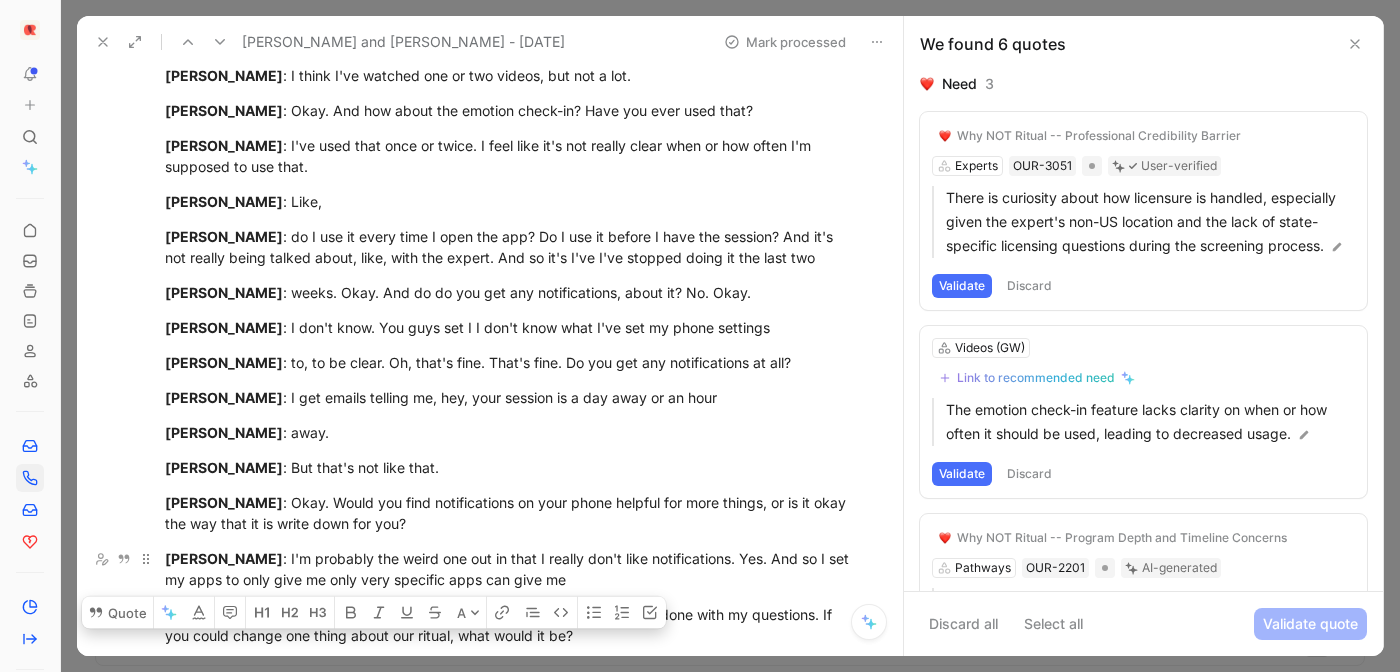 drag, startPoint x: 166, startPoint y: 361, endPoint x: 599, endPoint y: 581, distance: 485.68405 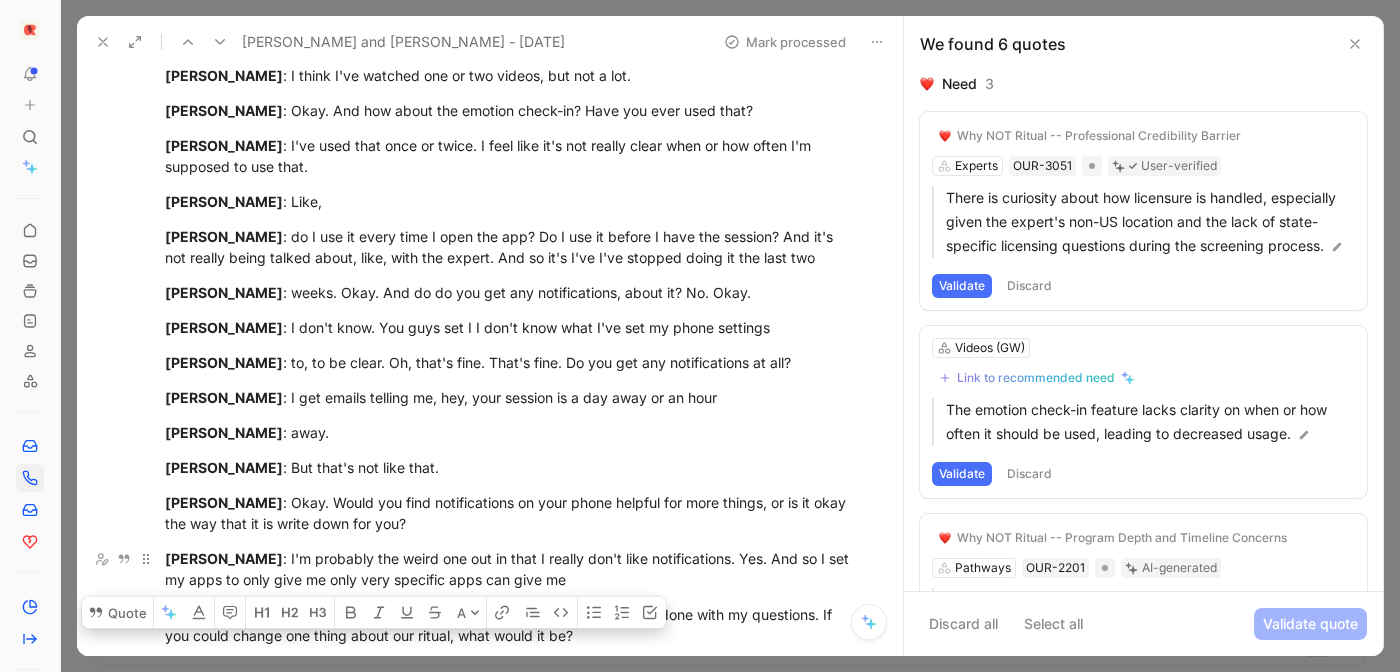 click on "Video Player is loading. Play Video Play Mute Current Time  0:00 / Duration  11:59 Loaded :  6.39% 00:00 Stream Type  LIVE Seek to live, currently behind live LIVE Remaining Time  - 11:59   1.5x Playback Rate 2x 1.75x 1.5x , selected 1.25x 1x 0.75x 0.5x 0.25x Descriptions descriptions off , selected Captions captions off , selected Audio Track Fullscreen This is a modal window. Overall Summary [PERSON_NAME] and her husband were exploring therapy options and chose OurRitual due to its online presence and information. They were specifically looking for couples therapy, and while [PERSON_NAME] had no hesitations, her husband was concerned about the stigma associated with therapy, not the brand itself. Technical issues were noted, such as app glitches preventing access to the next steps in pathways. [PERSON_NAME] uses an iPhone 17, and her husband uses a Google Pixel 6. She has engaged minimally with the library content and emotion check-in feature, citing unclear usage instructions. Transcript: [PERSON_NAME] [PERSON_NAME]" at bounding box center (511, -688) 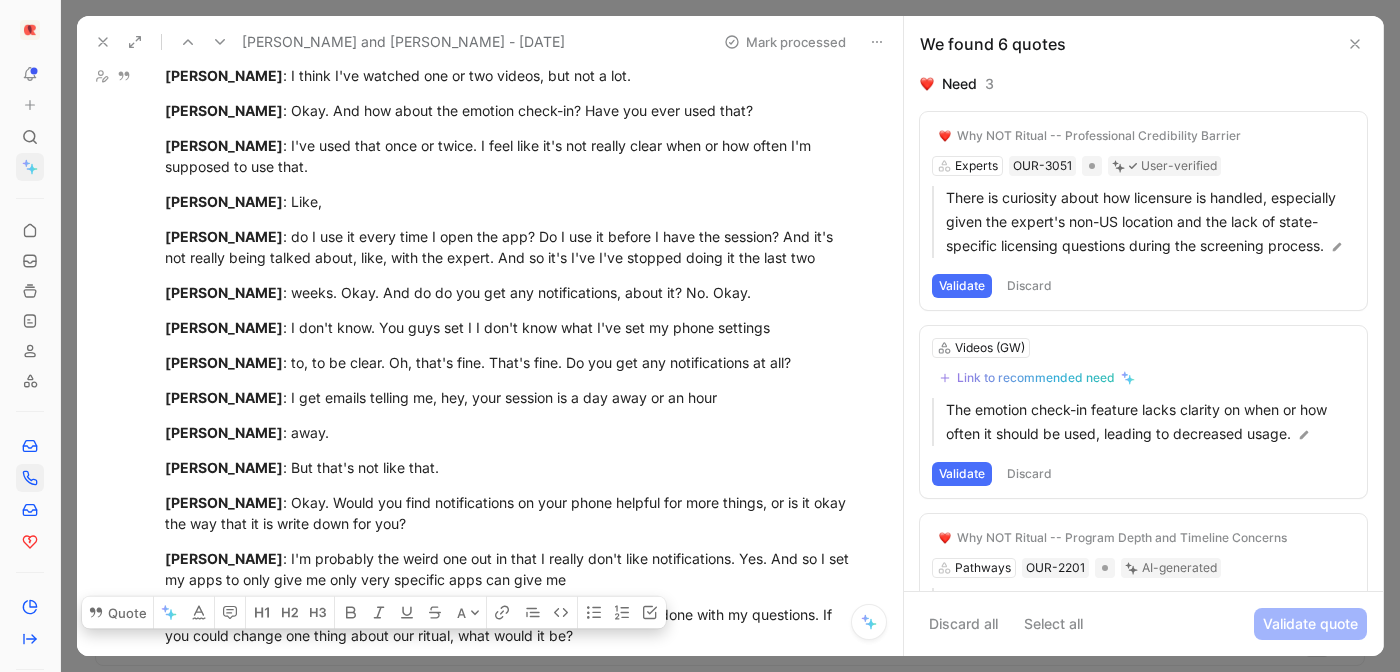 click 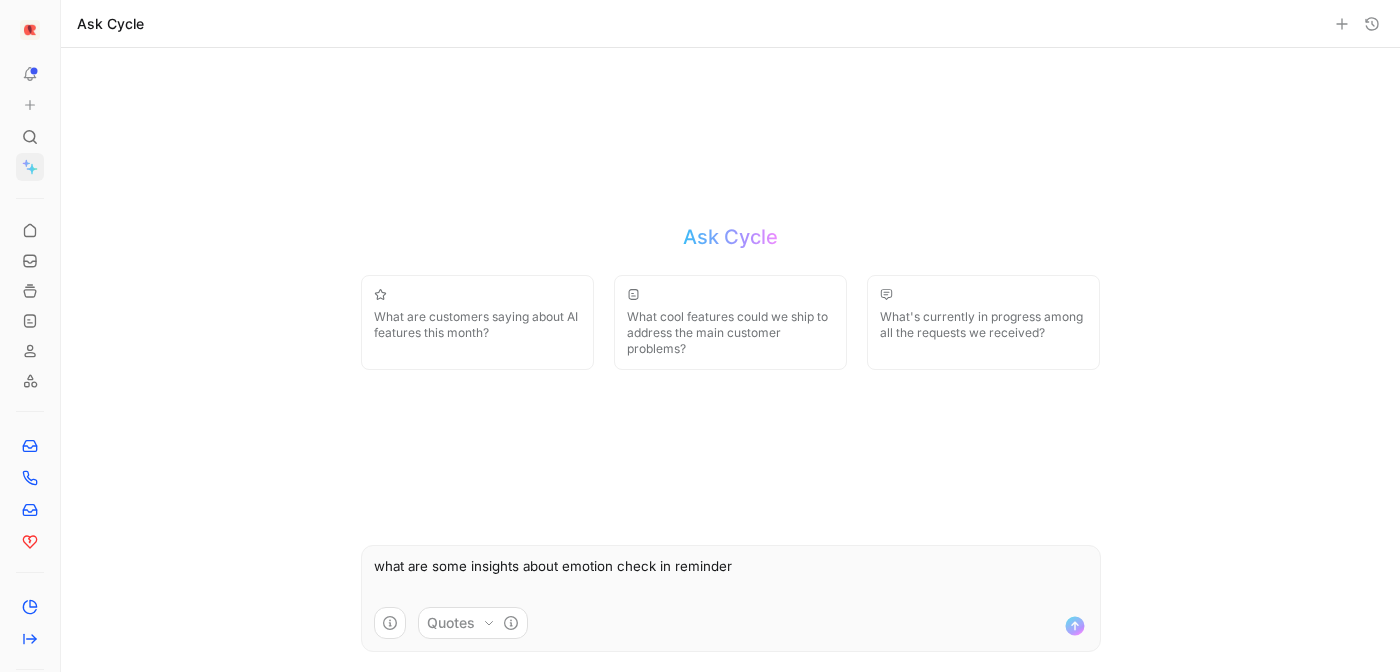 type on "what are some insights about emotion check in reminders" 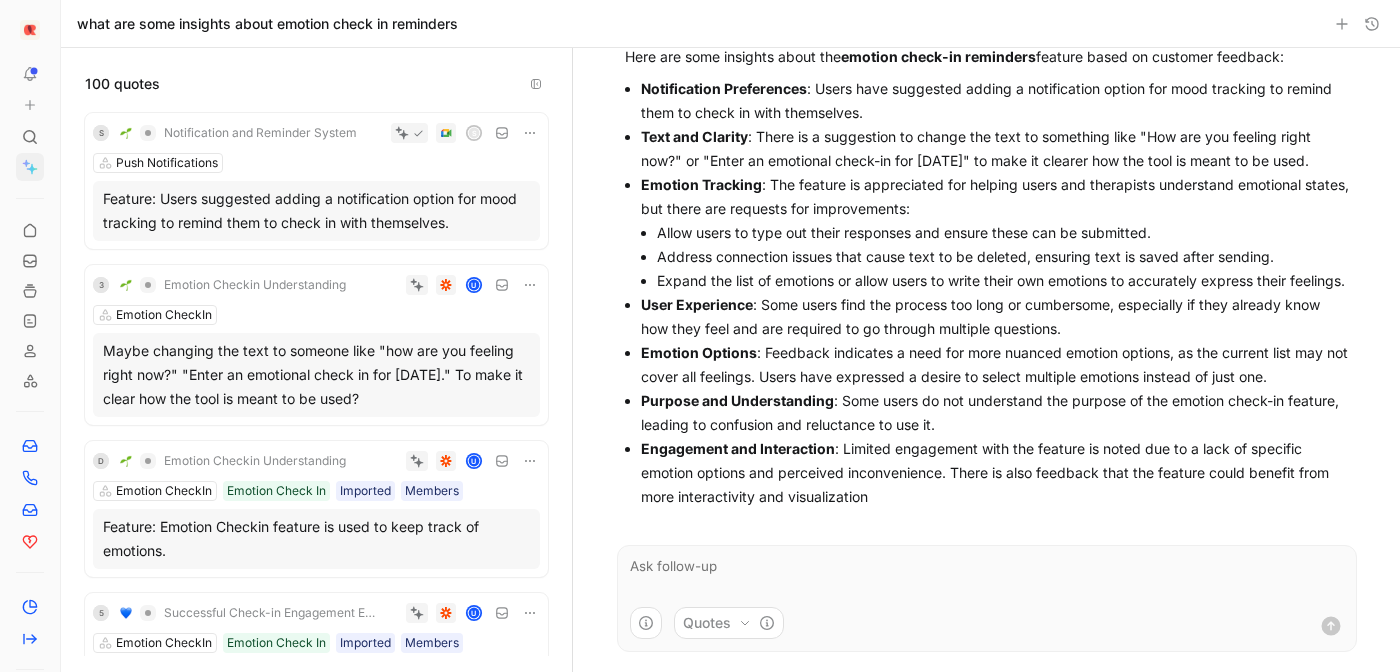 click on "Feature: Users suggested adding a notification option for mood tracking to remind them to check in with themselves." at bounding box center [316, 211] 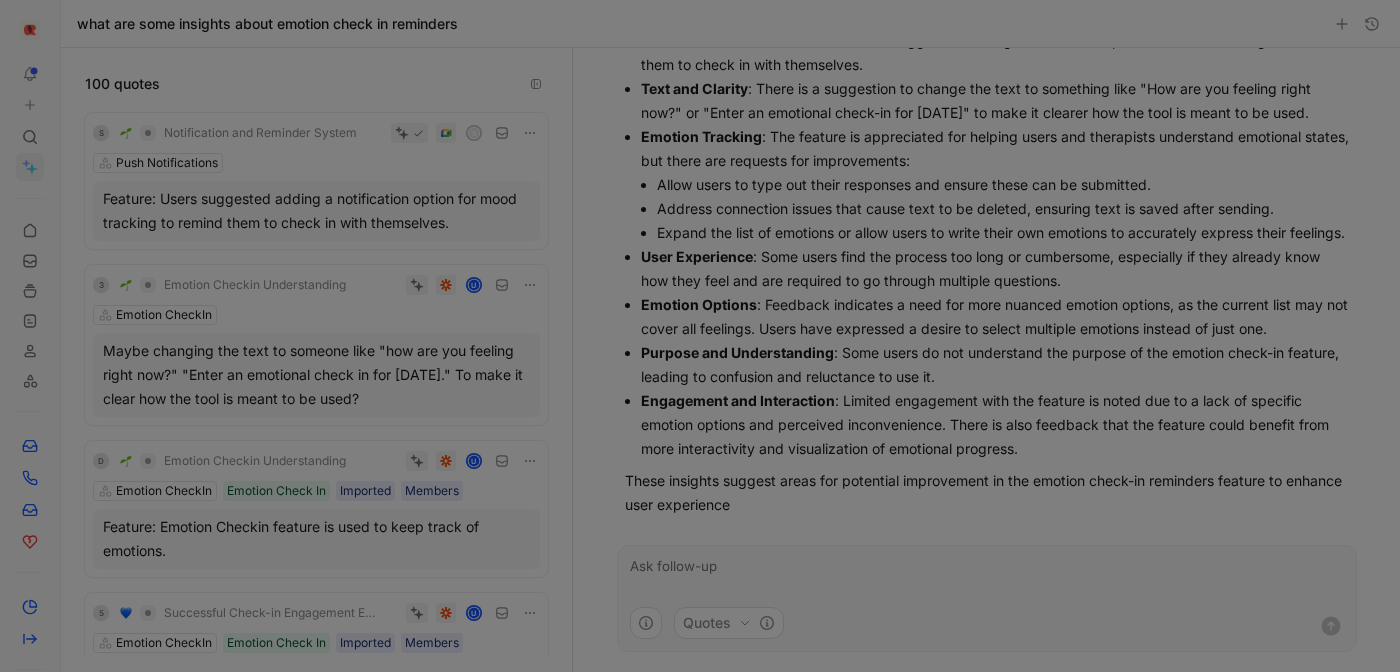 scroll, scrollTop: 171, scrollLeft: 0, axis: vertical 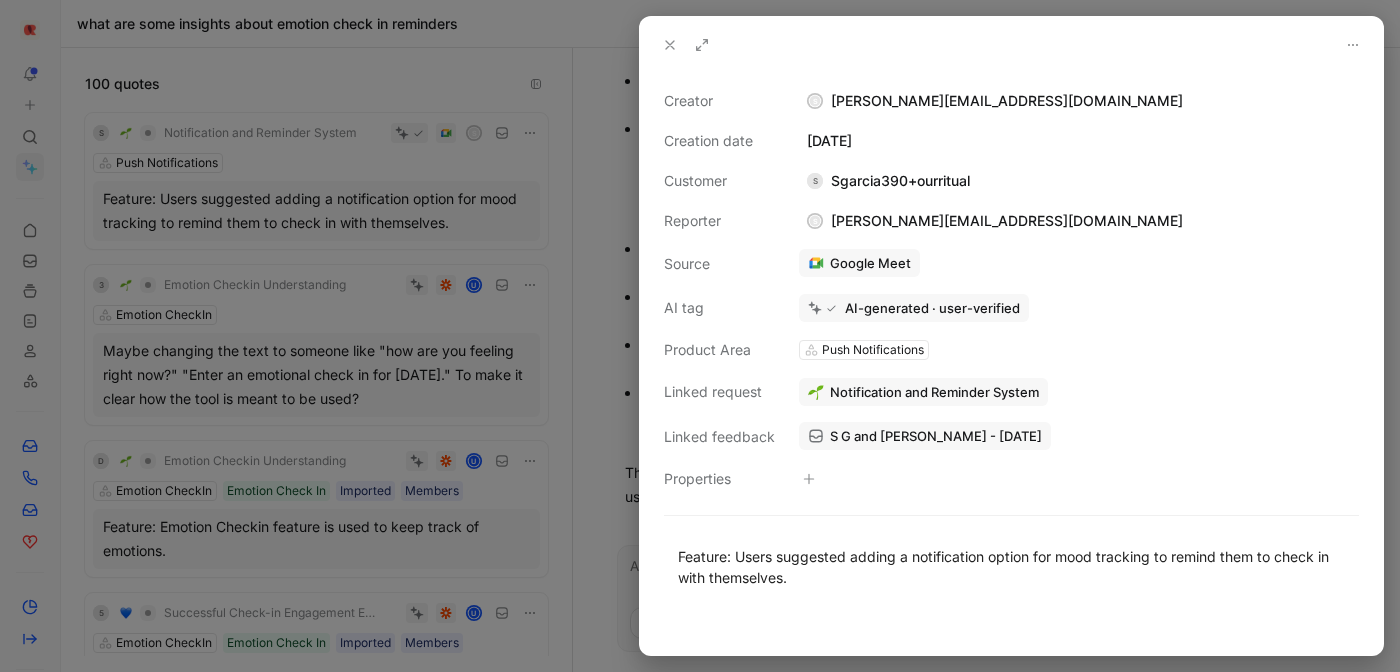 click at bounding box center (700, 336) 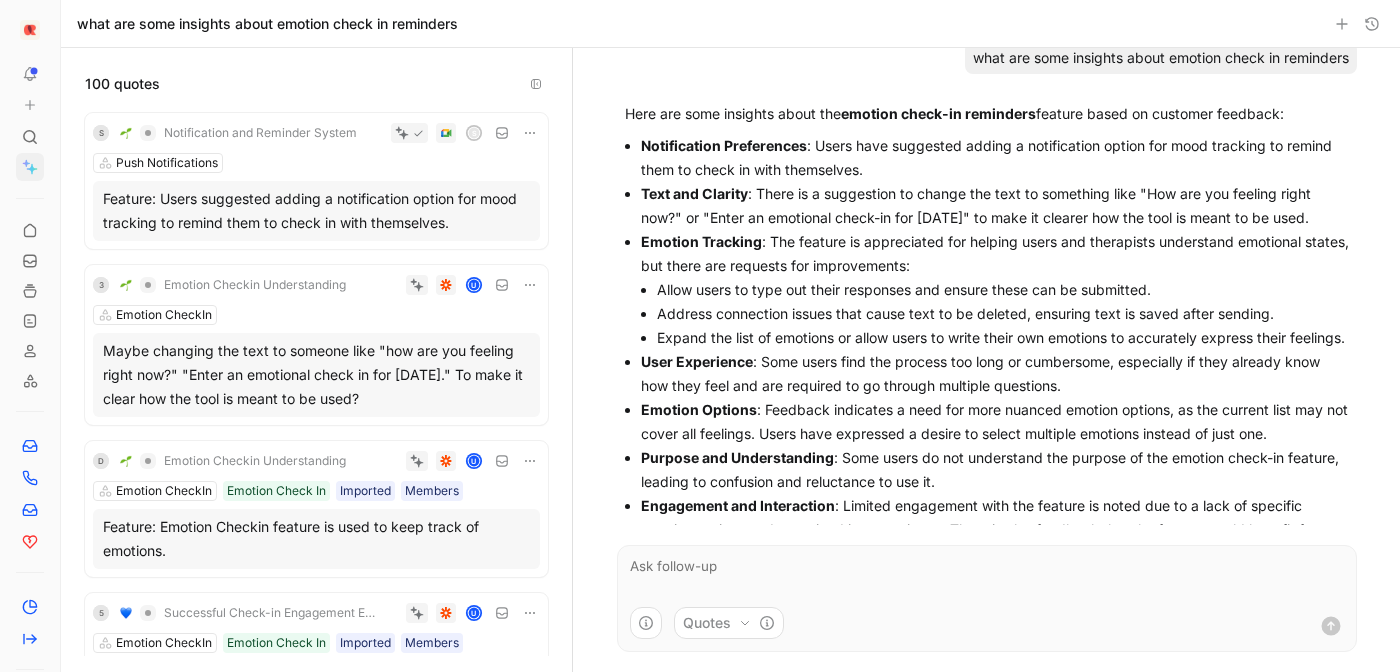 scroll, scrollTop: 41, scrollLeft: 0, axis: vertical 